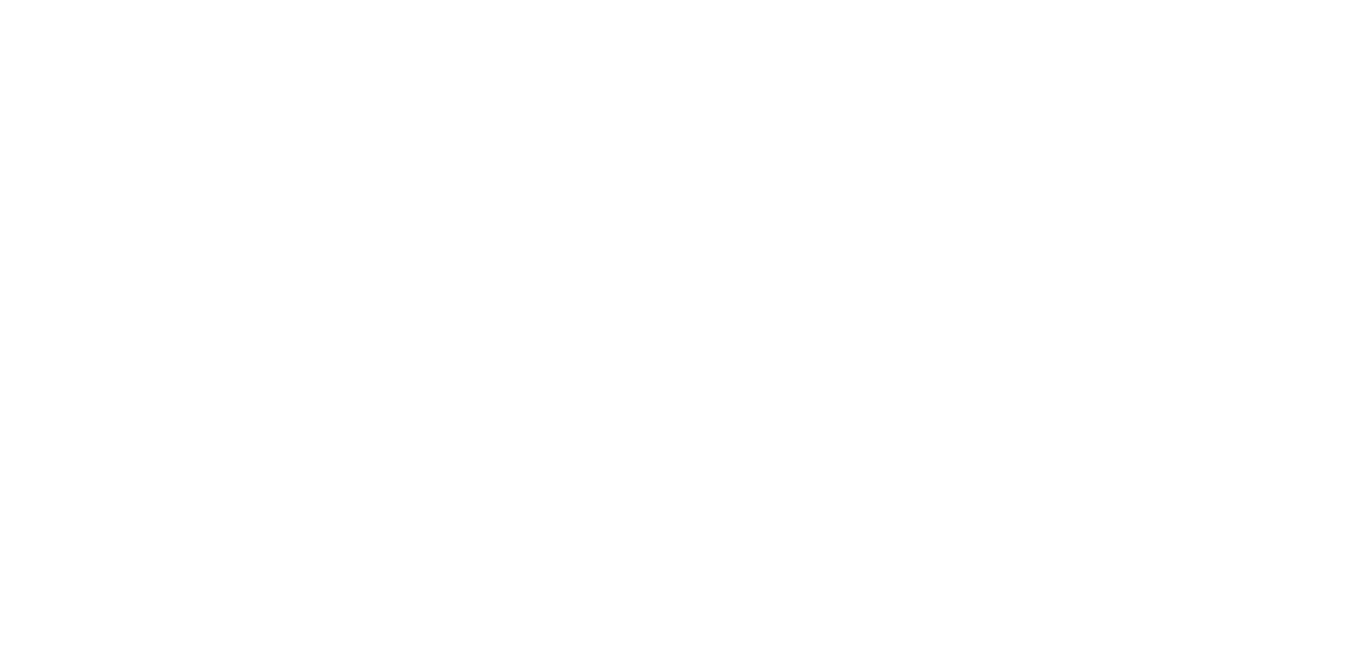 scroll, scrollTop: 0, scrollLeft: 0, axis: both 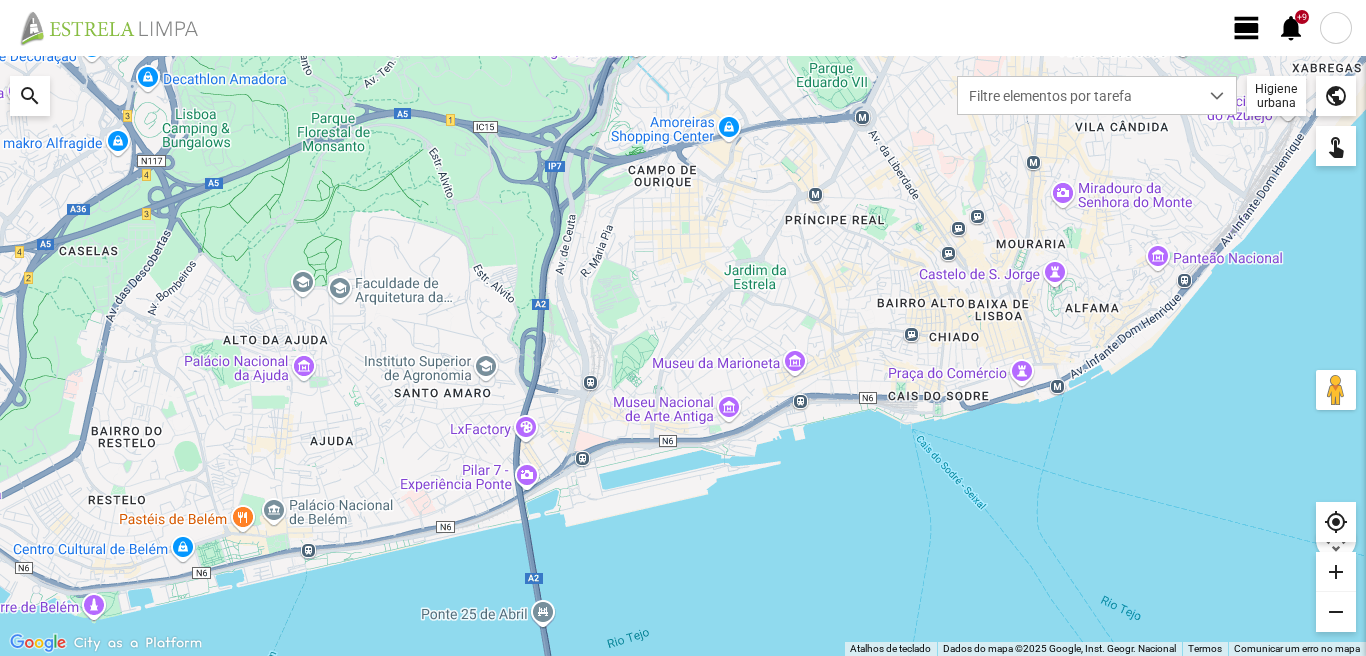 click on "view_day" 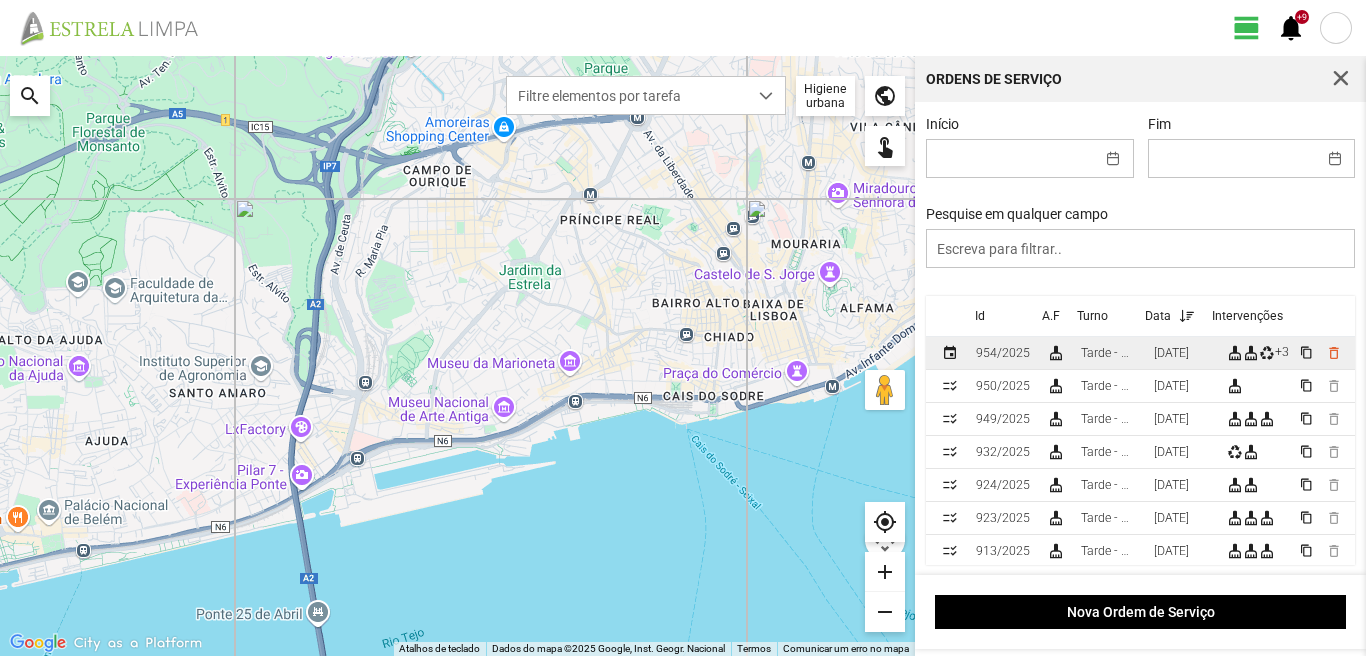 click on "[DATE]" at bounding box center (1171, 353) 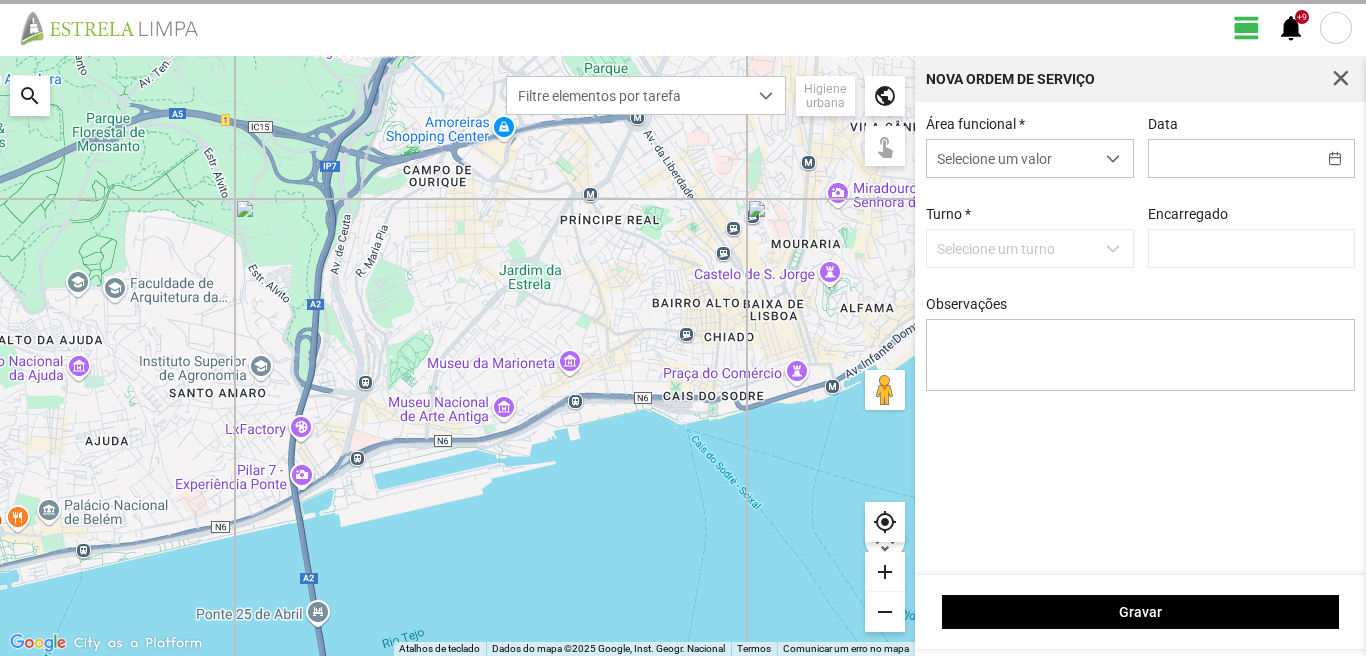 type on "[DATE]" 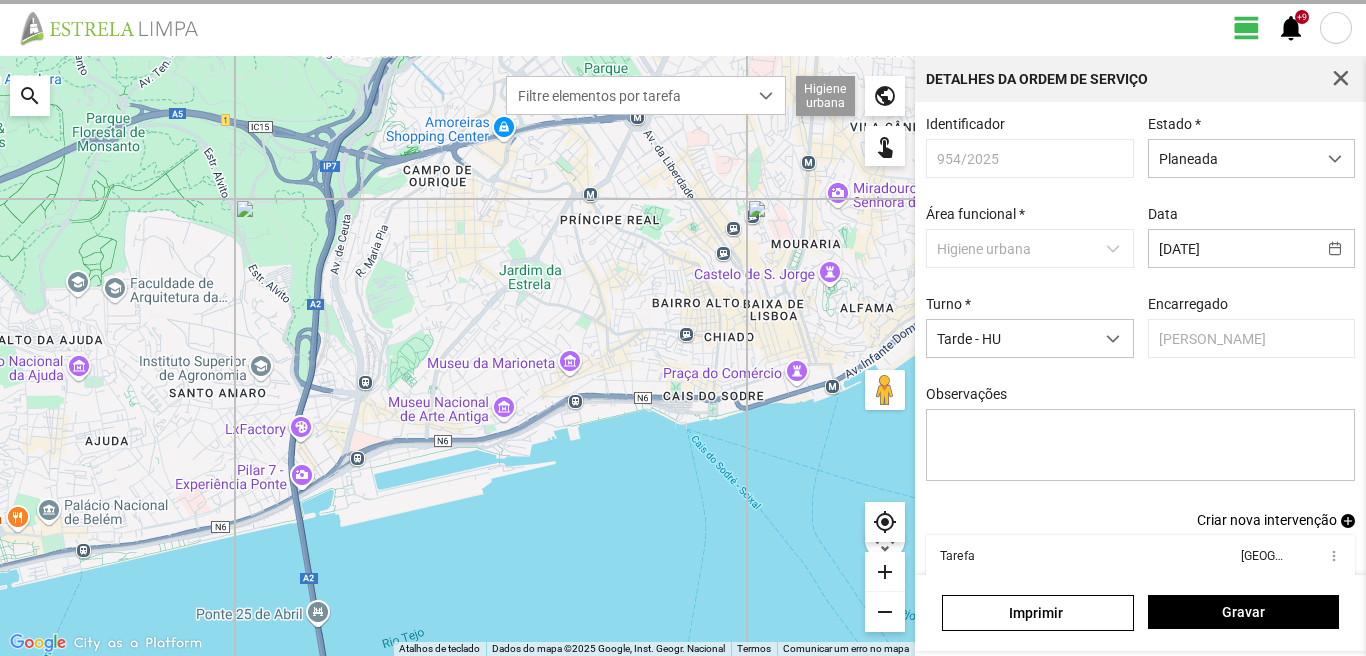 scroll, scrollTop: 109, scrollLeft: 0, axis: vertical 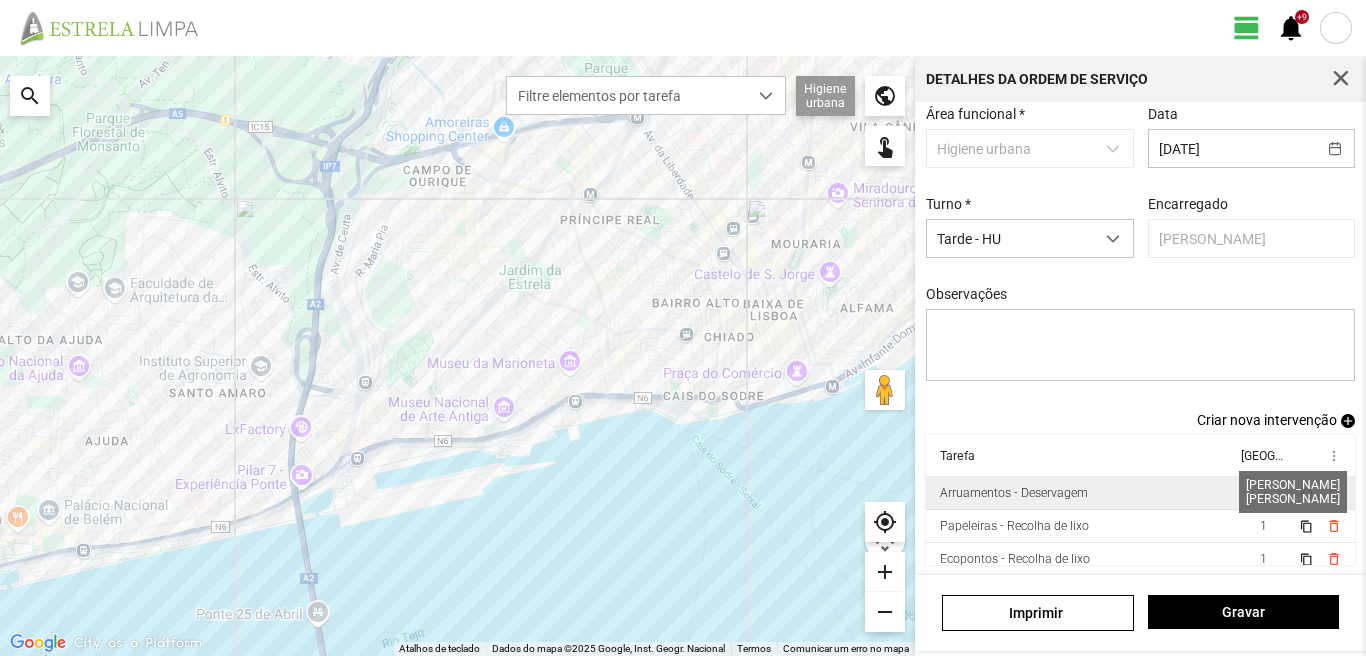 click on "2" at bounding box center [1263, 493] 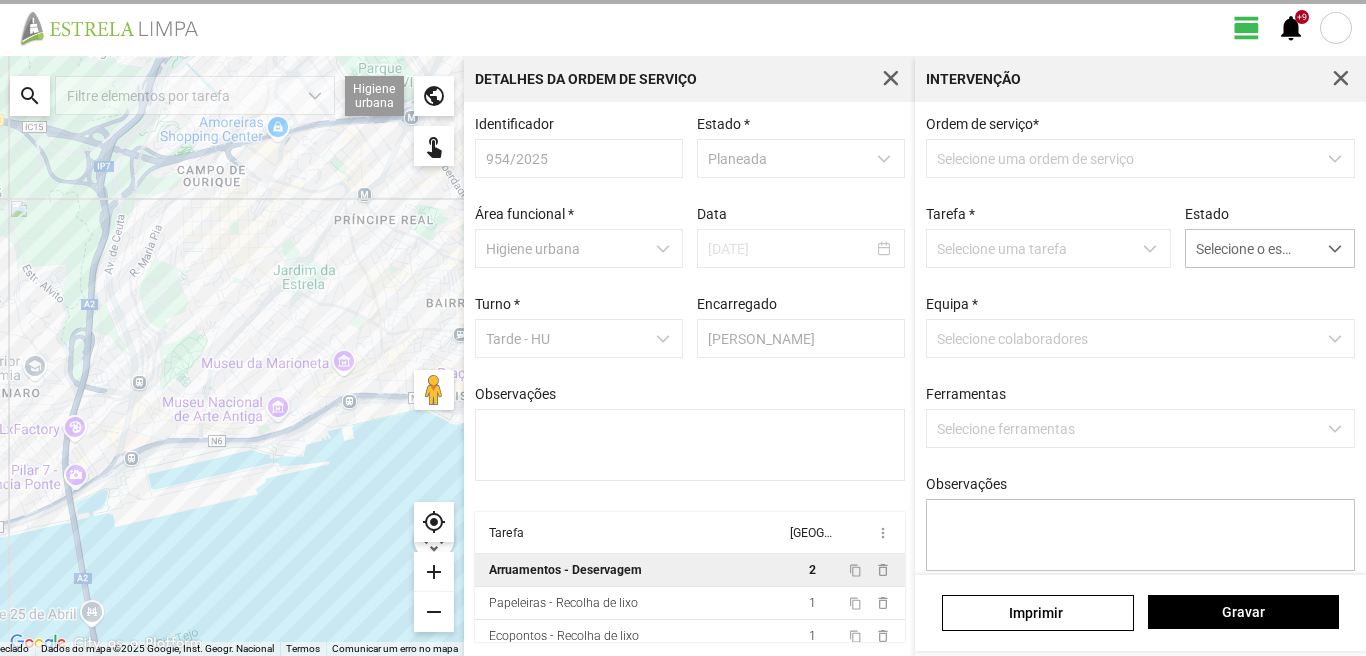 scroll, scrollTop: 4, scrollLeft: 0, axis: vertical 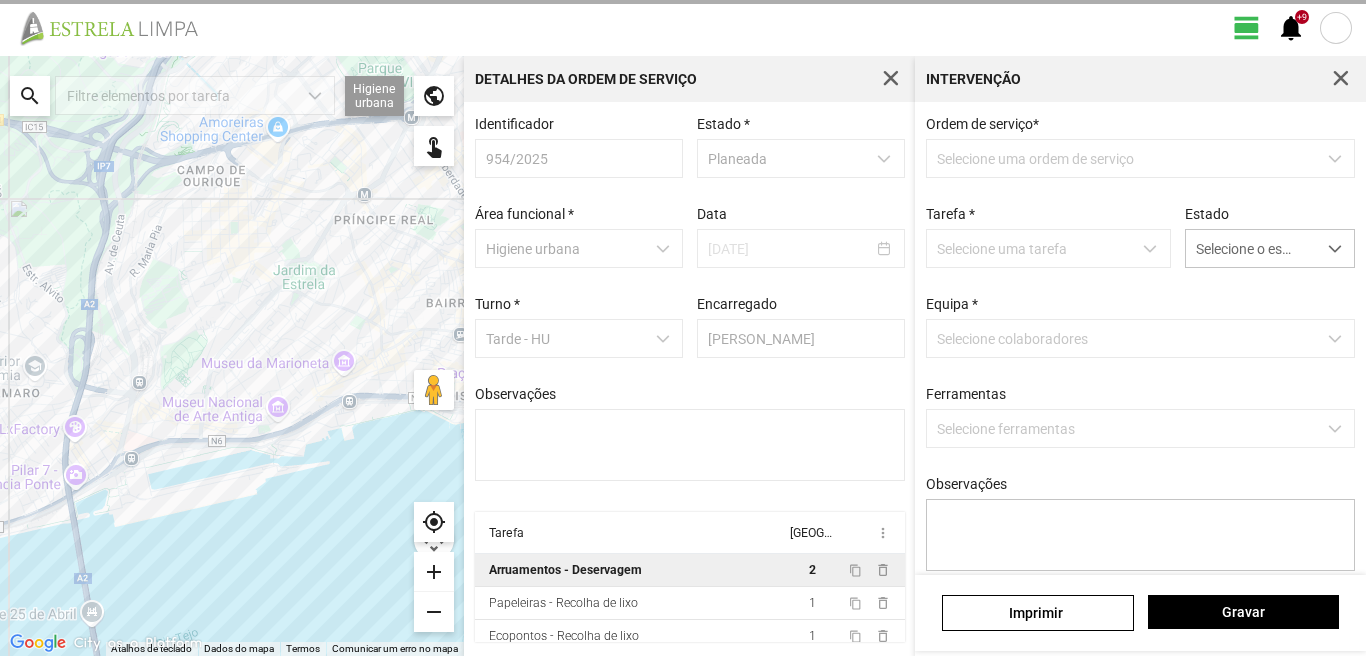 type on "Braima
Casimiro" 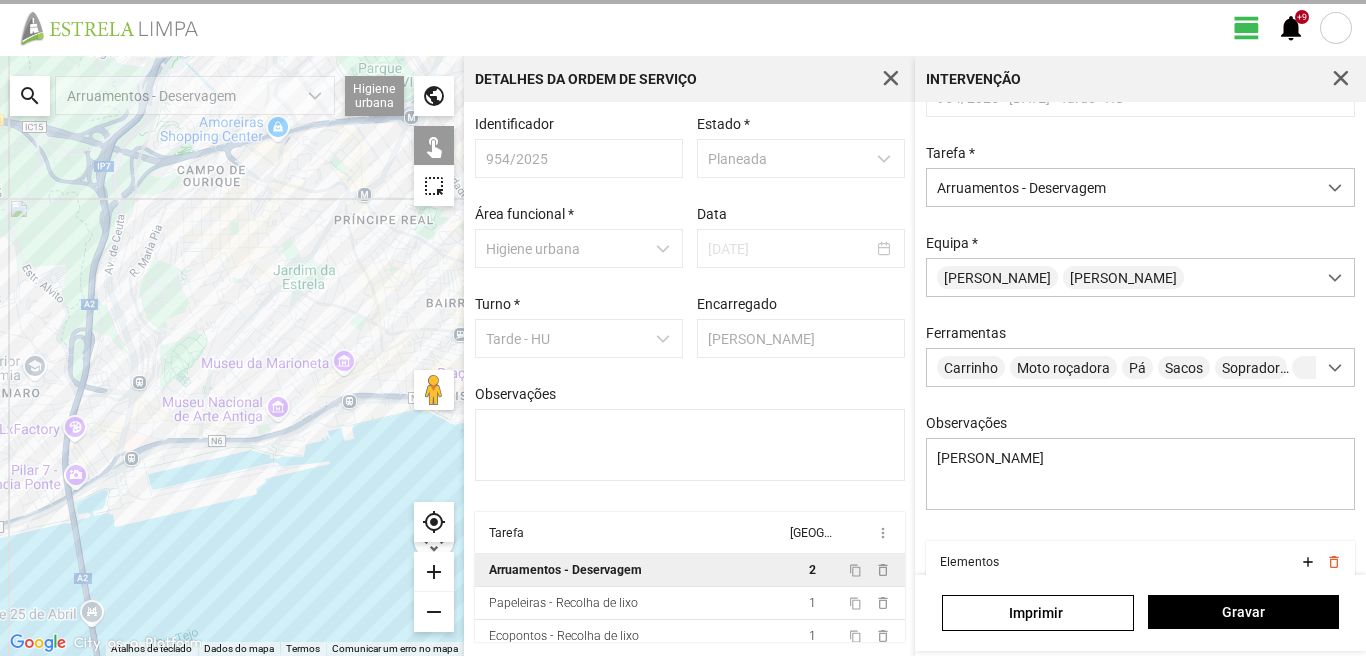 scroll, scrollTop: 177, scrollLeft: 0, axis: vertical 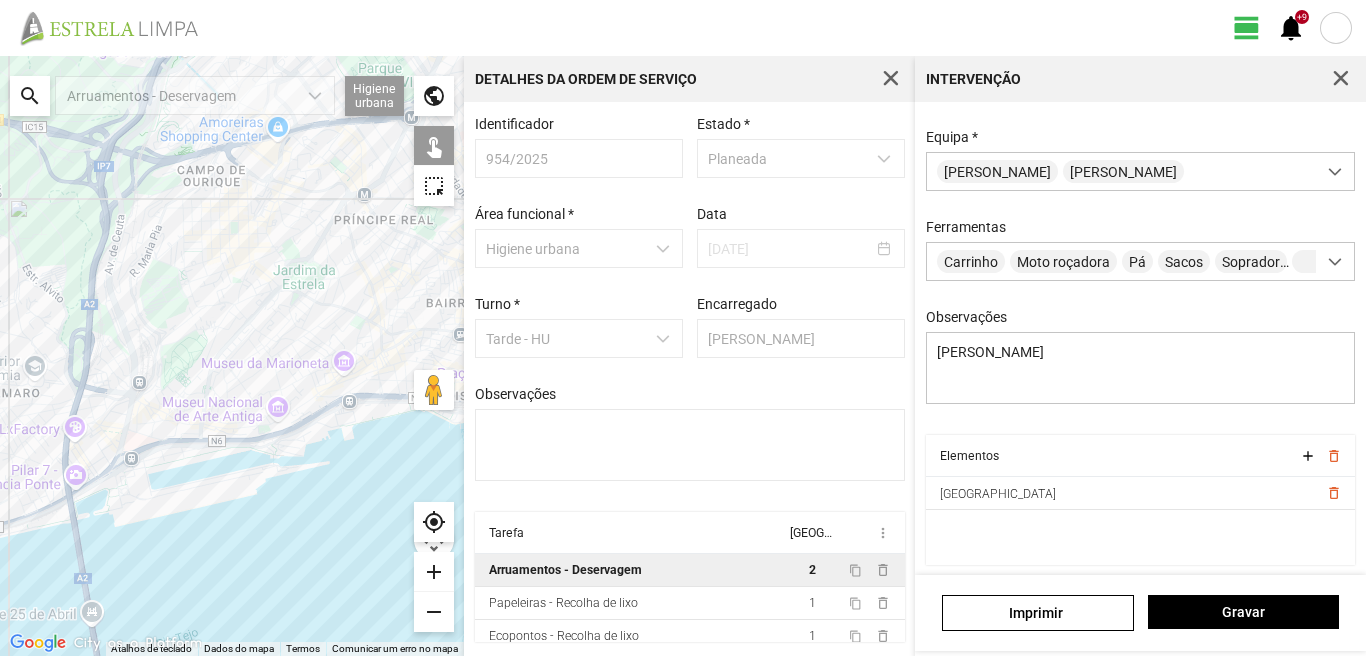 click on "add" 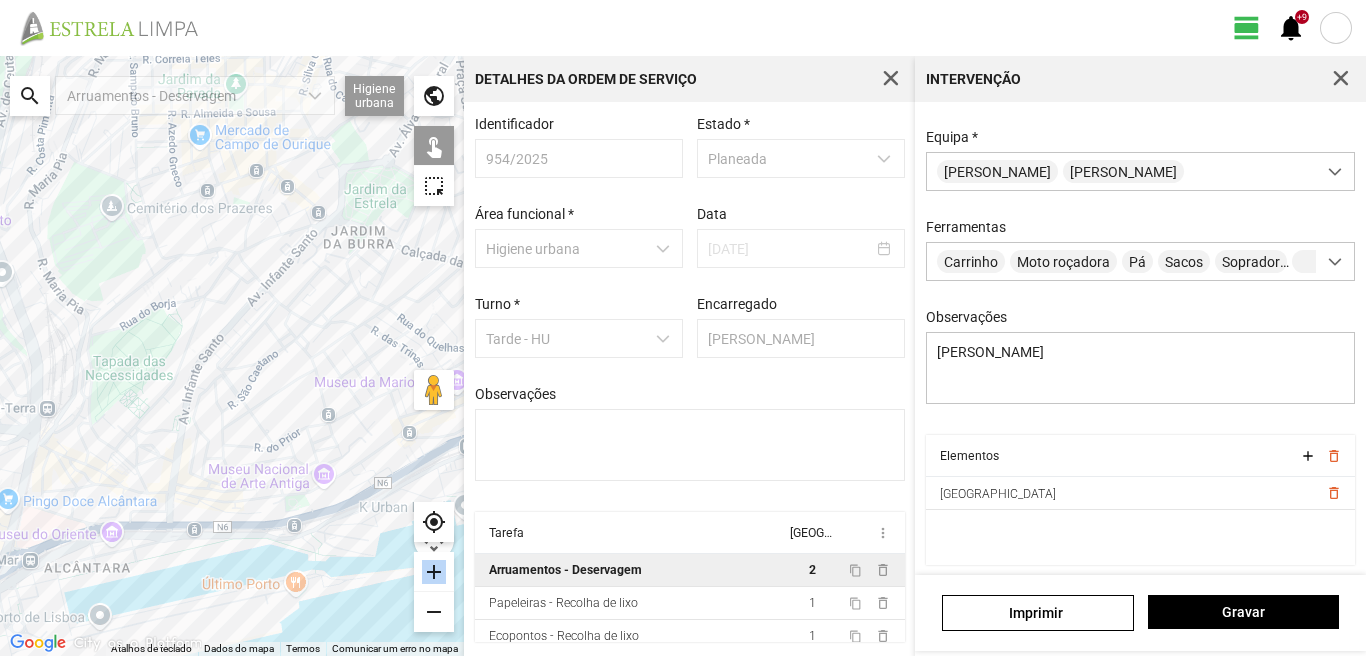 click on "add" 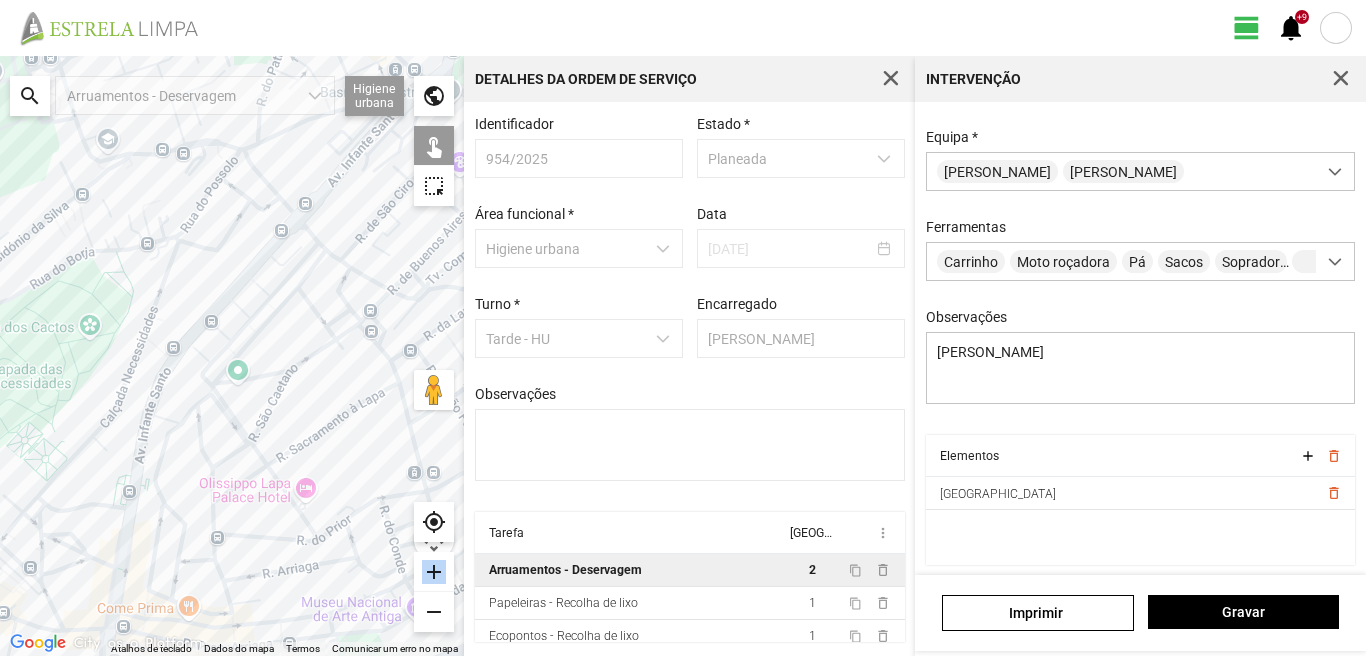 click on "add" 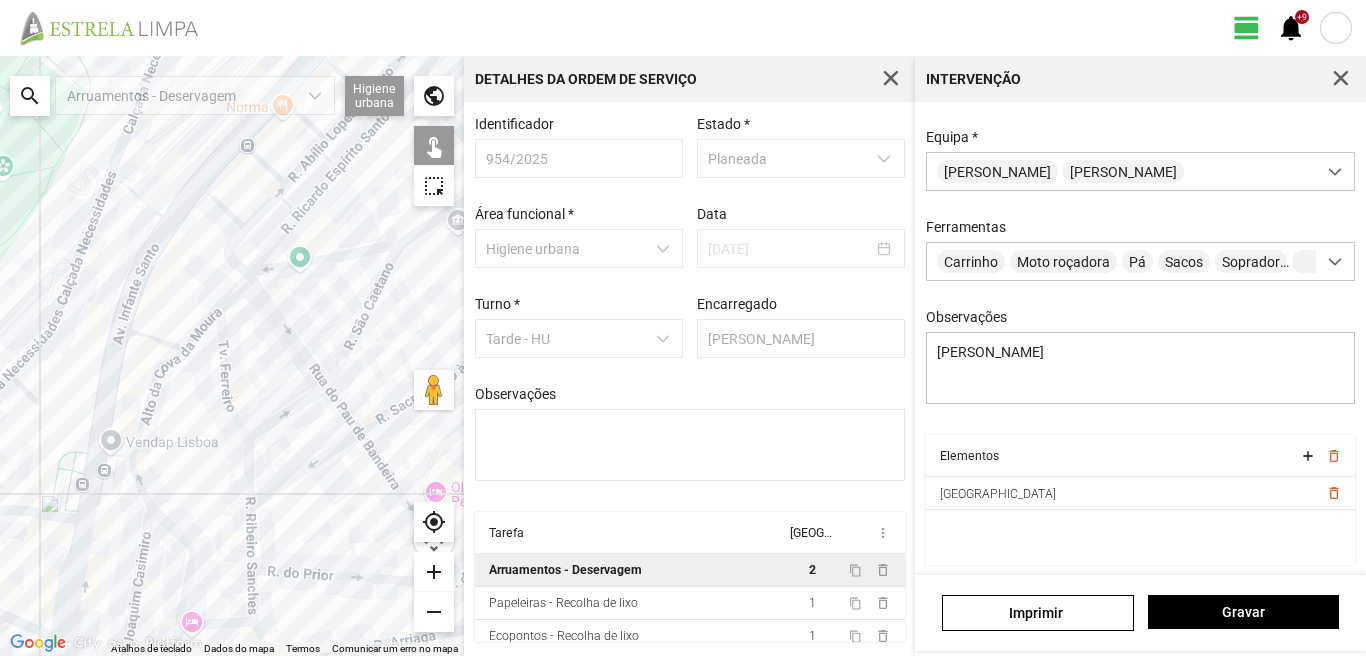 drag, startPoint x: 111, startPoint y: 424, endPoint x: 170, endPoint y: 280, distance: 155.61812 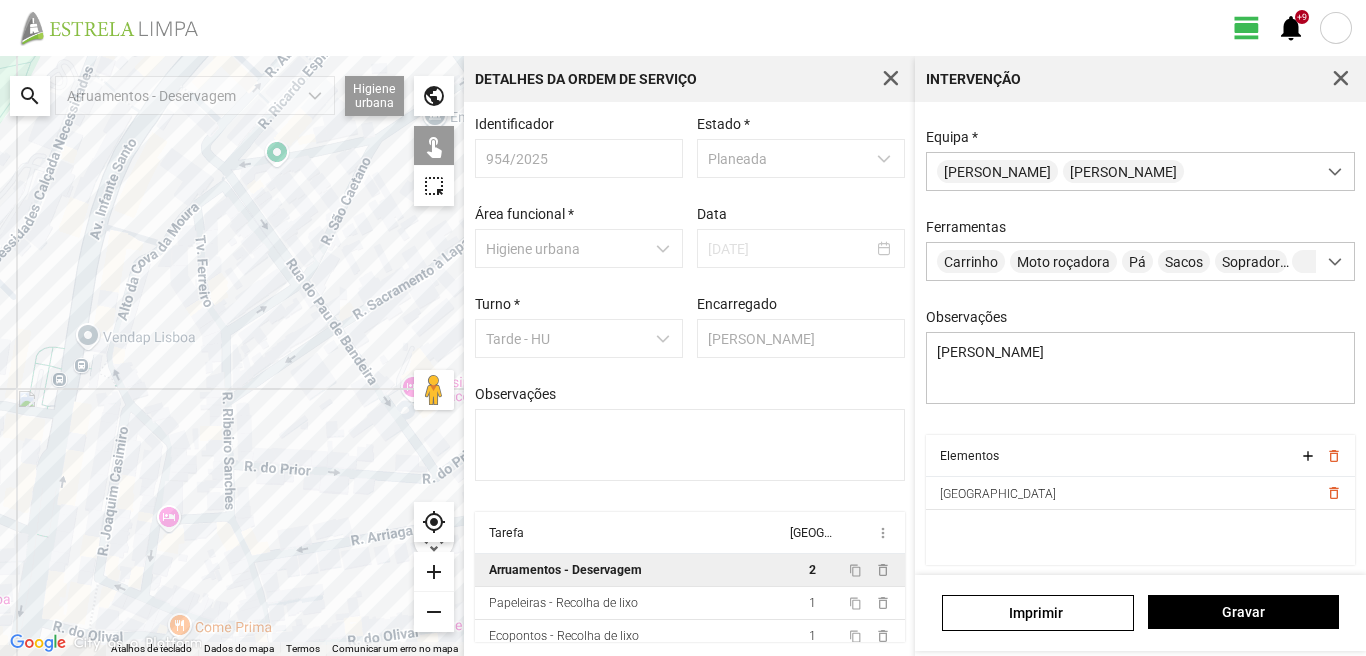drag, startPoint x: 199, startPoint y: 520, endPoint x: 176, endPoint y: 395, distance: 127.09839 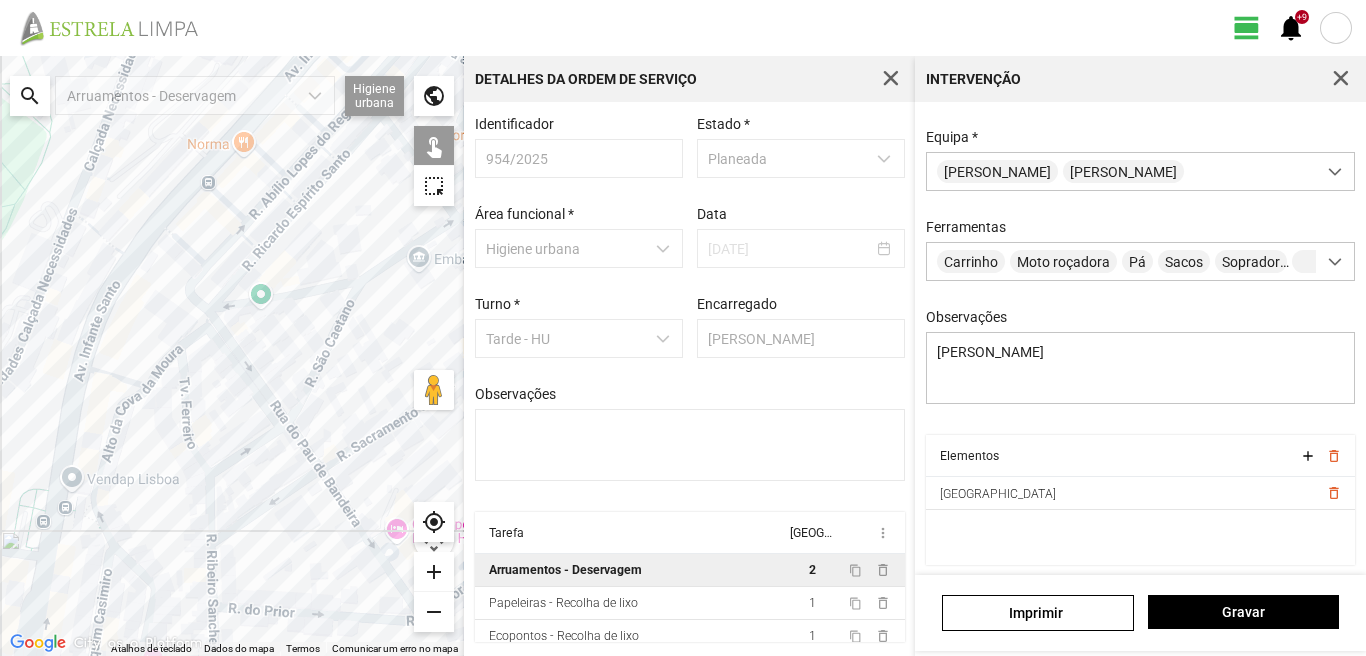 drag, startPoint x: 187, startPoint y: 382, endPoint x: 175, endPoint y: 515, distance: 133.54025 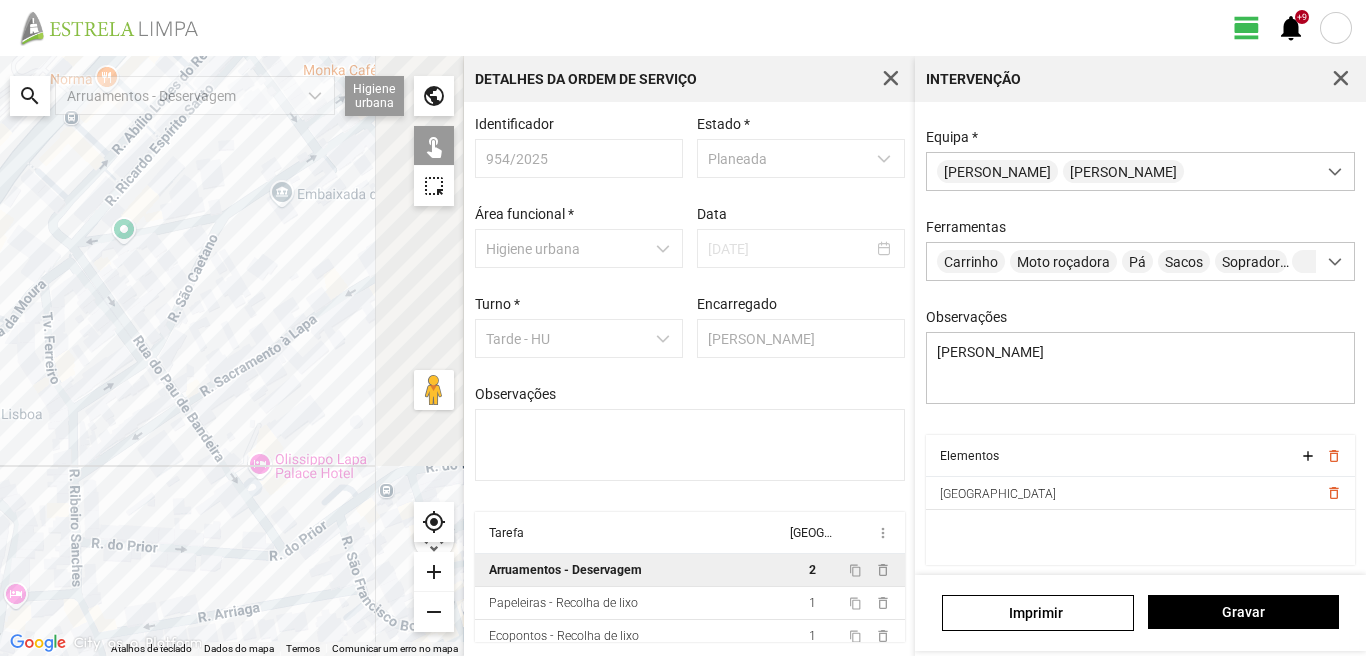 drag, startPoint x: 224, startPoint y: 411, endPoint x: 81, endPoint y: 338, distance: 160.55528 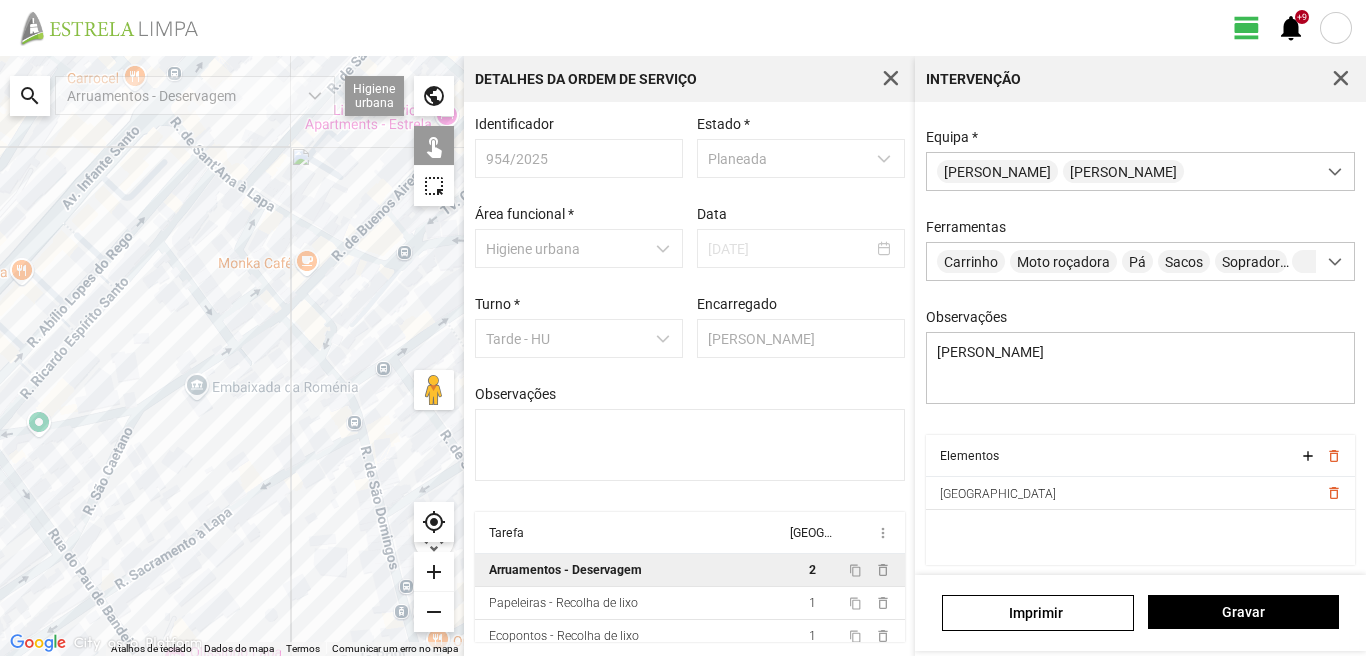 drag, startPoint x: 244, startPoint y: 370, endPoint x: 223, endPoint y: 491, distance: 122.80879 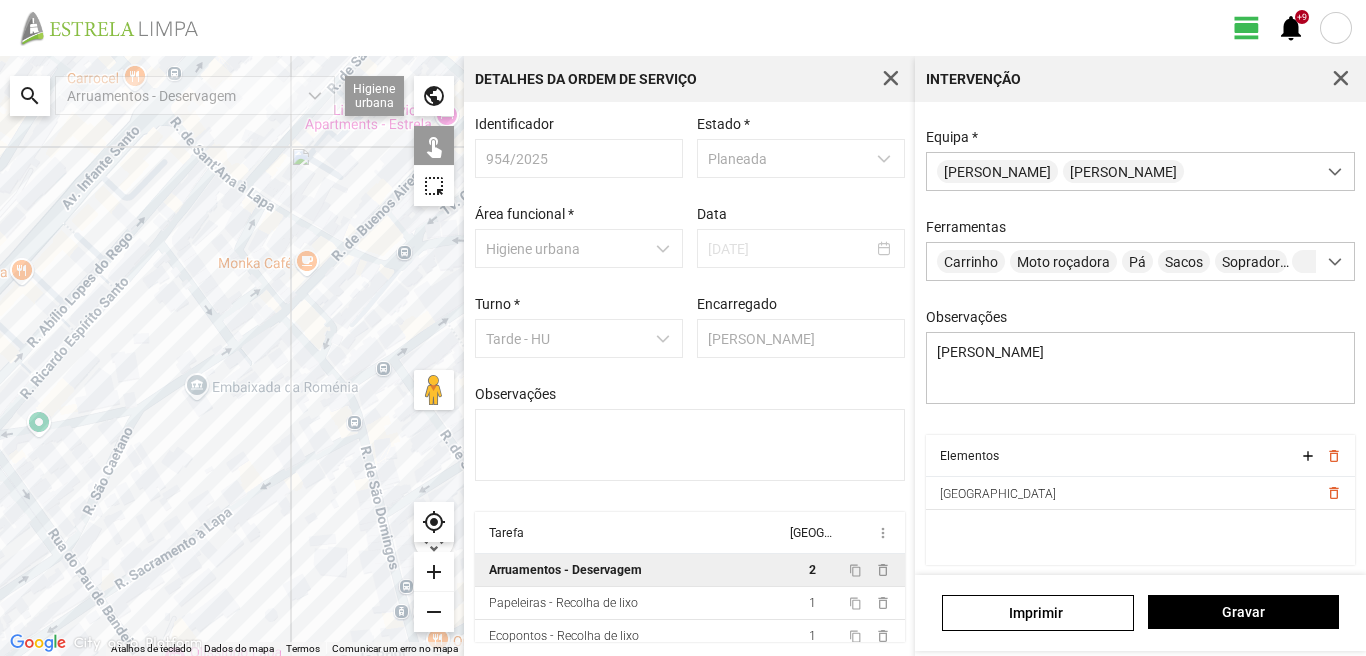 click on "Para navegar, prima as teclas de seta." 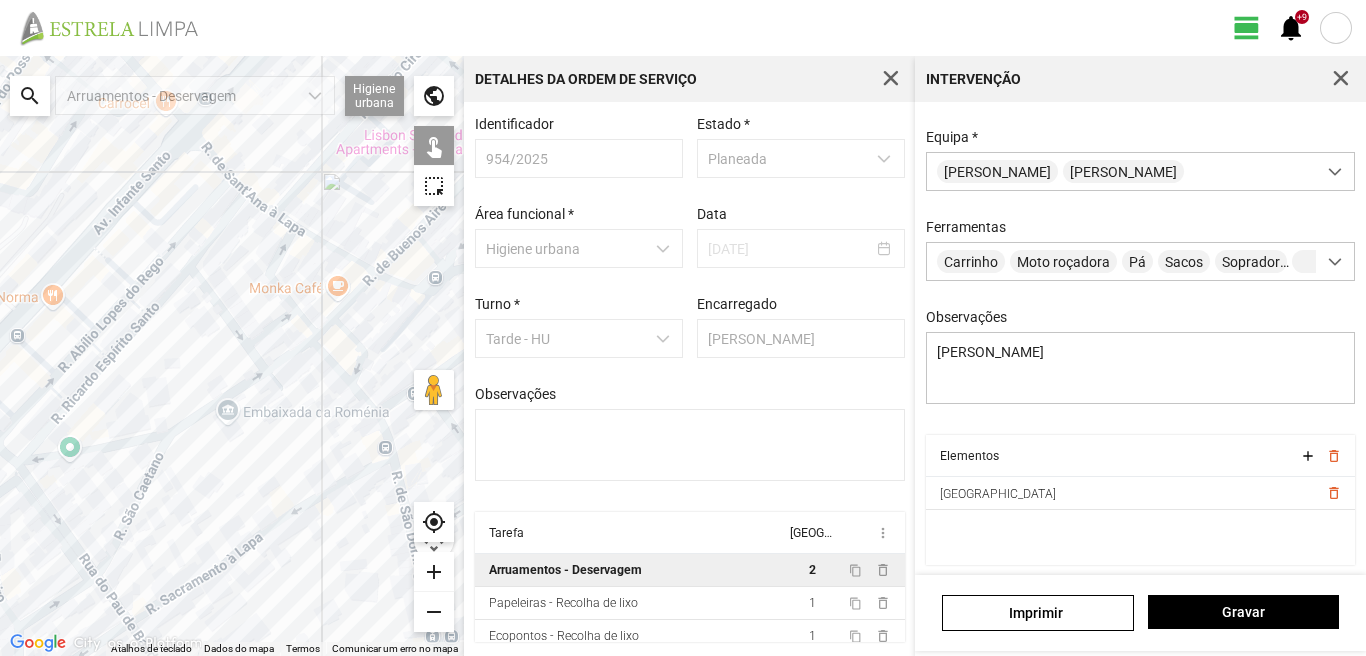 drag, startPoint x: 154, startPoint y: 317, endPoint x: 191, endPoint y: 343, distance: 45.221676 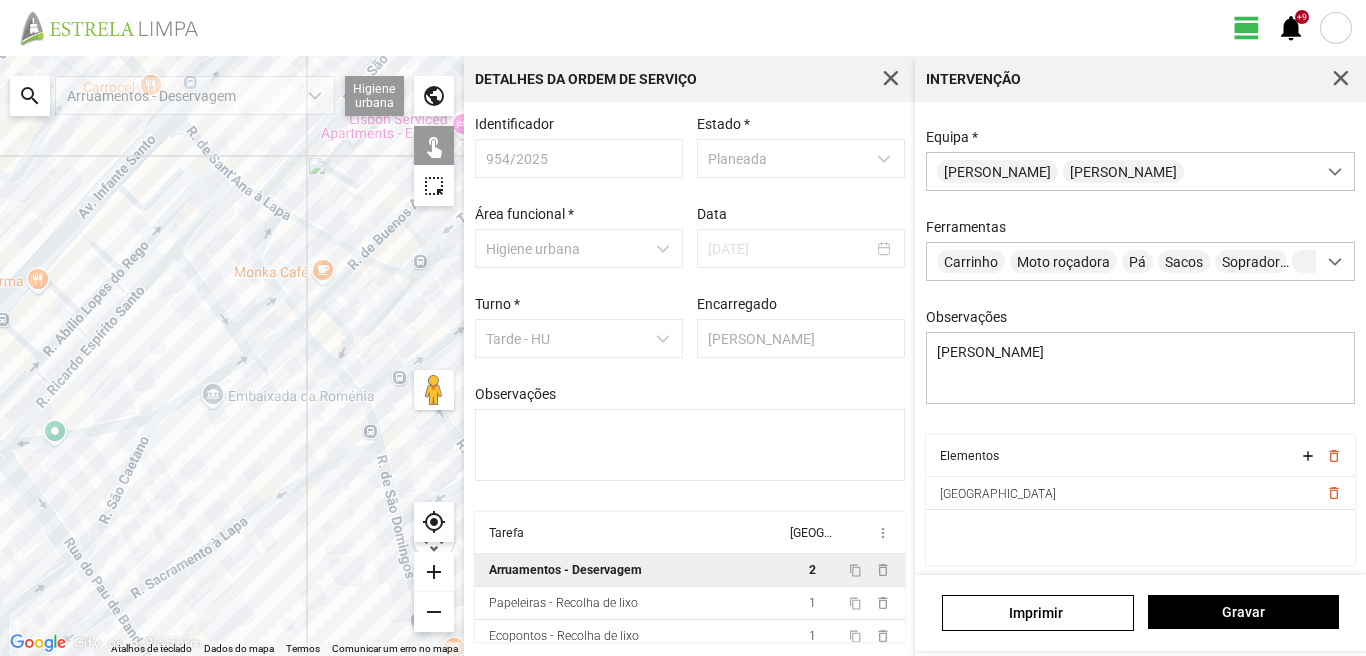 drag, startPoint x: 202, startPoint y: 356, endPoint x: 163, endPoint y: 301, distance: 67.424034 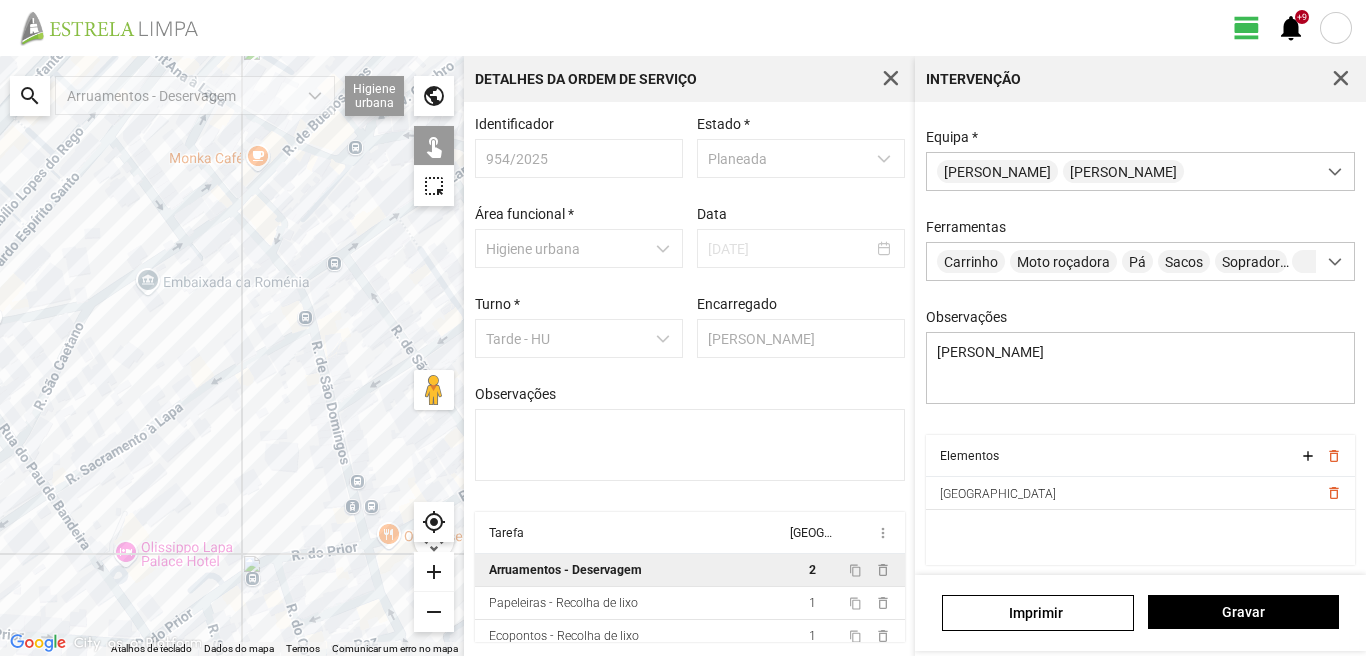 drag, startPoint x: 201, startPoint y: 386, endPoint x: 182, endPoint y: 294, distance: 93.941475 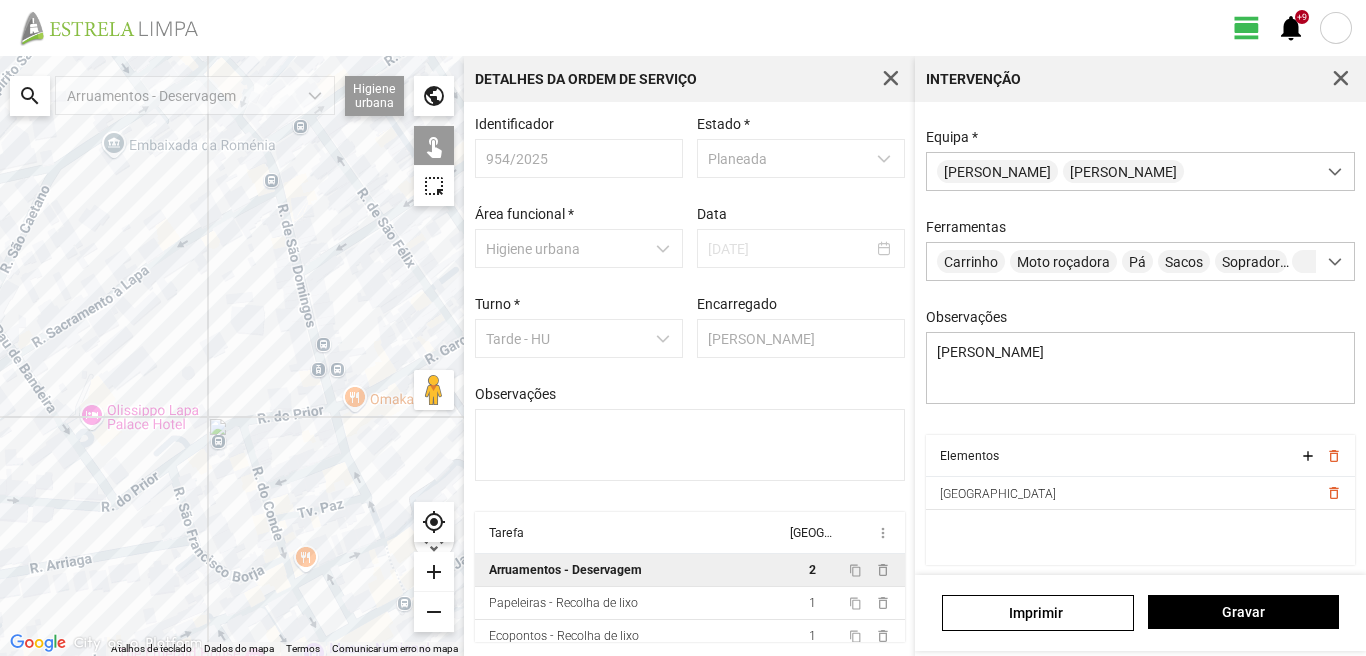 drag, startPoint x: 226, startPoint y: 308, endPoint x: 296, endPoint y: 207, distance: 122.88612 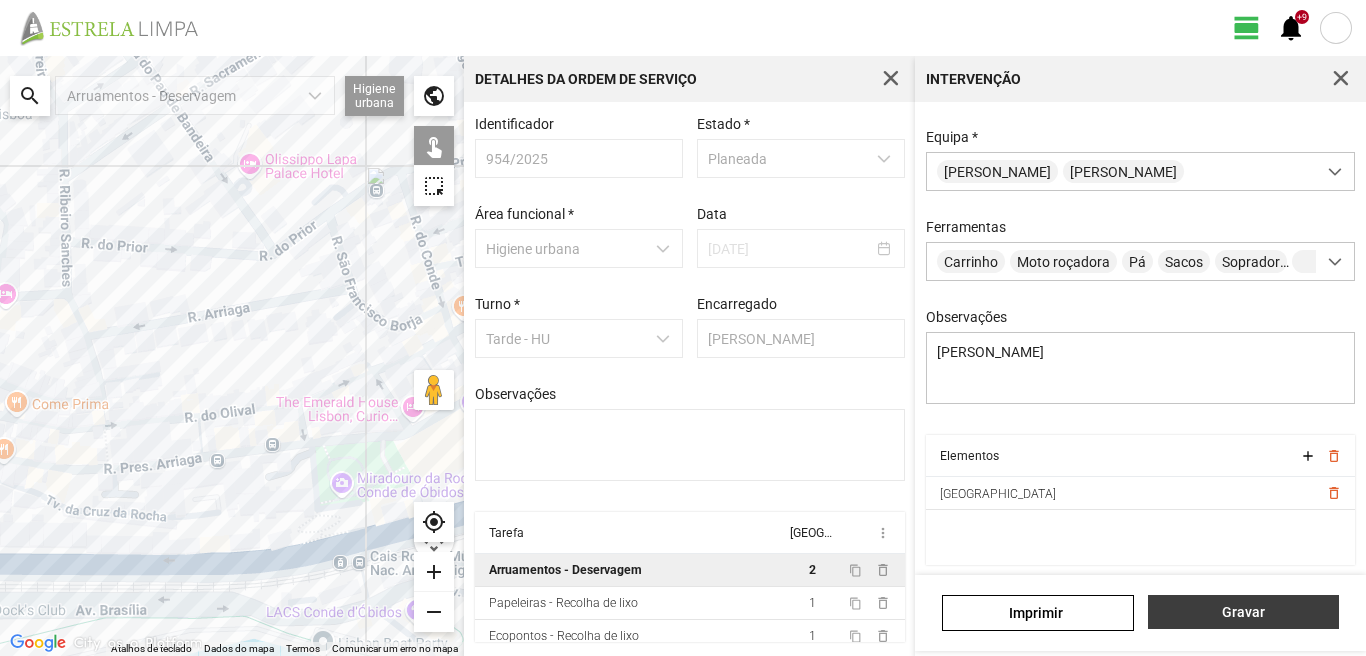 click on "Gravar" at bounding box center [1243, 612] 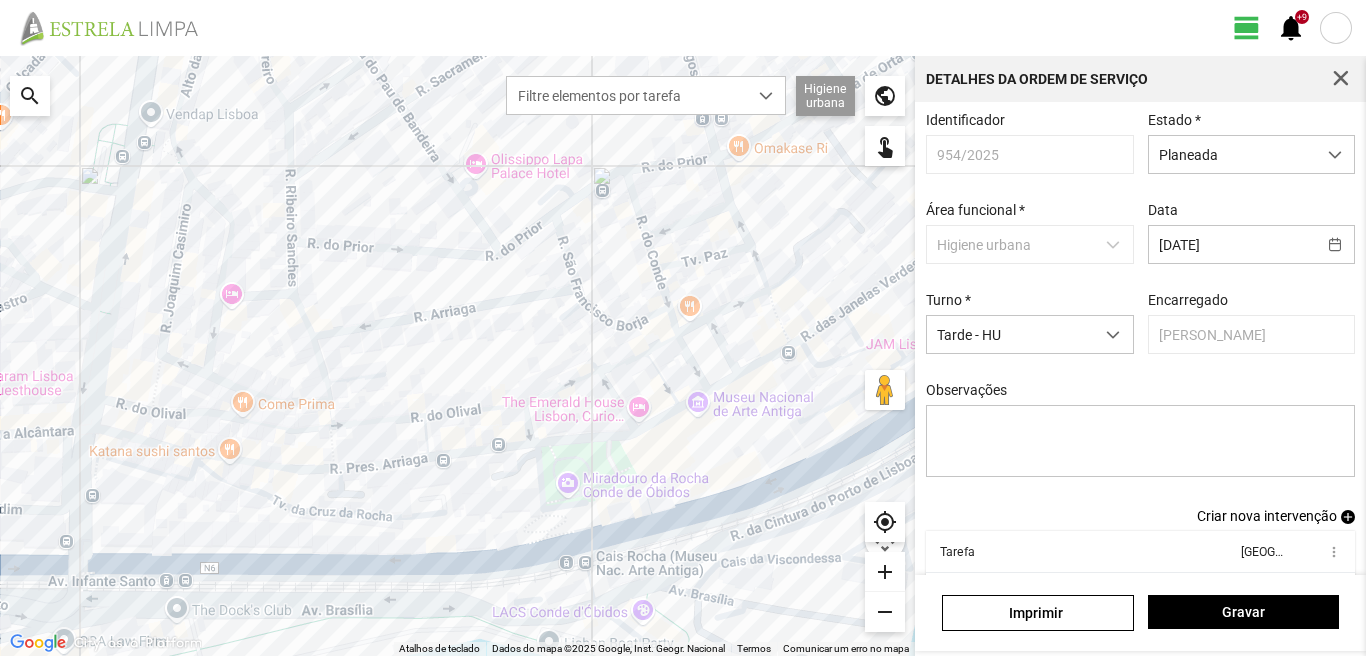 scroll, scrollTop: 109, scrollLeft: 0, axis: vertical 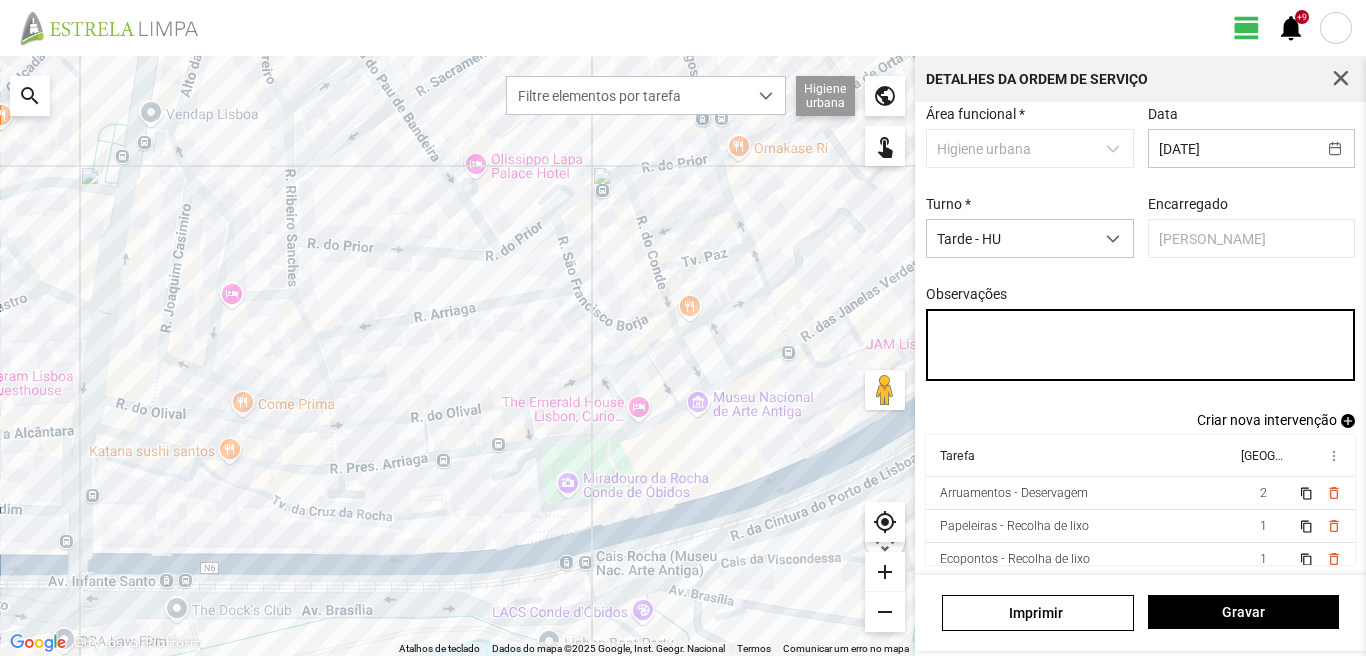 click on "Observações" at bounding box center (1141, 345) 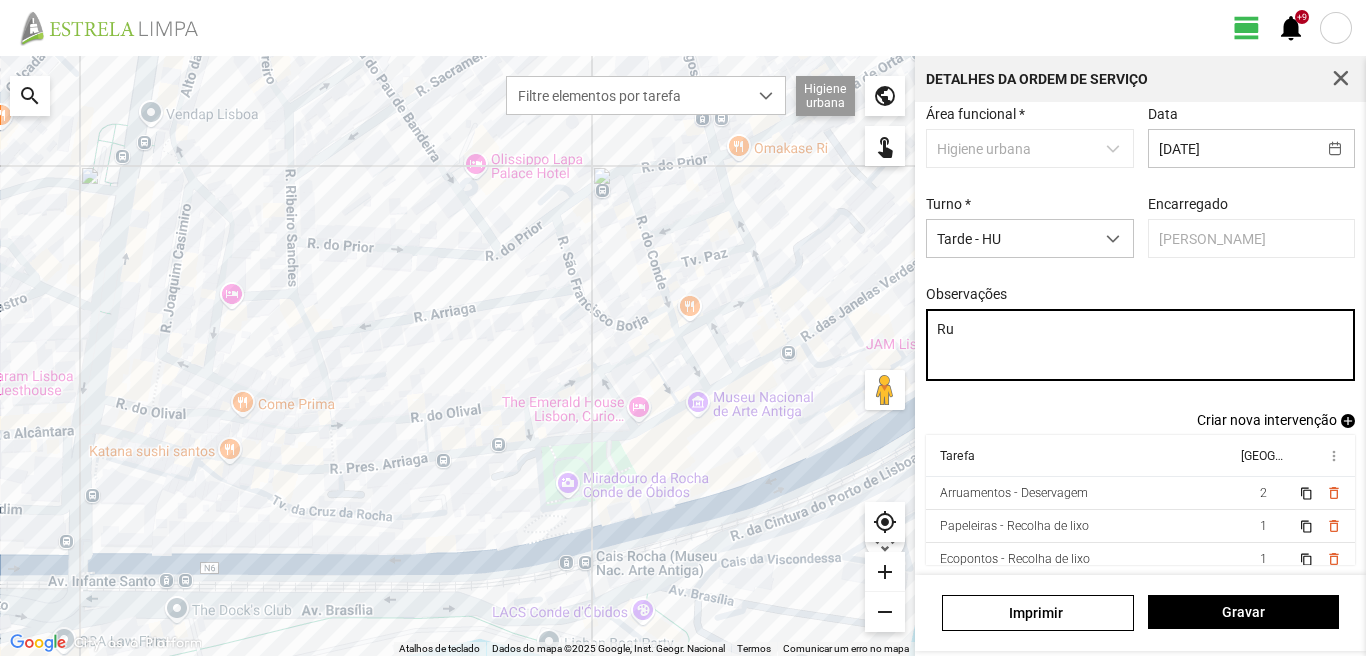 type on "R" 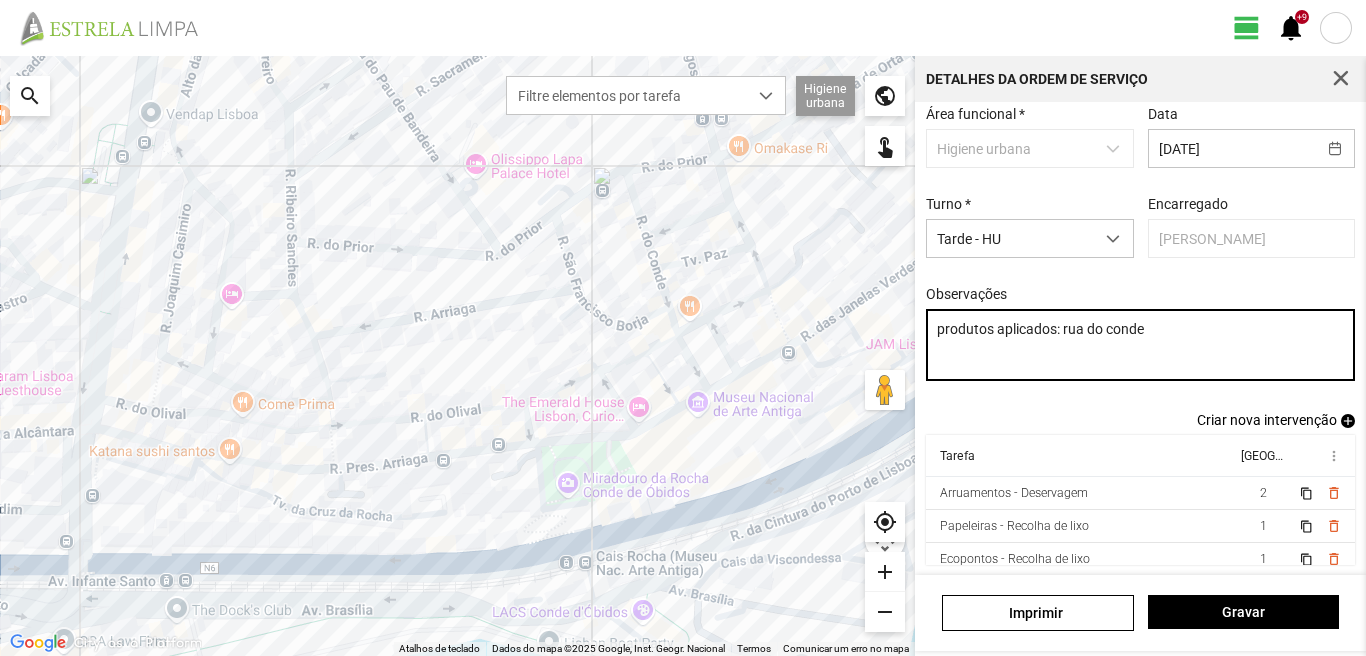 click on "produtos aplicados: rua do conde" at bounding box center (1141, 345) 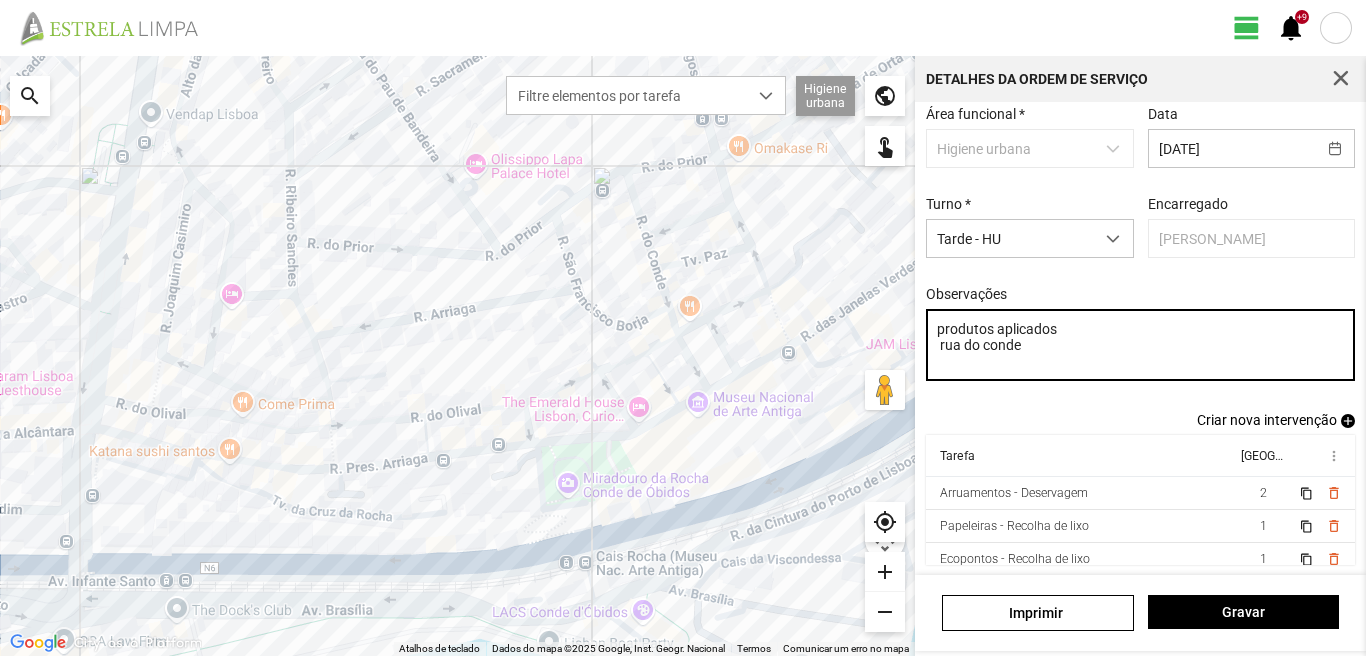 click on "produtos aplicados
rua do conde" at bounding box center [1141, 345] 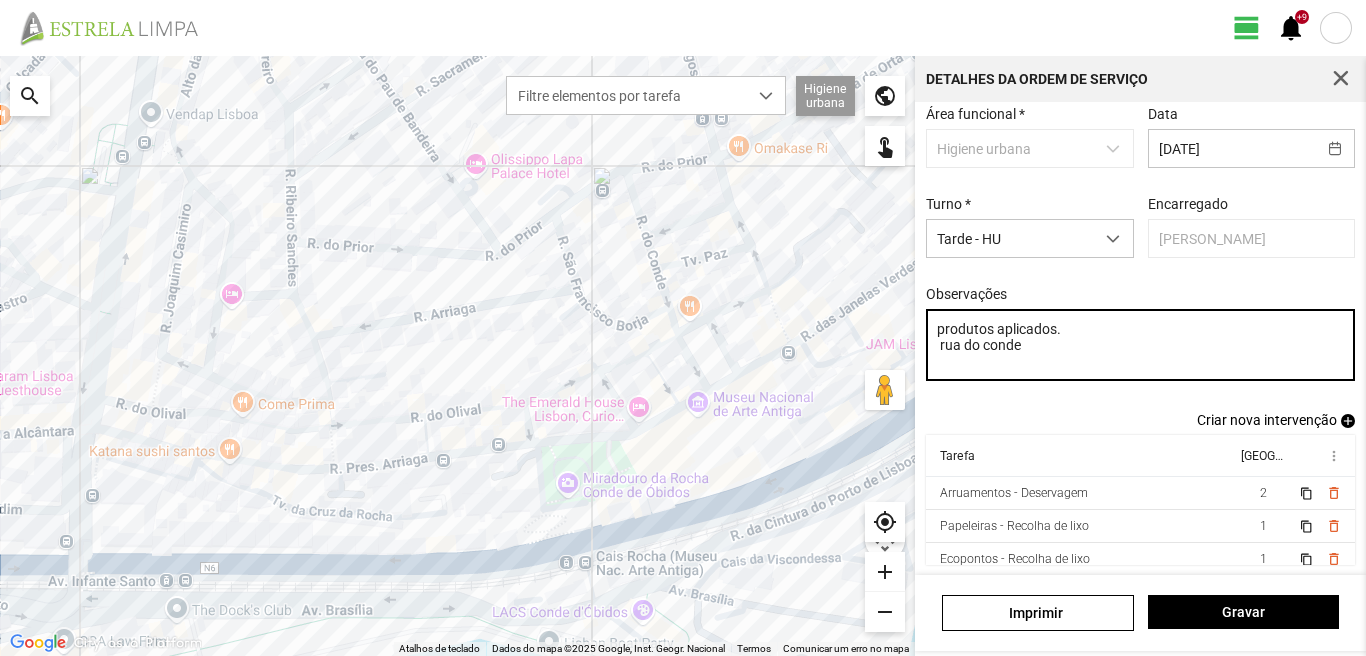 click on "produtos aplicados.
rua do conde" at bounding box center (1141, 345) 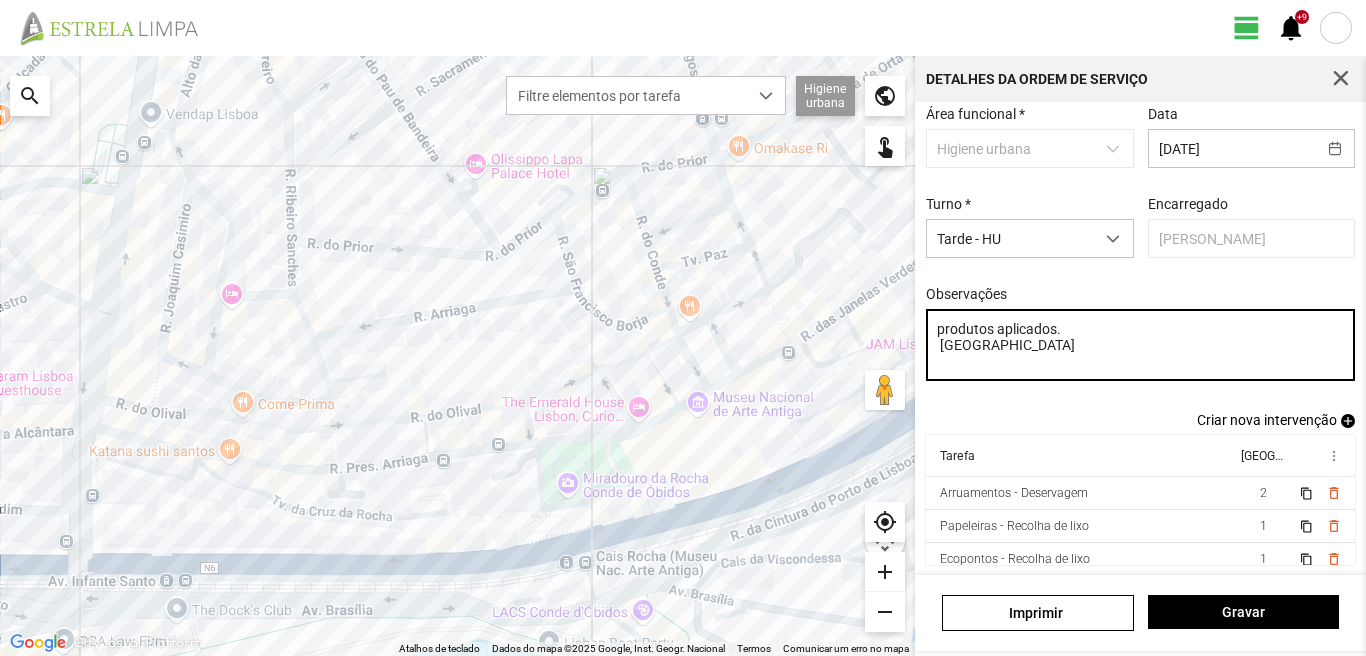 click on "produtos aplicados.
Rua do conde" at bounding box center [1141, 345] 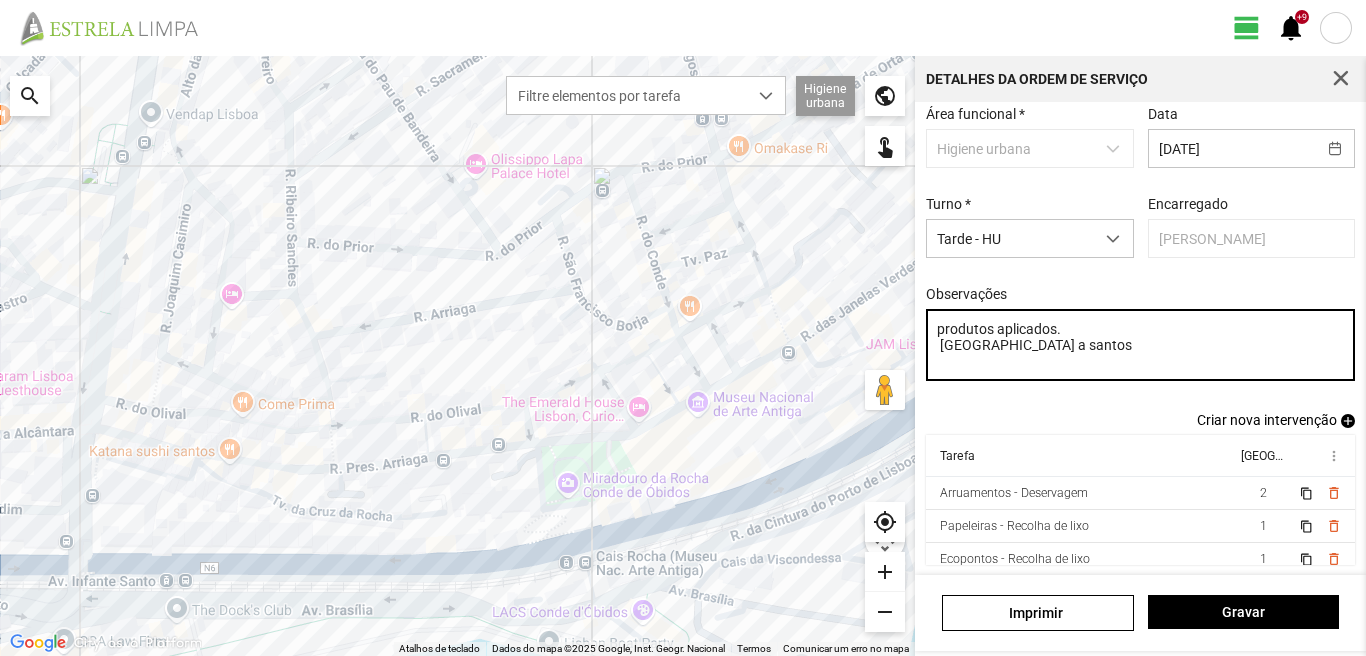 click on "produtos aplicados.
Rua do conde
Travessa santo António a santos" at bounding box center [1141, 345] 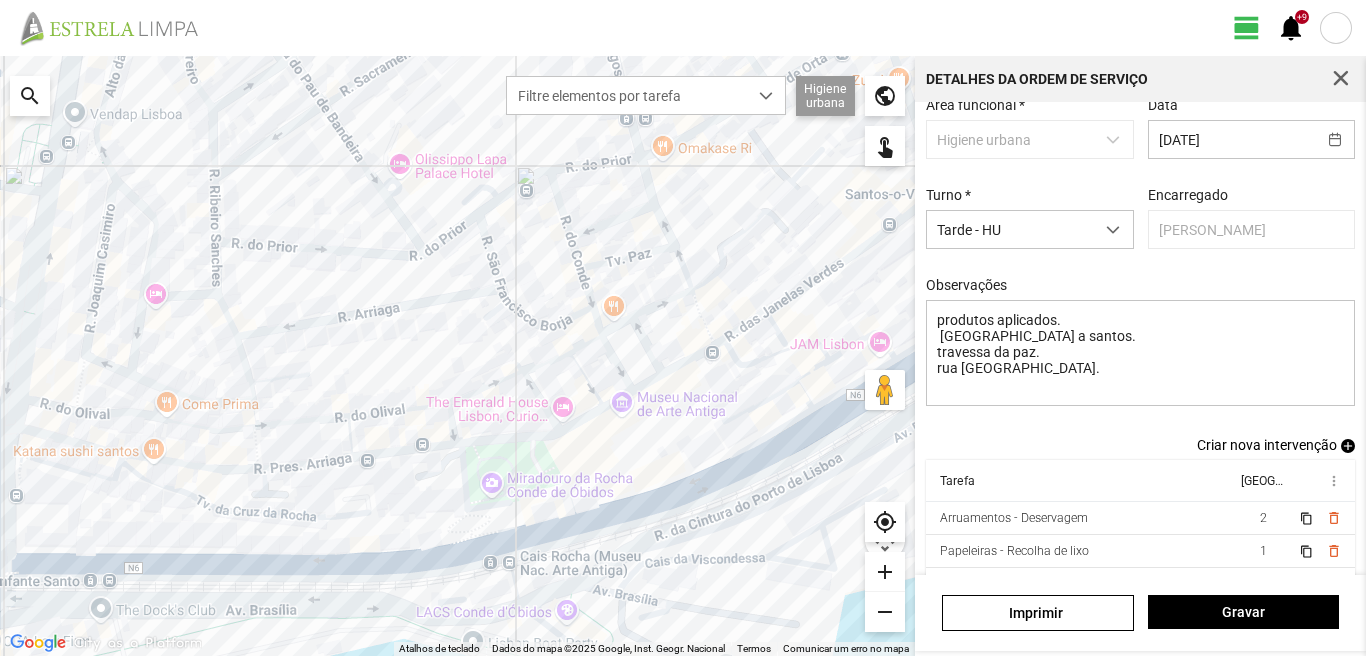 drag, startPoint x: 455, startPoint y: 373, endPoint x: 375, endPoint y: 374, distance: 80.00625 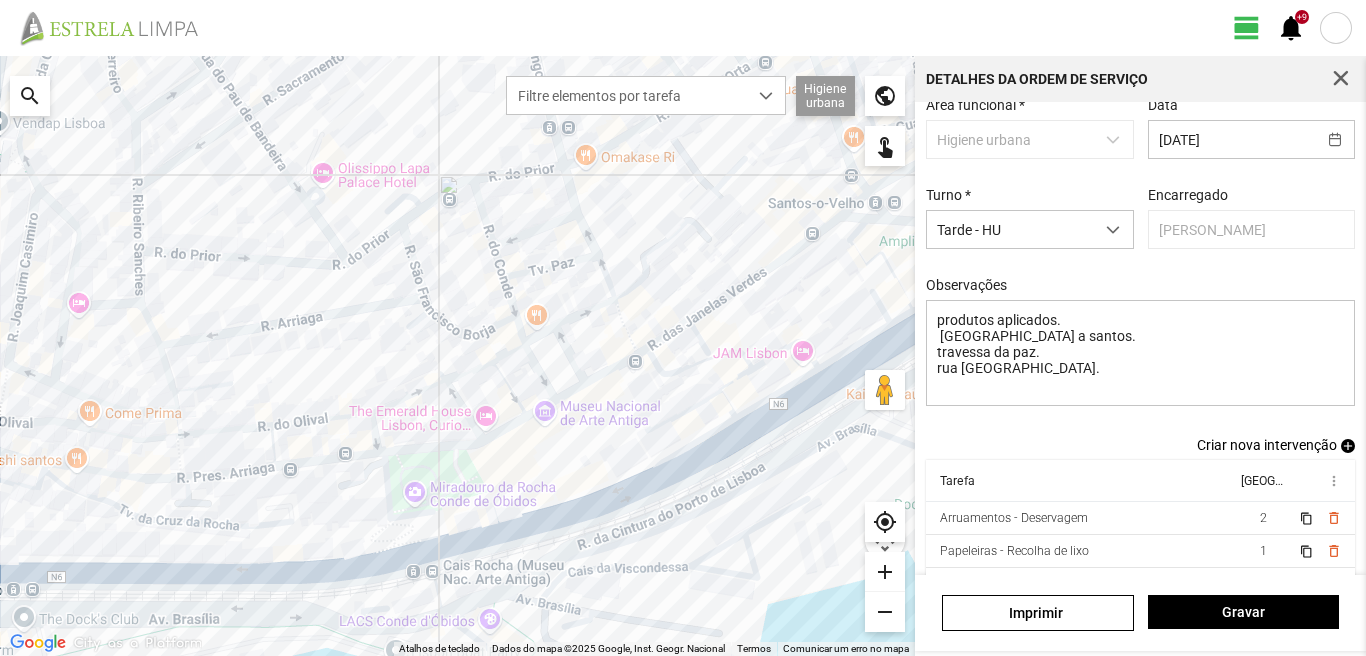 drag, startPoint x: 390, startPoint y: 366, endPoint x: 347, endPoint y: 368, distance: 43.046486 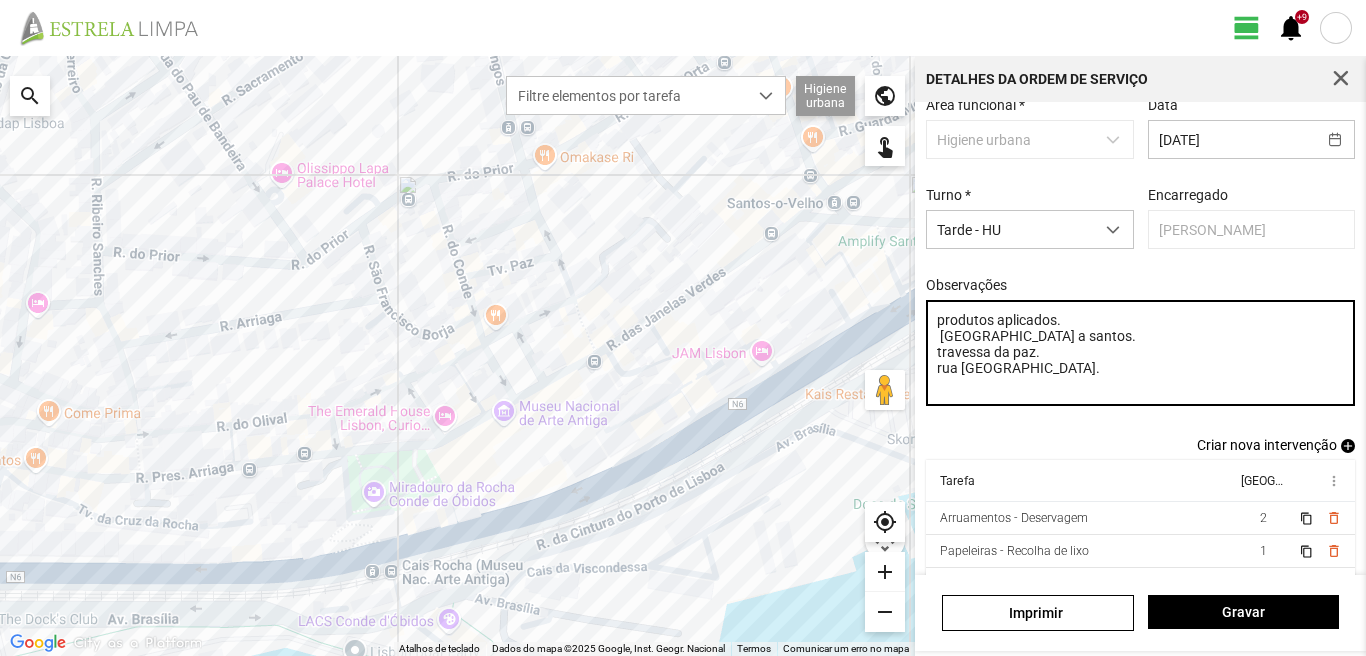 click on "produtos aplicados.
Rua do conde
Travessa santo António a santos.
travessa da paz.
rua são Francisco borja." at bounding box center (1141, 353) 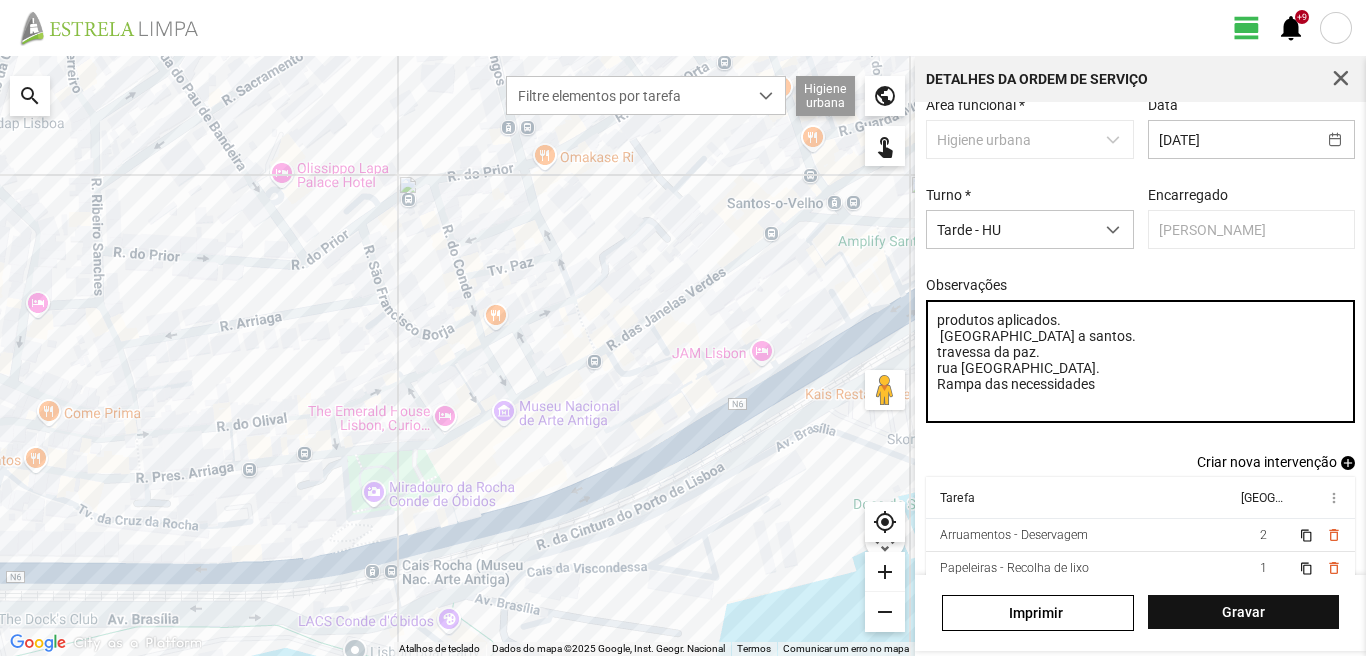 type on "produtos aplicados.
[GEOGRAPHIC_DATA] a santos.
travessa da paz.
rua [GEOGRAPHIC_DATA].
Rampa das necessidades" 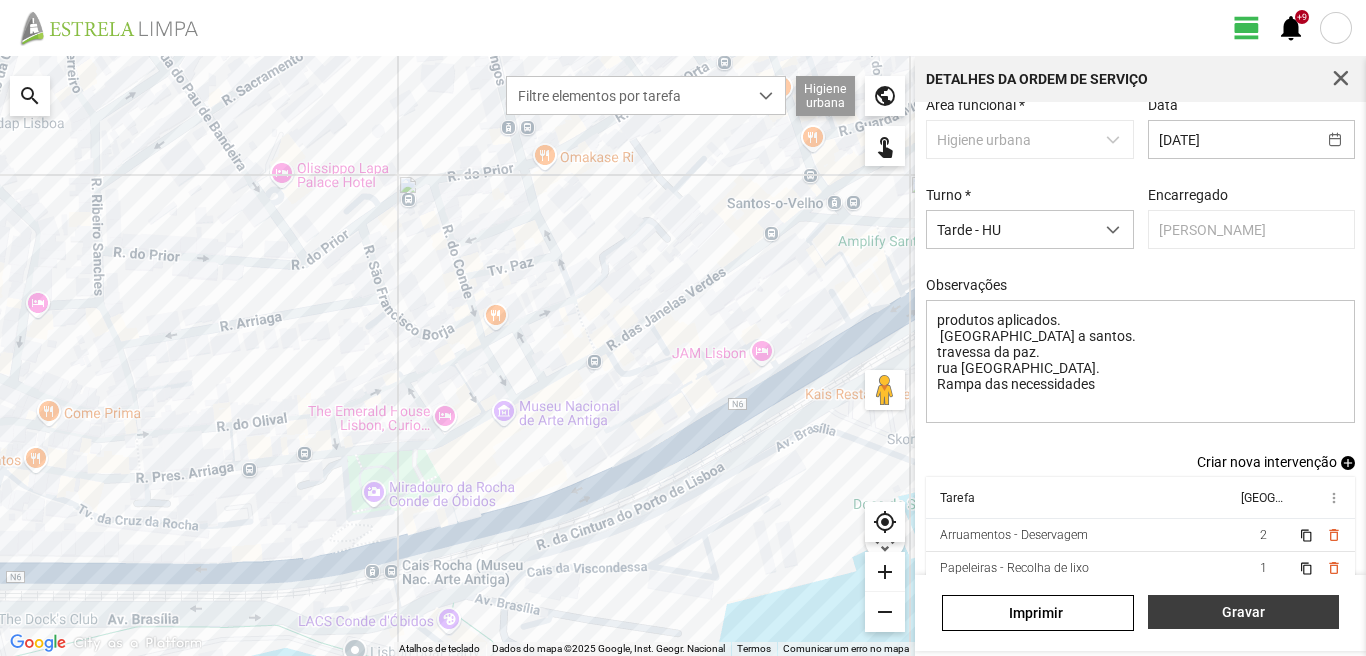 click on "Gravar" at bounding box center (1243, 612) 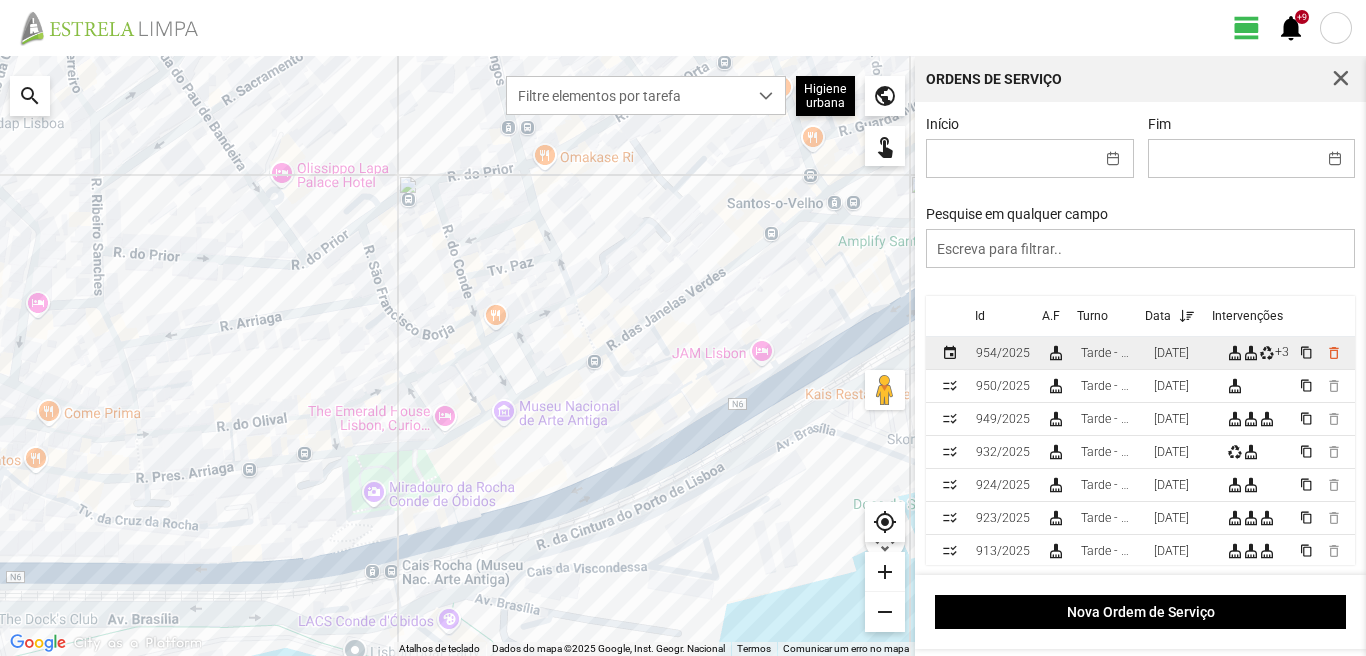 click on "[DATE]" at bounding box center (1171, 353) 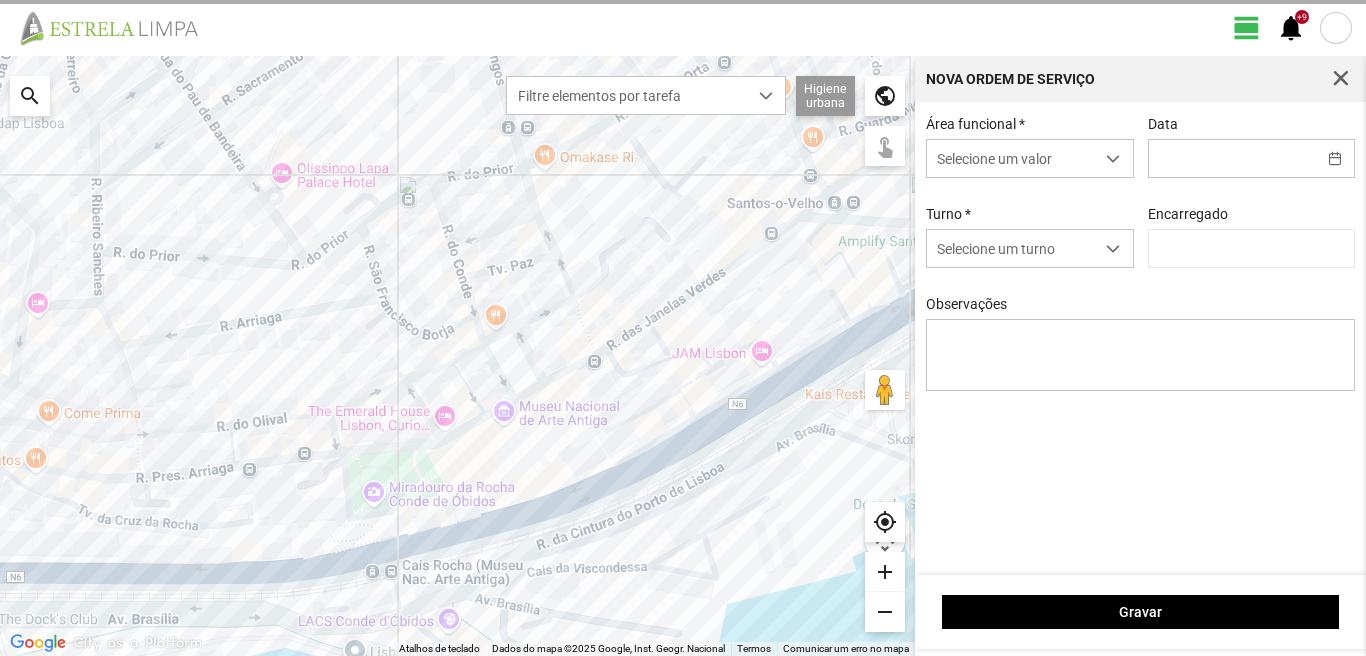 type on "[DATE]" 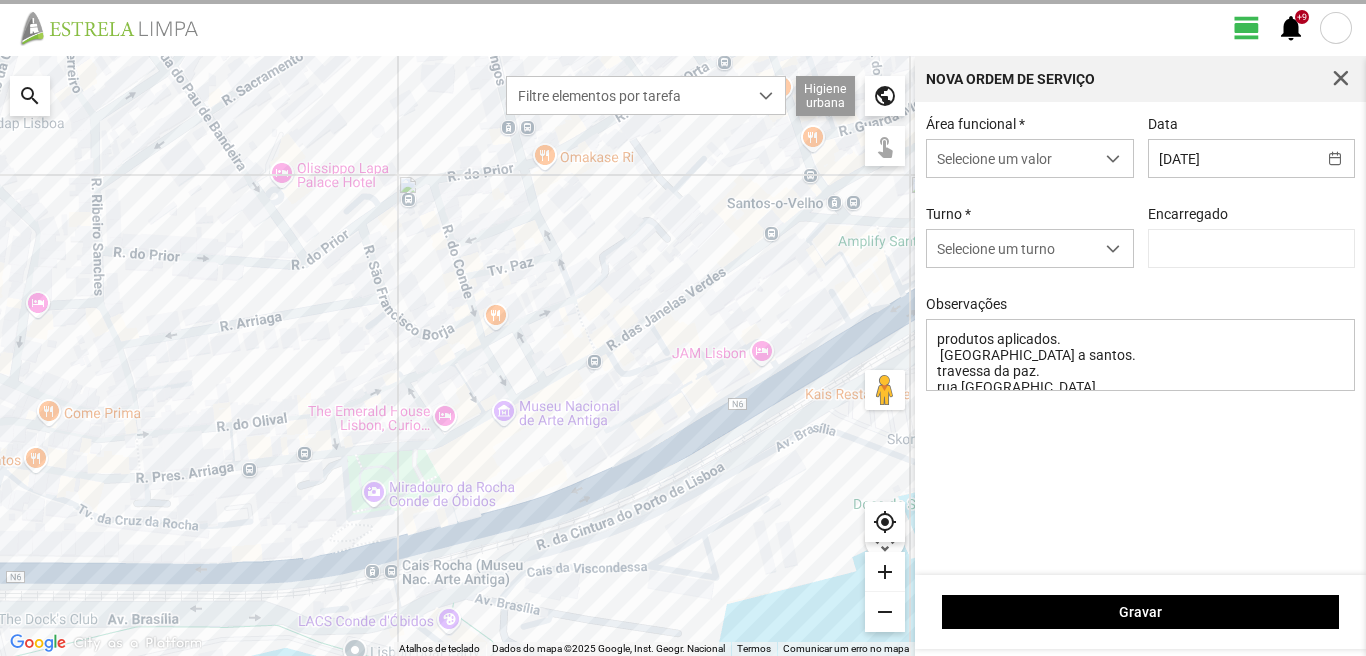 type on "[PERSON_NAME]" 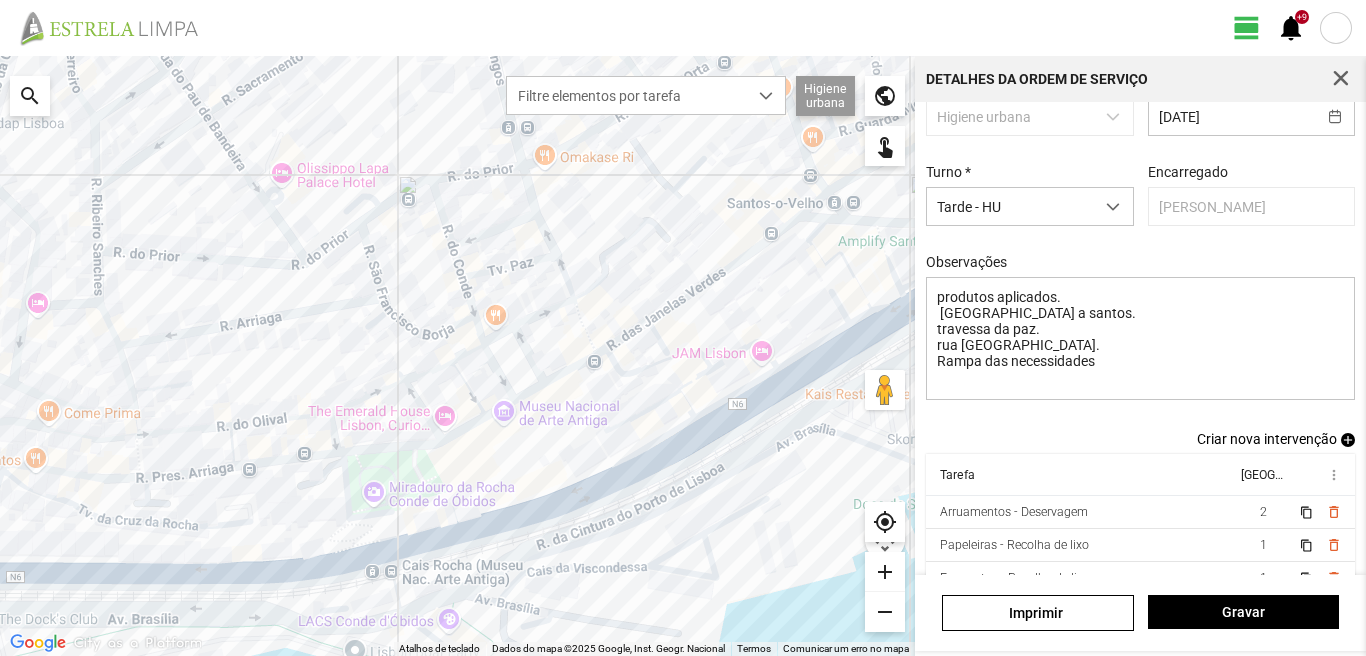 scroll, scrollTop: 160, scrollLeft: 0, axis: vertical 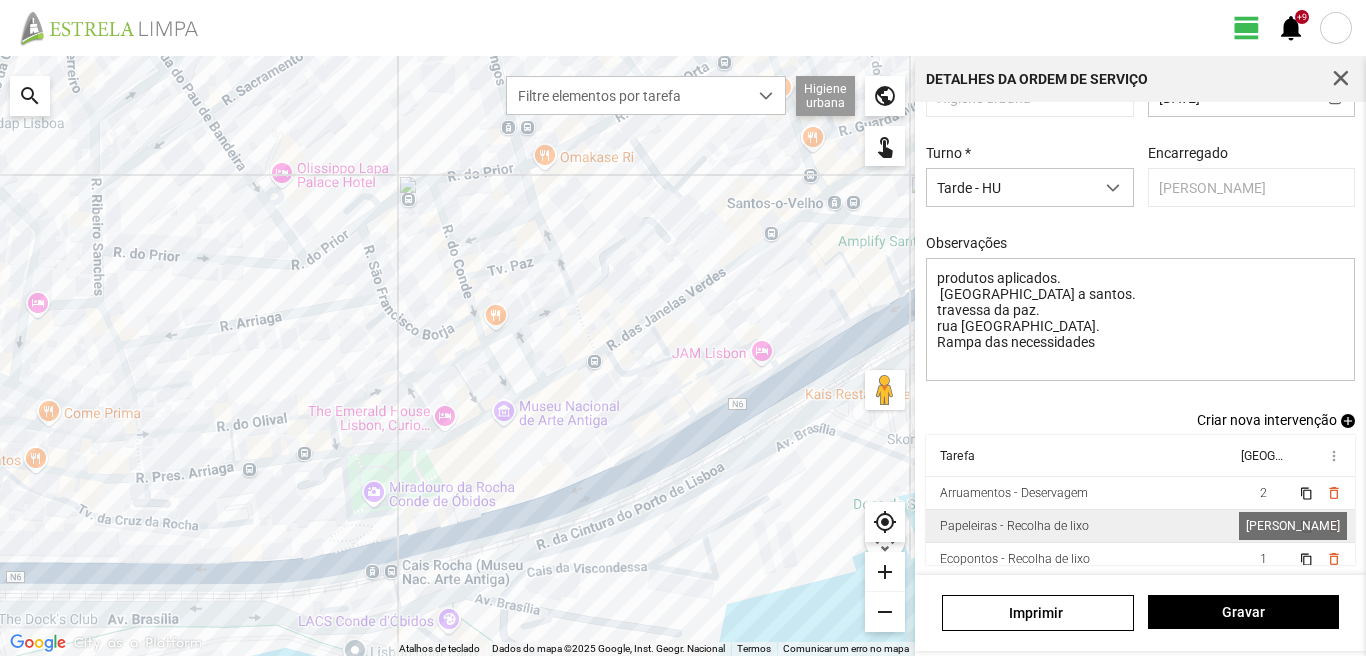 click on "1" at bounding box center [1263, 526] 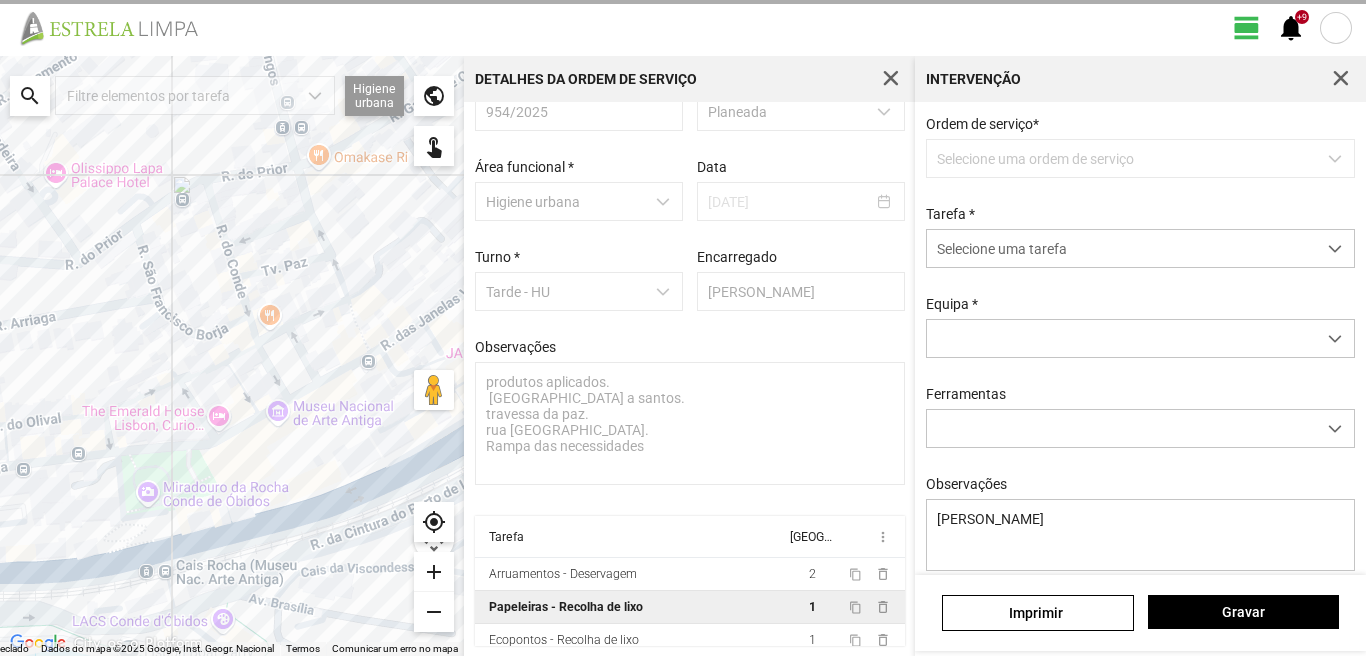 scroll, scrollTop: 55, scrollLeft: 0, axis: vertical 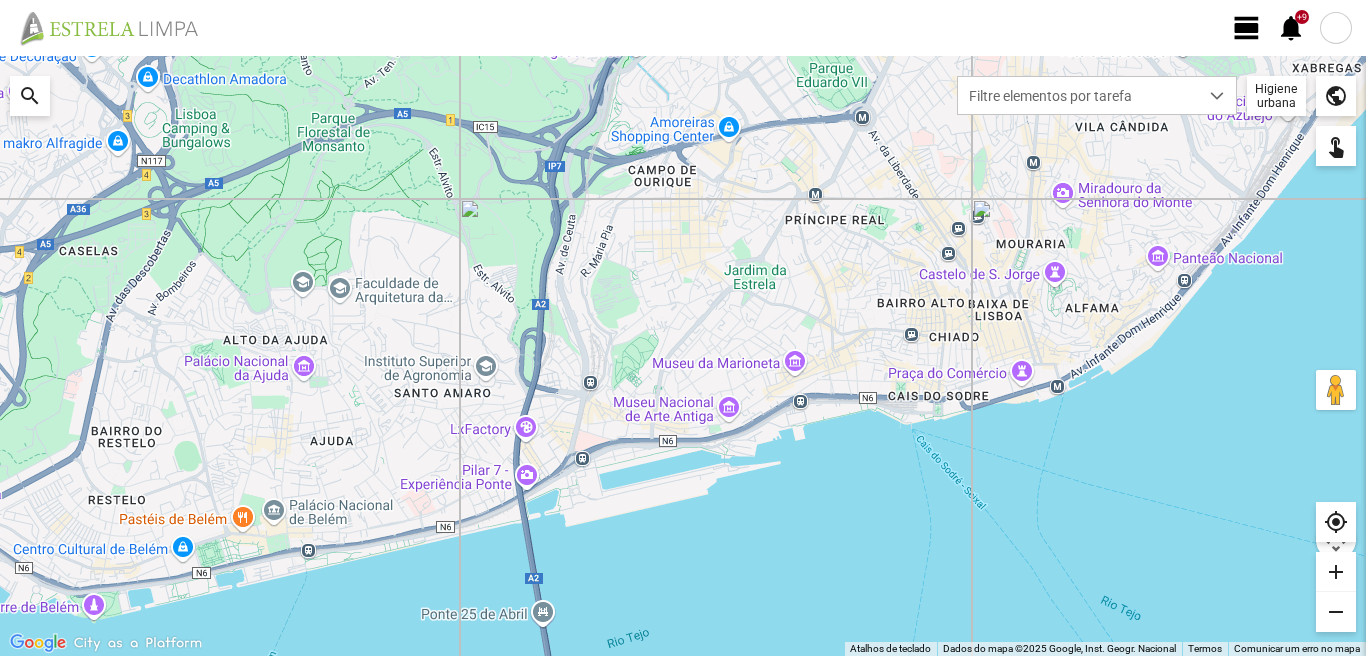 click on "view_day" 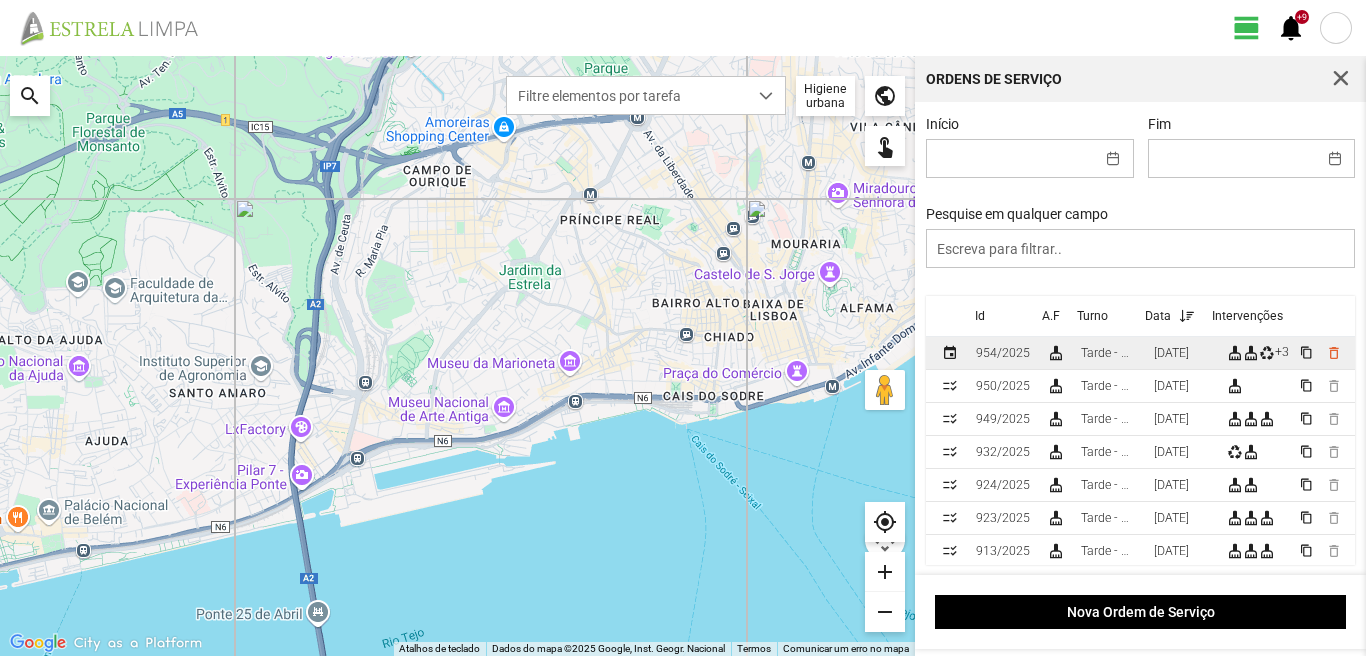 click on "[DATE]" at bounding box center [1171, 353] 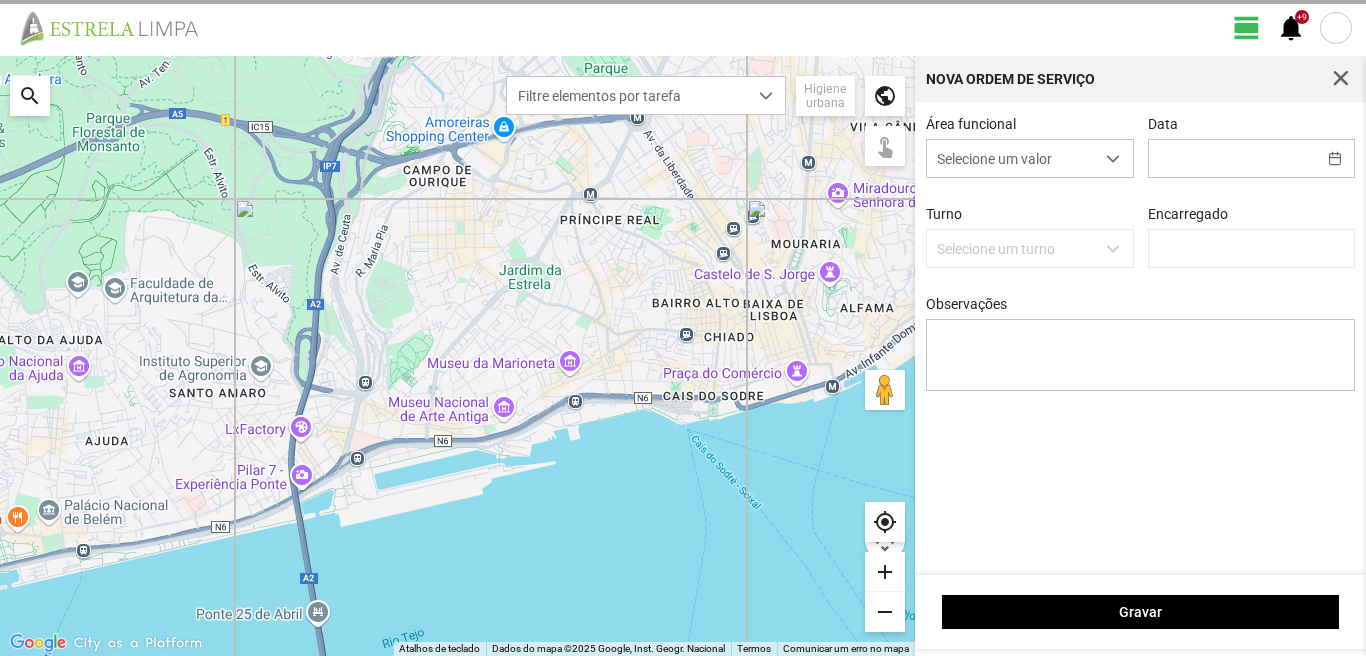 type on "[DATE]" 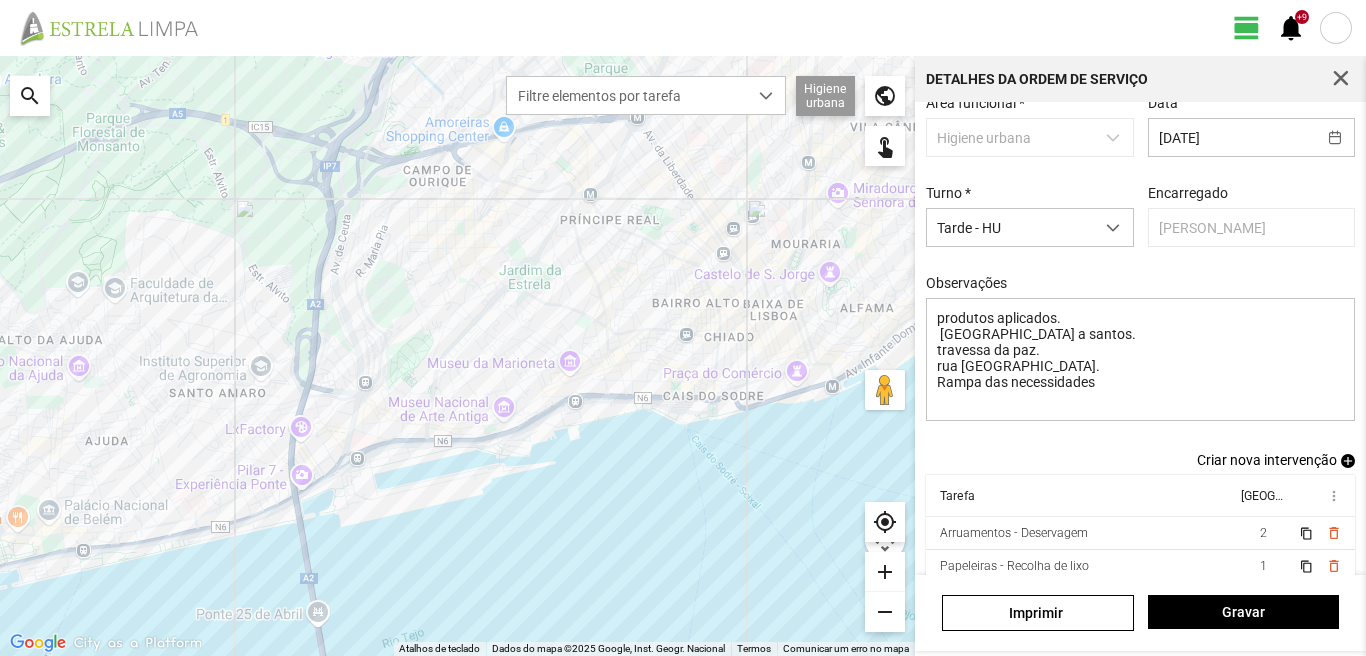 scroll, scrollTop: 160, scrollLeft: 0, axis: vertical 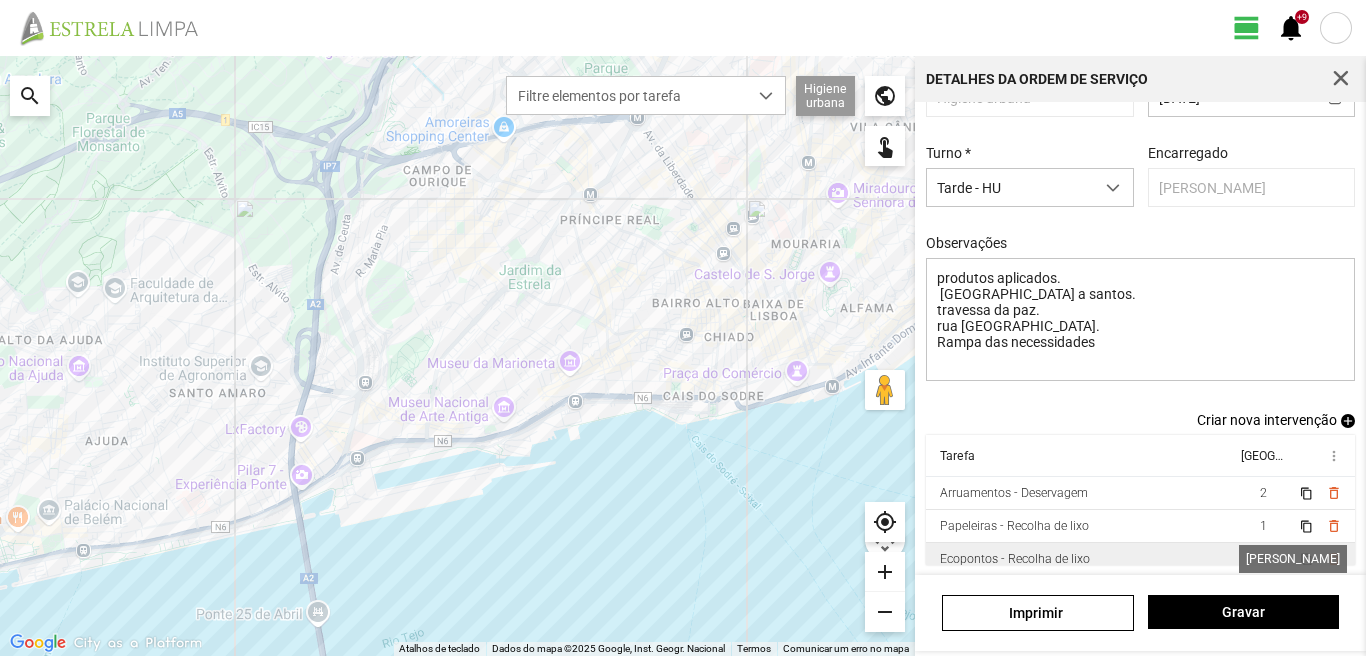 click on "1" at bounding box center [1263, 559] 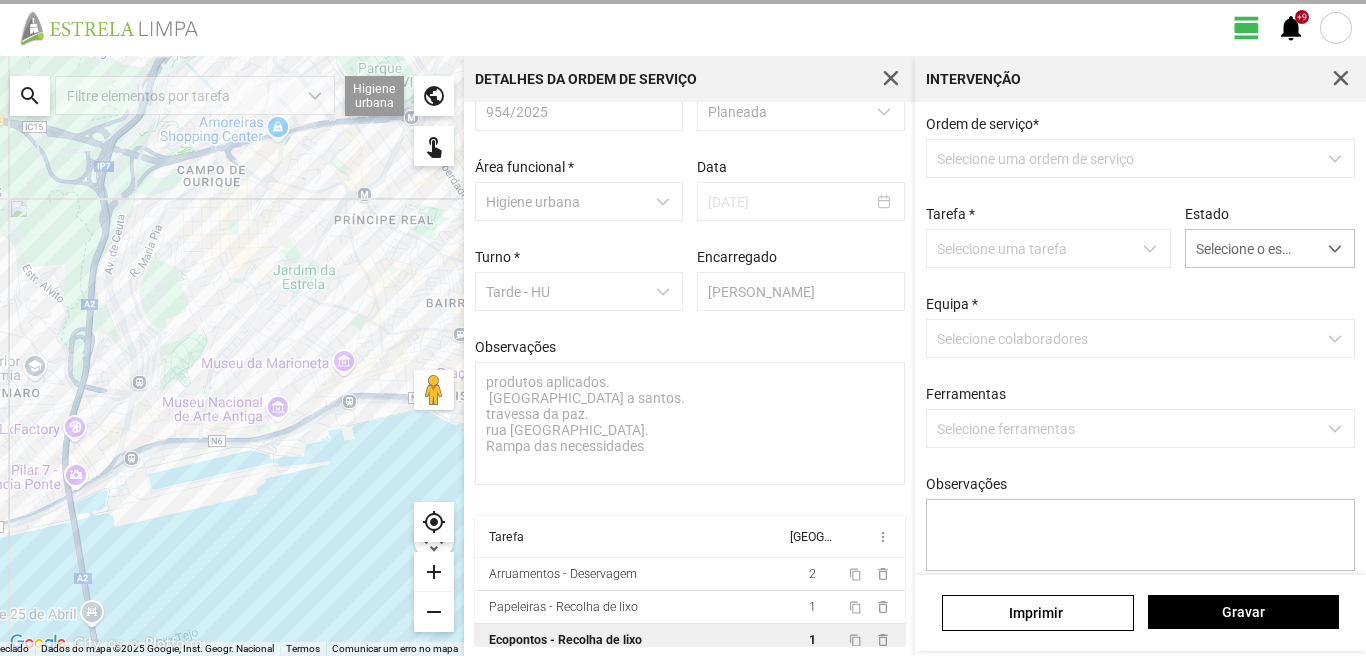 scroll, scrollTop: 55, scrollLeft: 0, axis: vertical 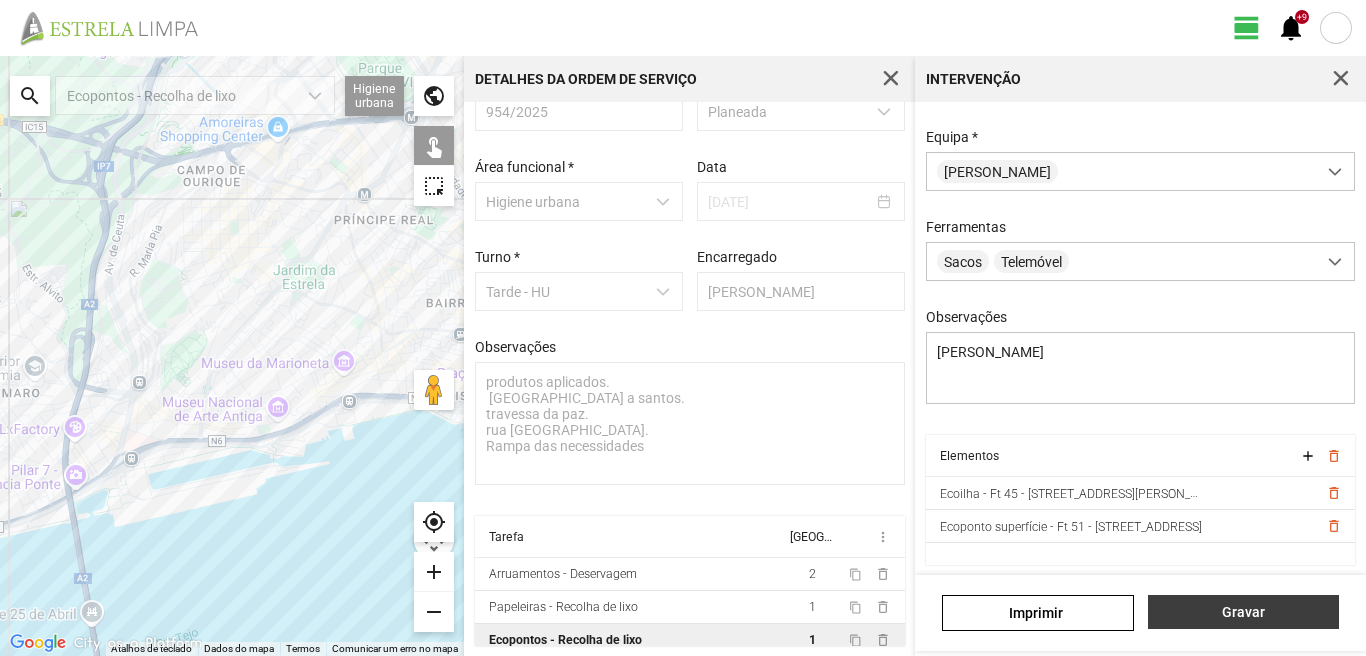 click on "Gravar" at bounding box center (1243, 612) 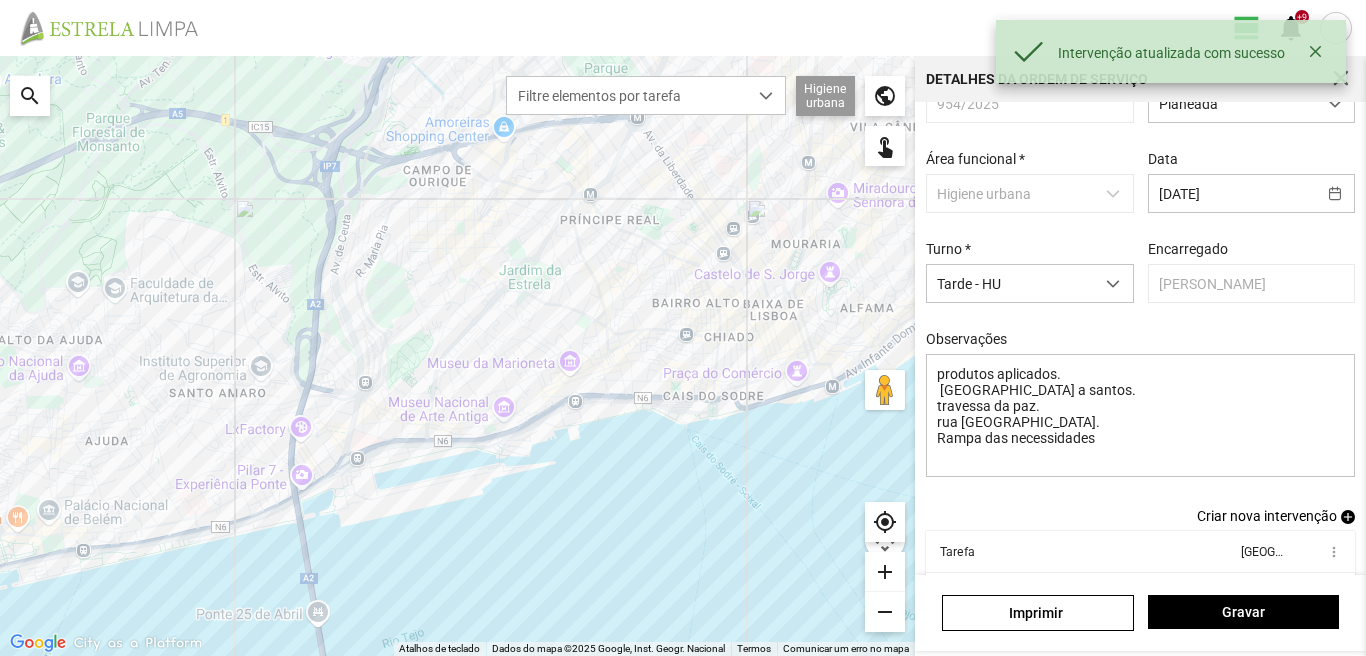 scroll, scrollTop: 160, scrollLeft: 0, axis: vertical 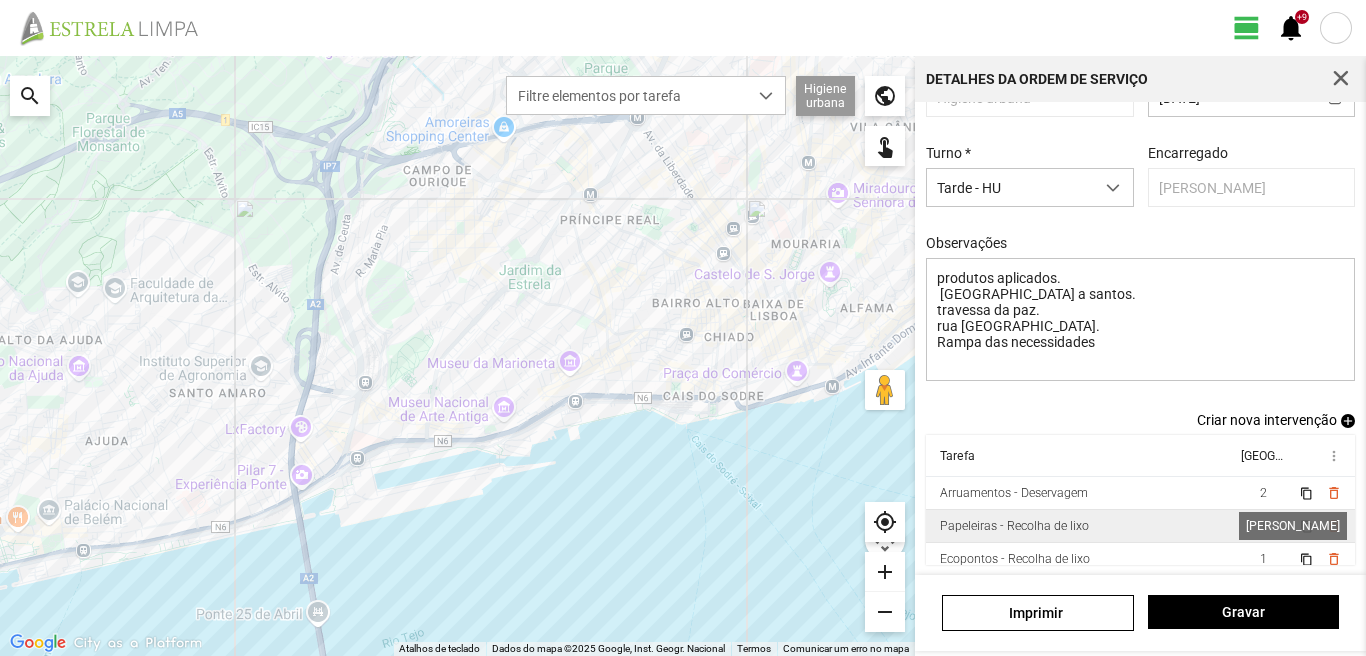 click on "1" at bounding box center (1263, 526) 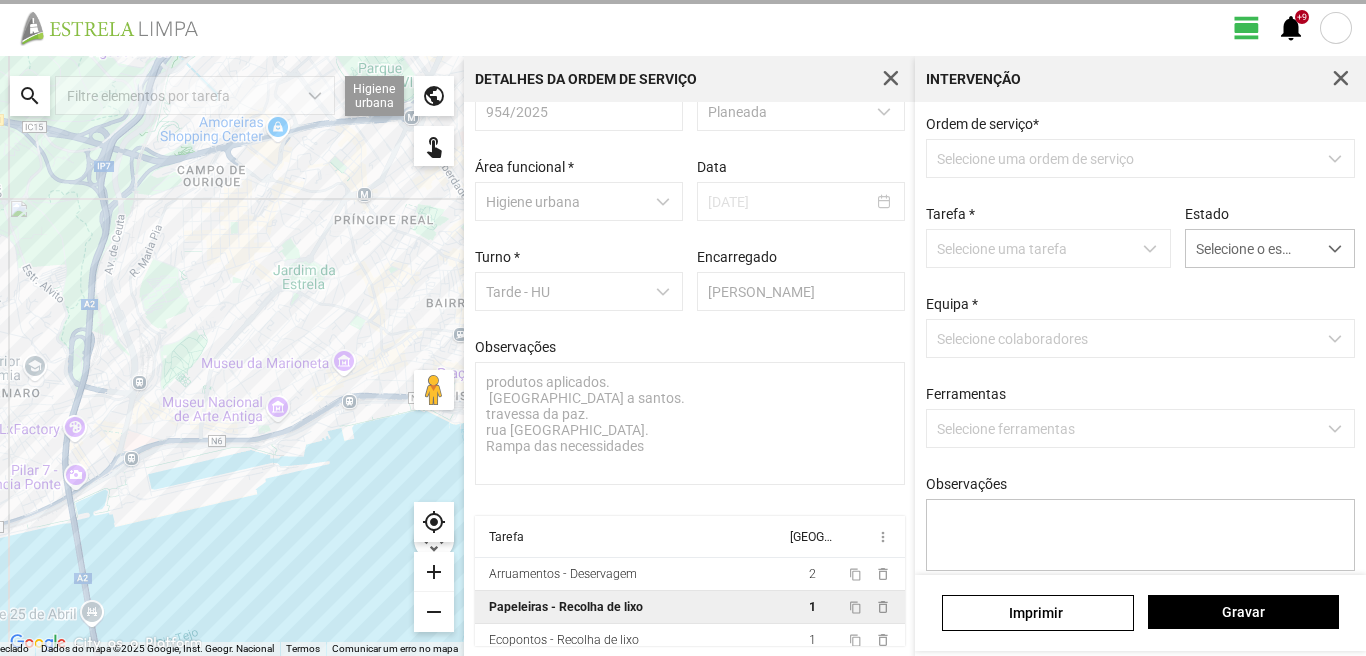 type on "[PERSON_NAME]" 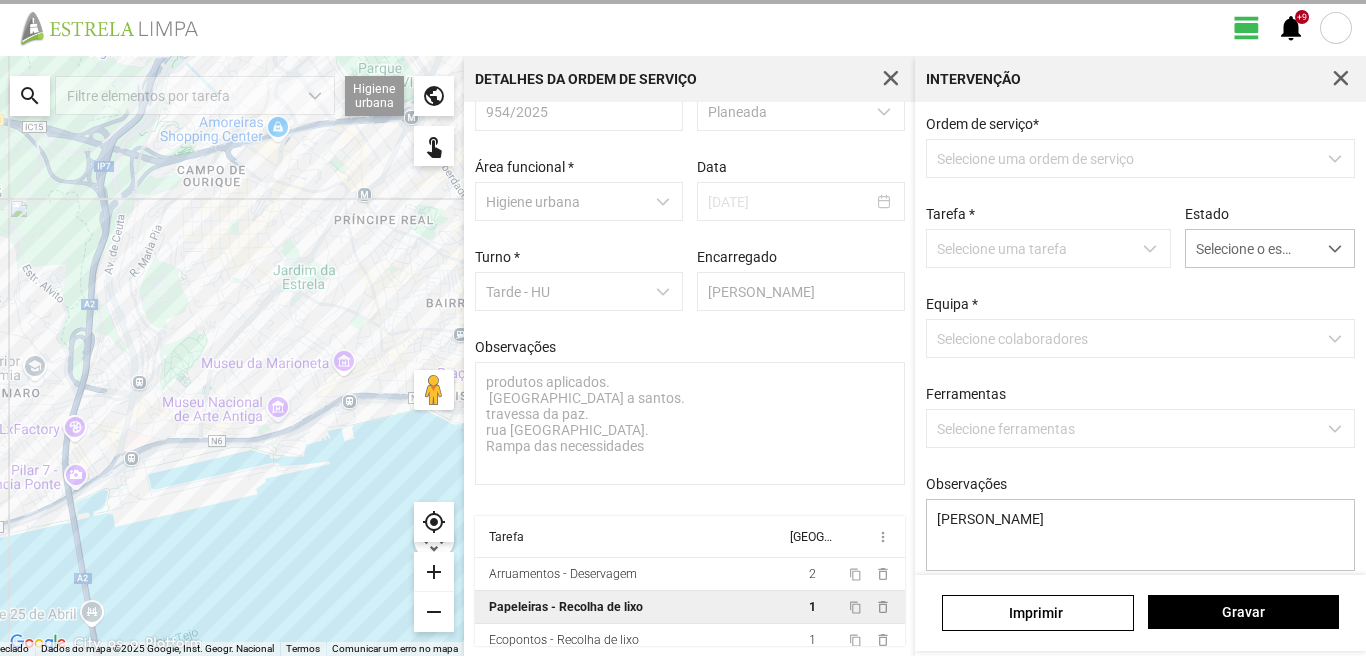 scroll, scrollTop: 55, scrollLeft: 0, axis: vertical 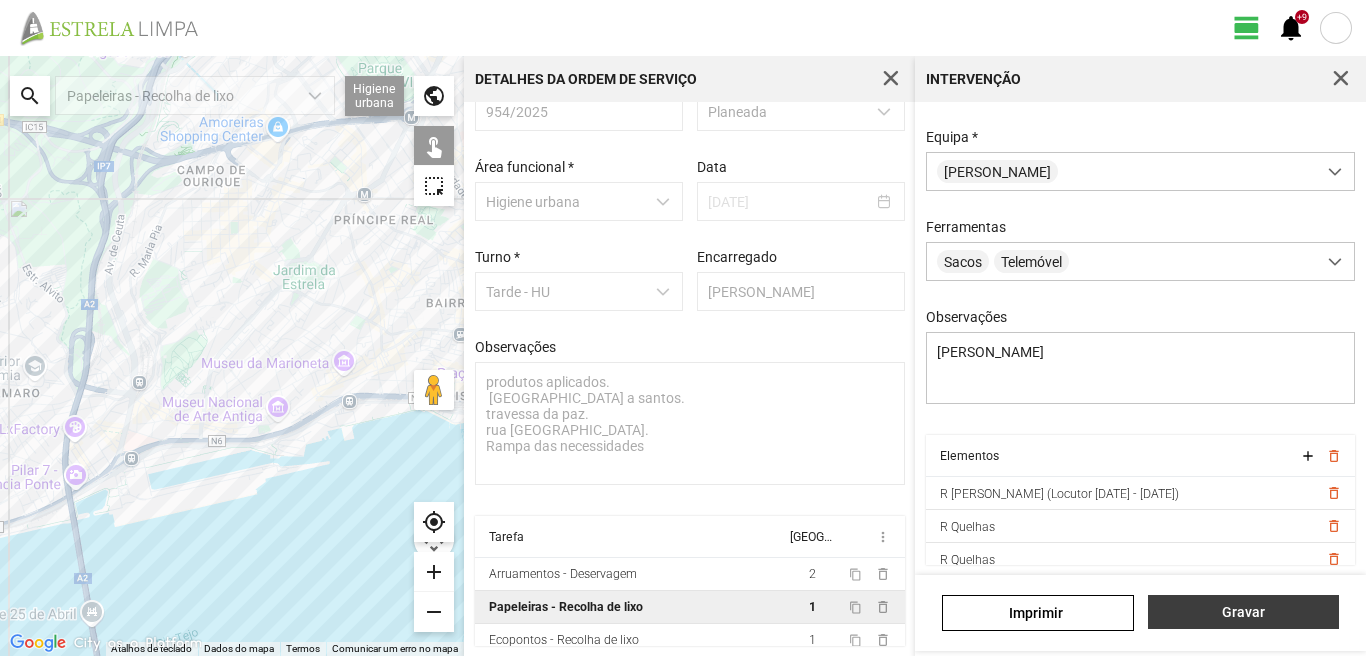 click on "Gravar" at bounding box center [1243, 612] 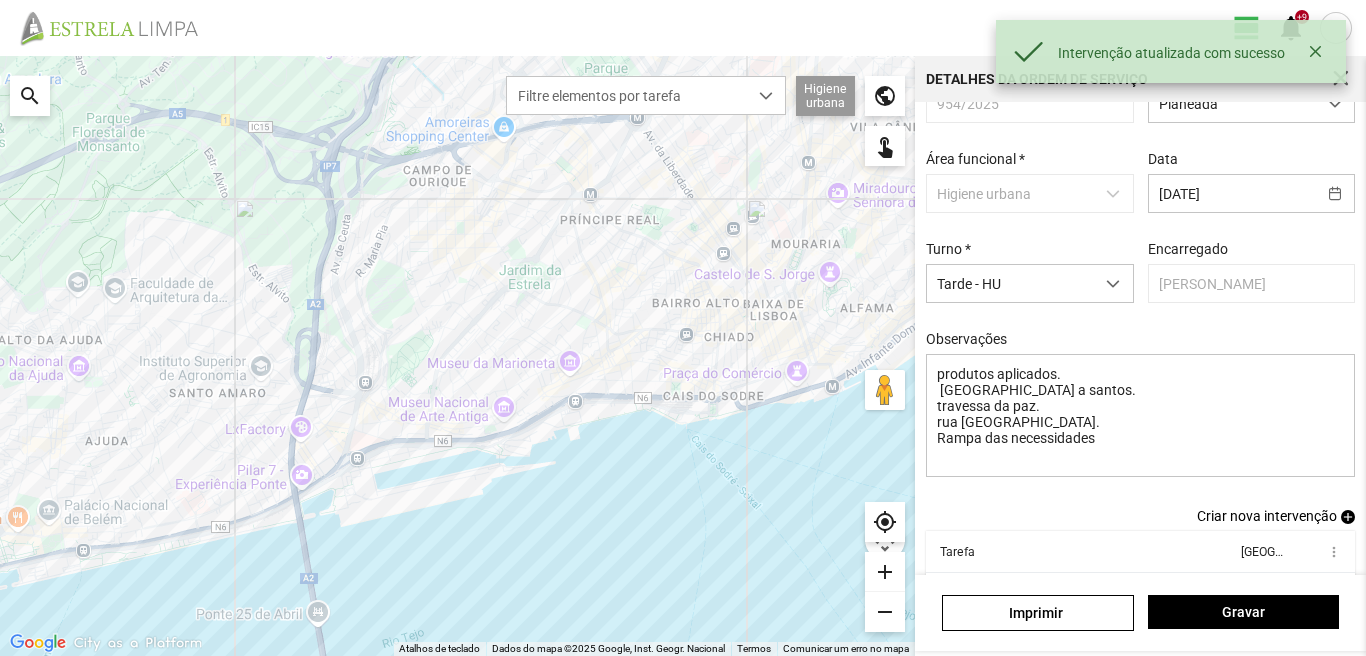 scroll, scrollTop: 160, scrollLeft: 0, axis: vertical 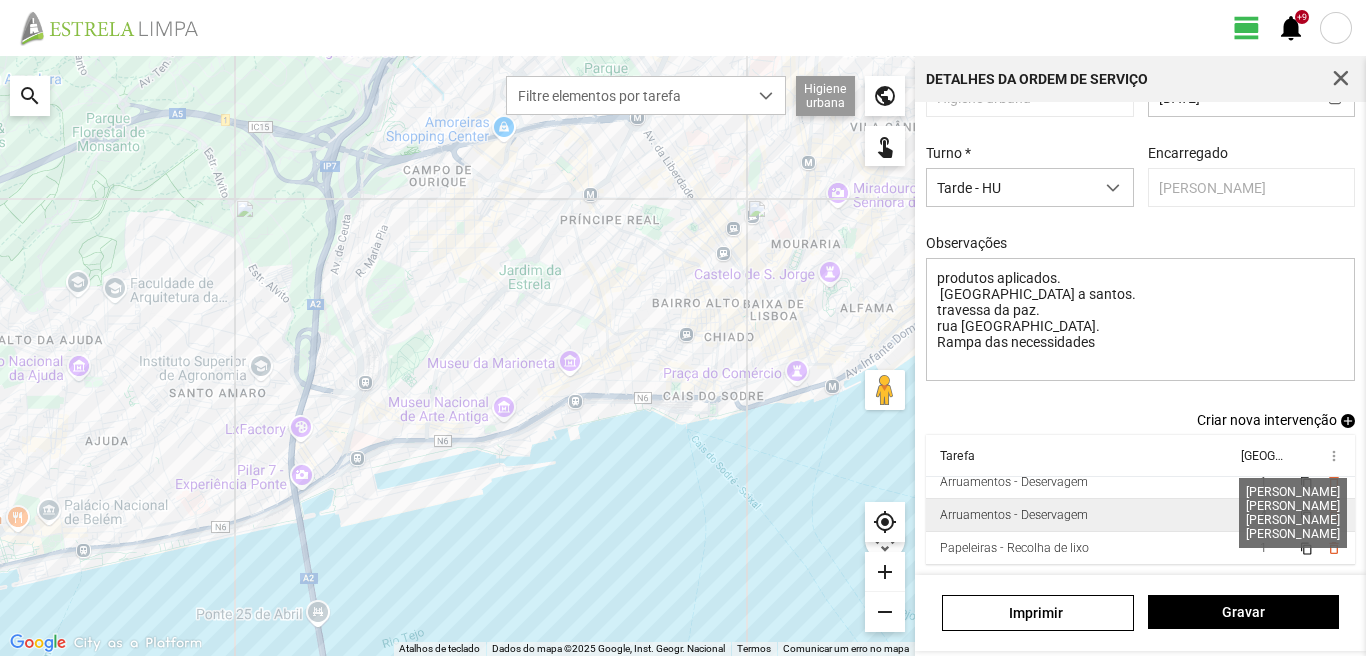 click on "4" at bounding box center (1263, 515) 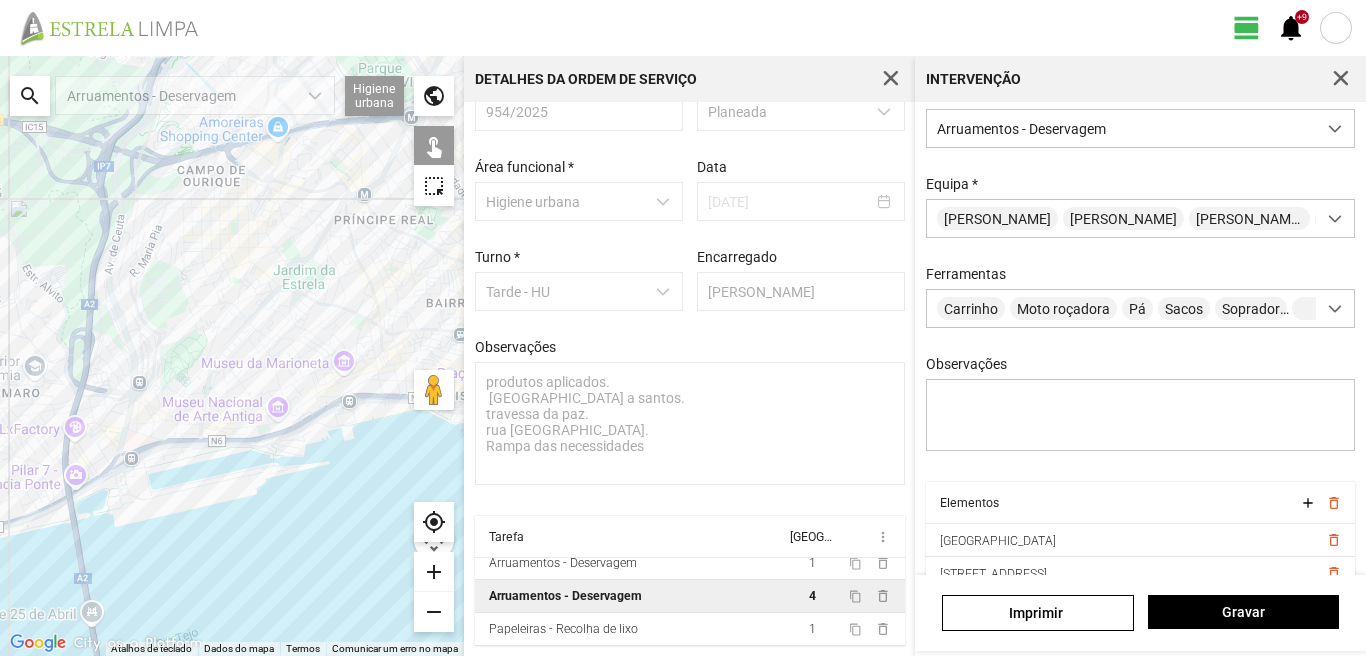 scroll, scrollTop: 177, scrollLeft: 0, axis: vertical 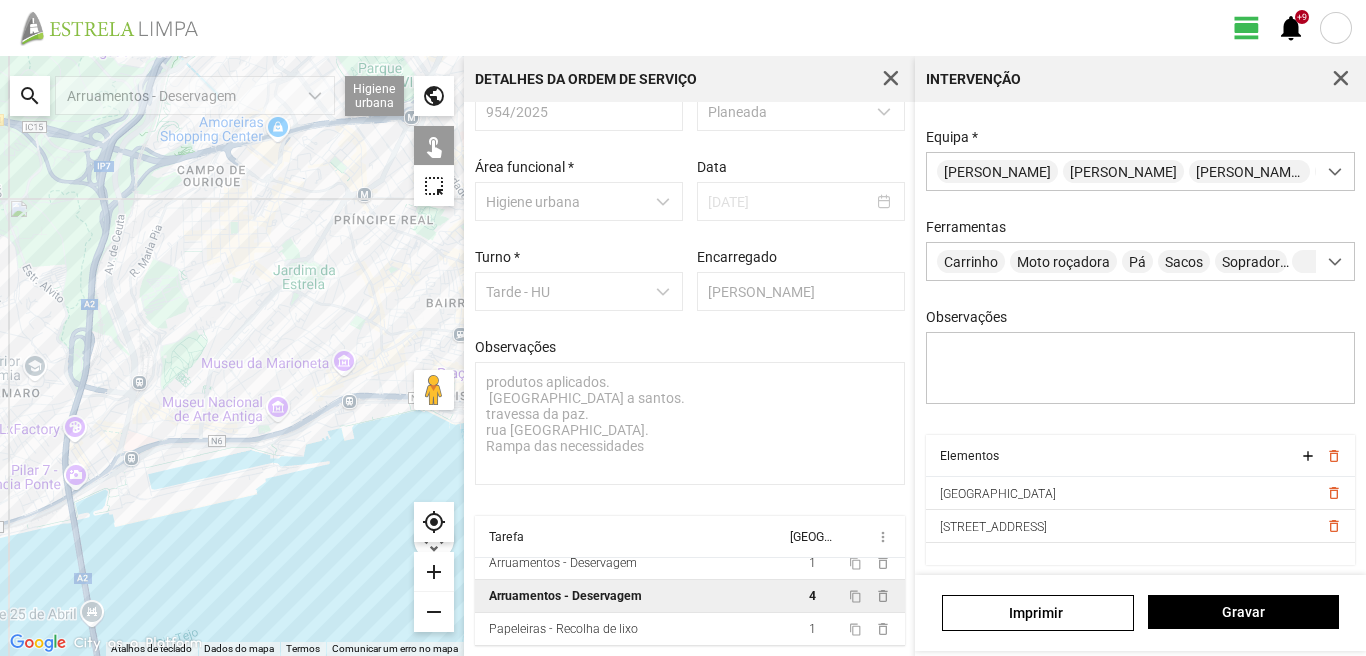 click on "add" 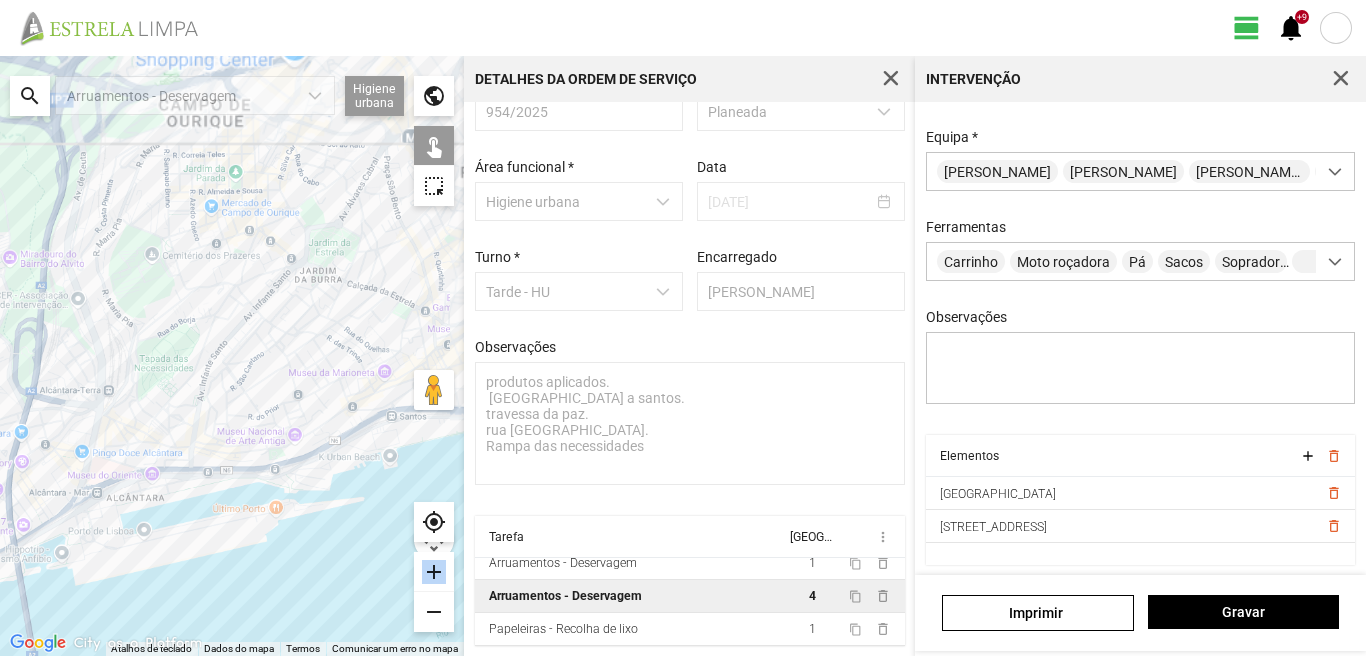 click on "add" 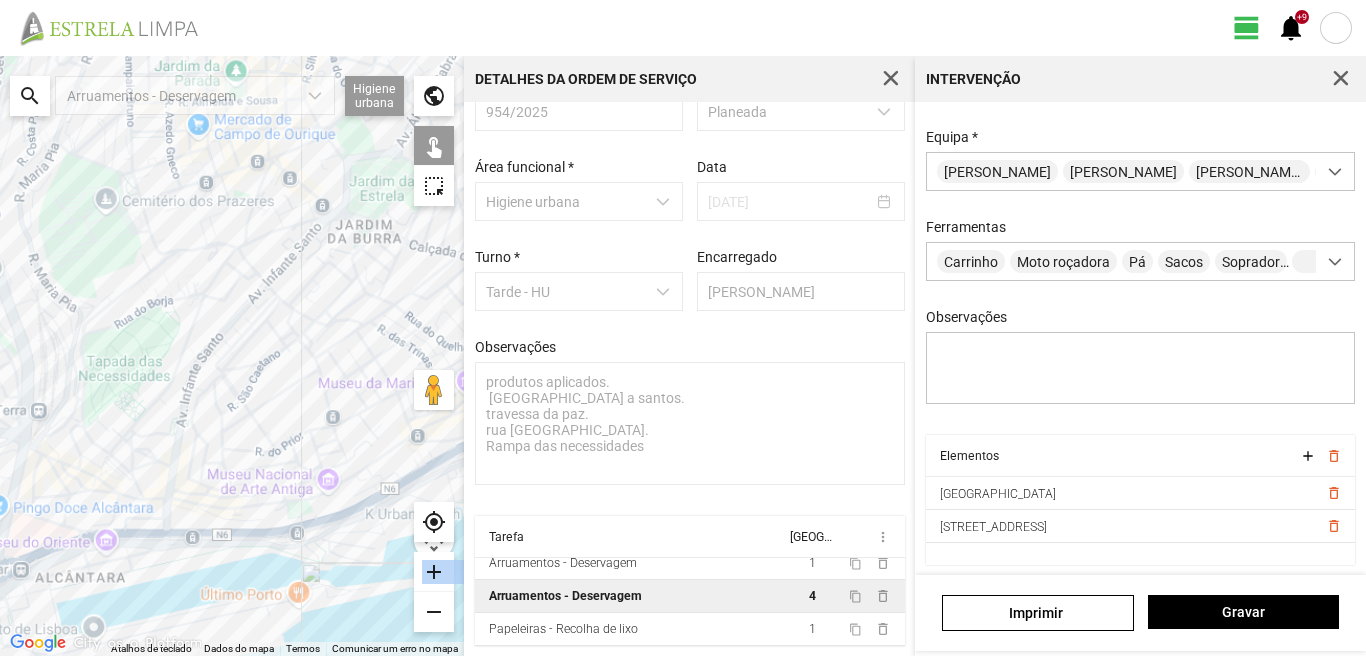 click on "add" 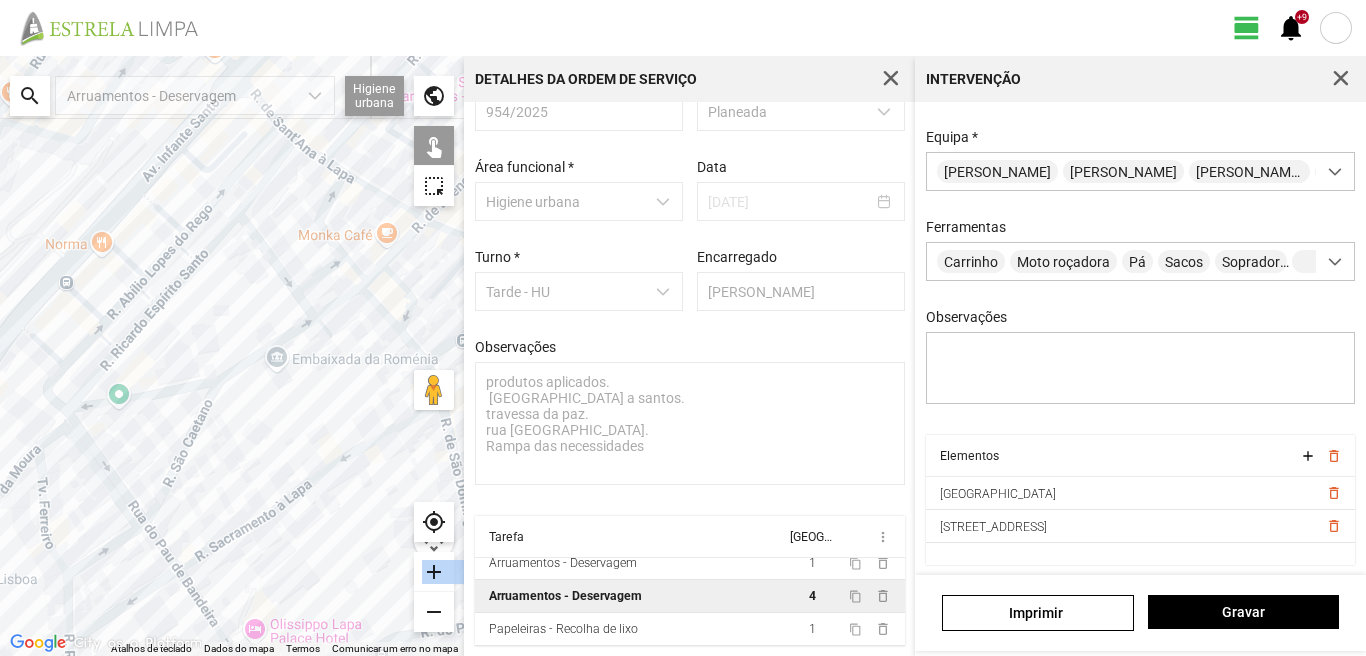 drag, startPoint x: 287, startPoint y: 458, endPoint x: 155, endPoint y: 453, distance: 132.09467 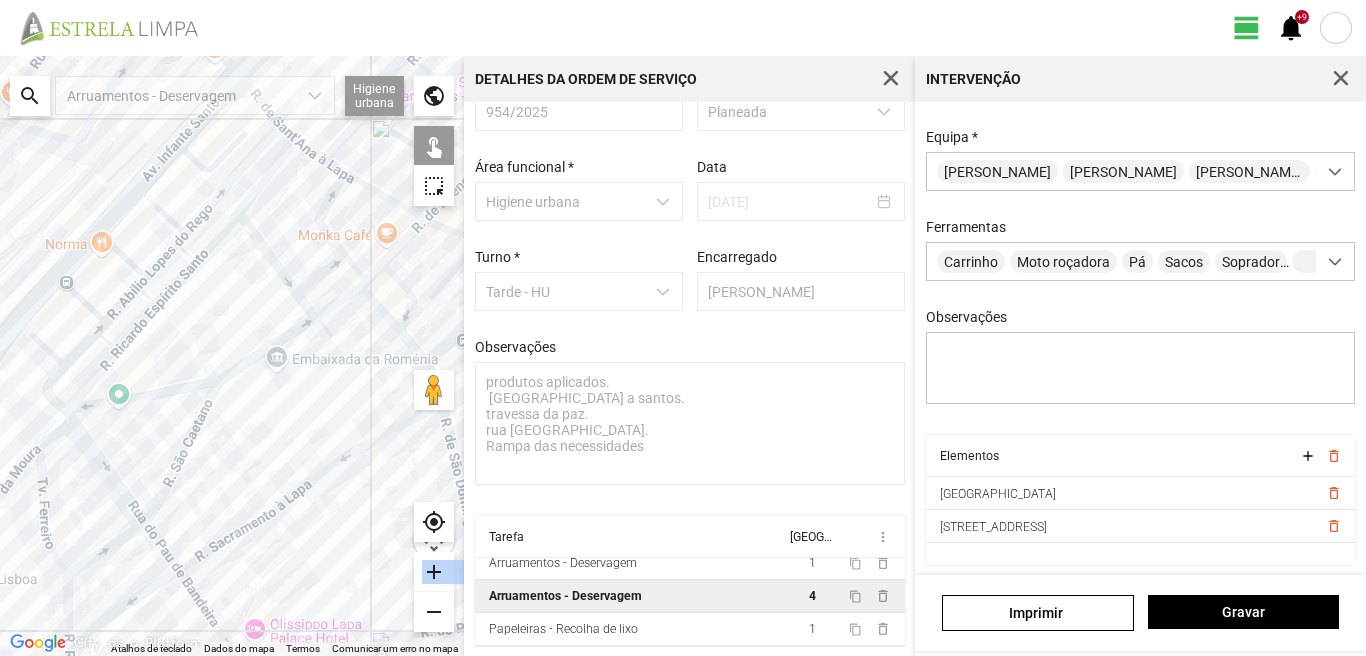 click on "Para navegar, prima as teclas de seta." 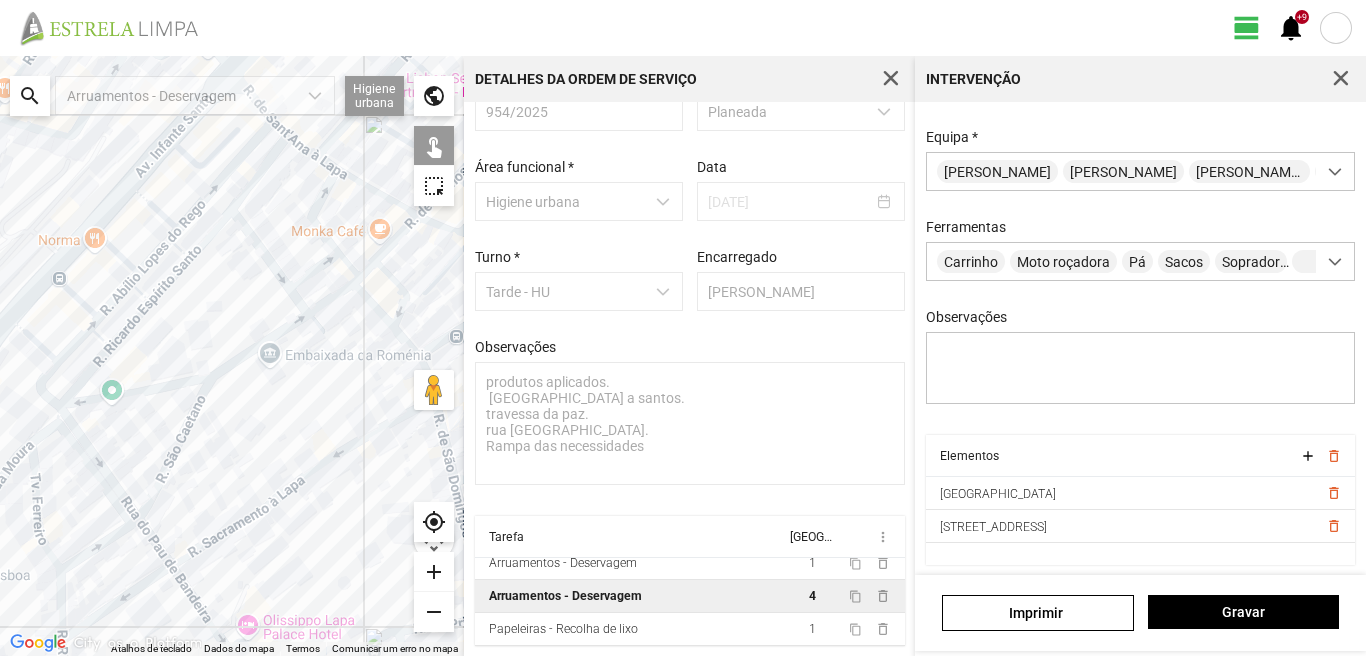 click on "Arruamentos - Deservagem" at bounding box center (195, 95) 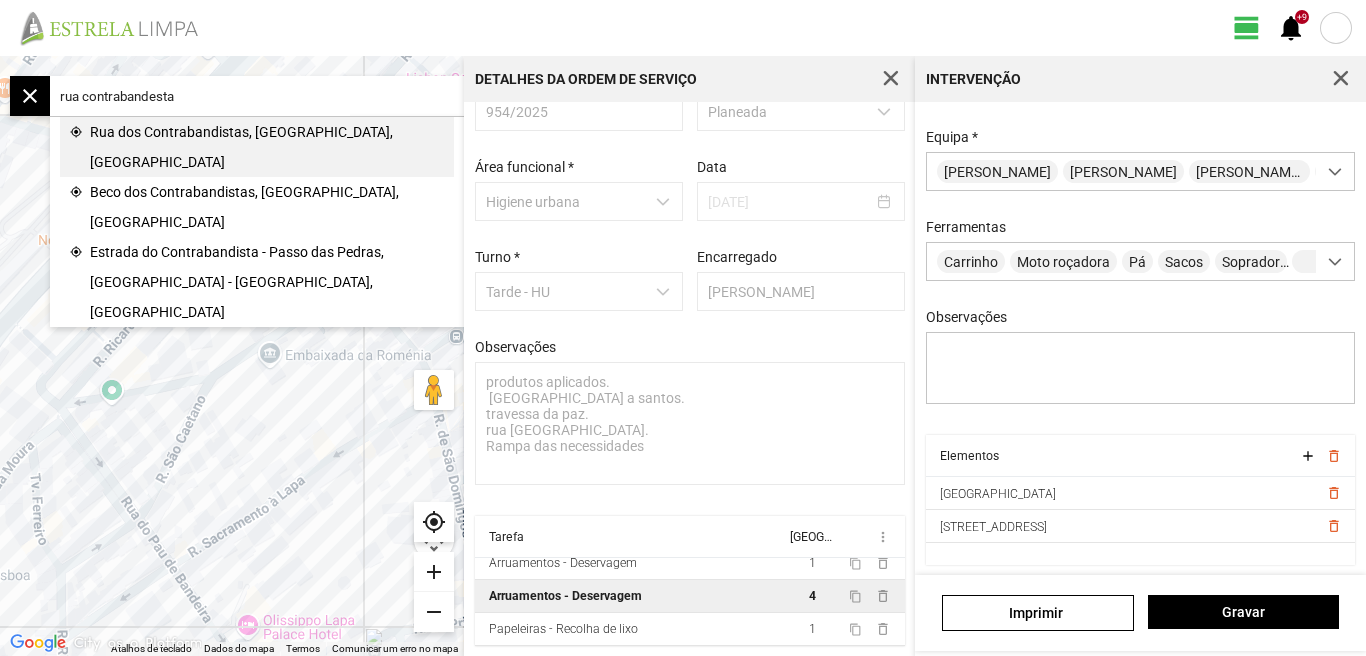 click on "Rua dos Contrabandistas, [GEOGRAPHIC_DATA], [GEOGRAPHIC_DATA]" 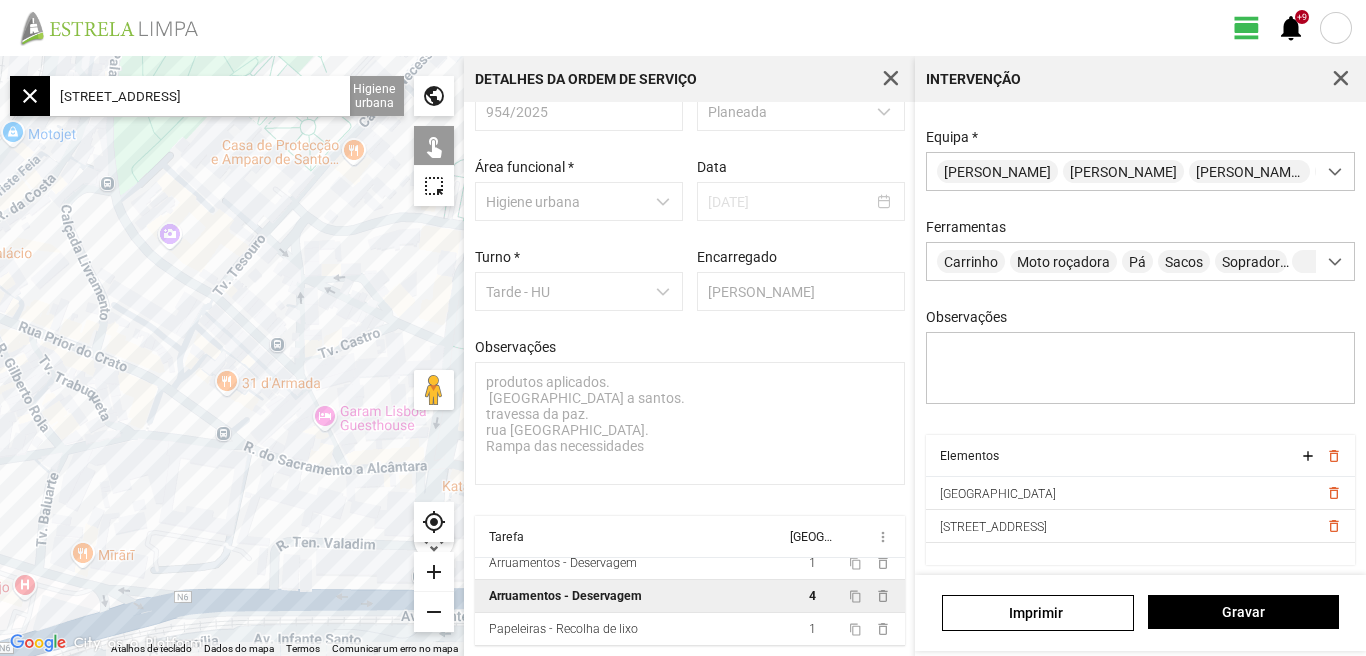 click on "add" 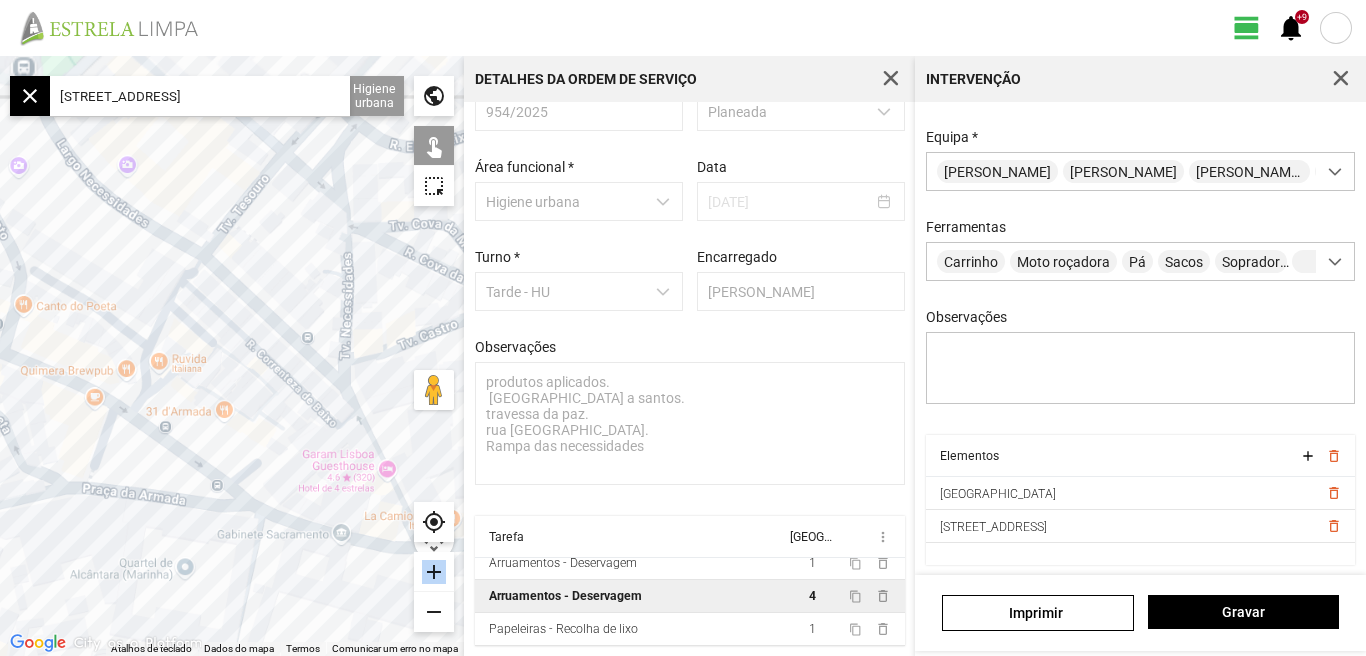 click on "add" 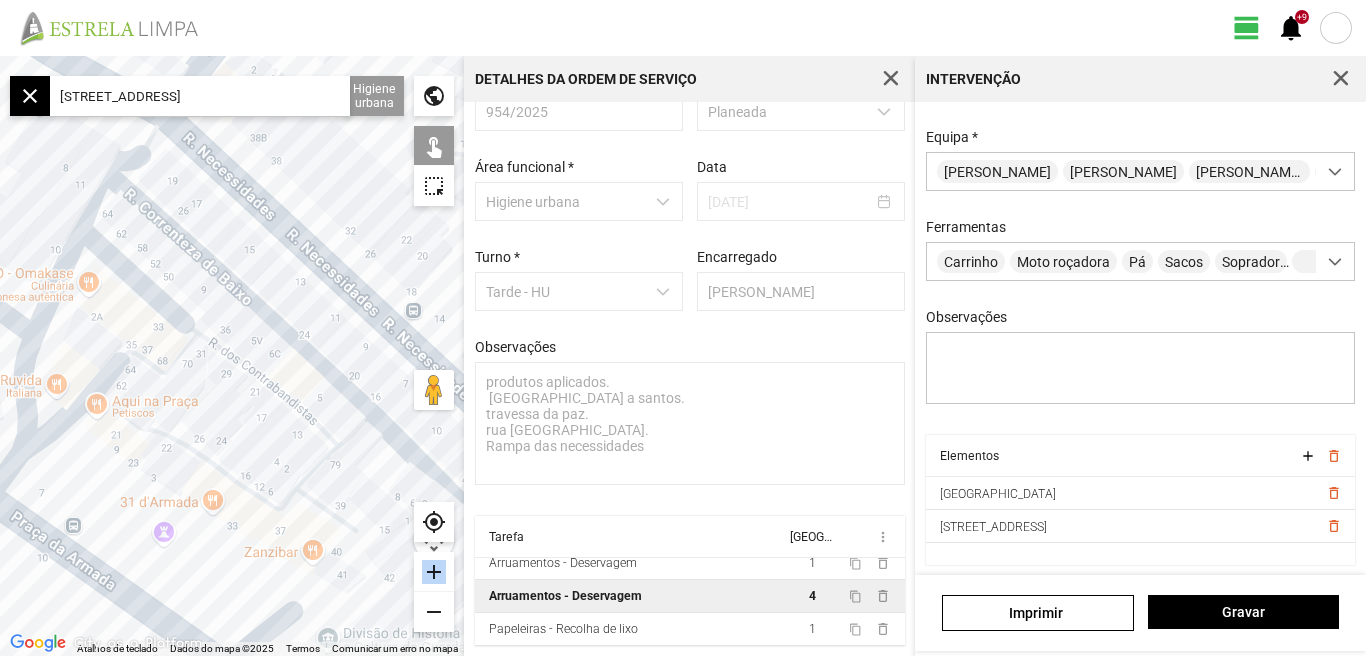 click on "add" 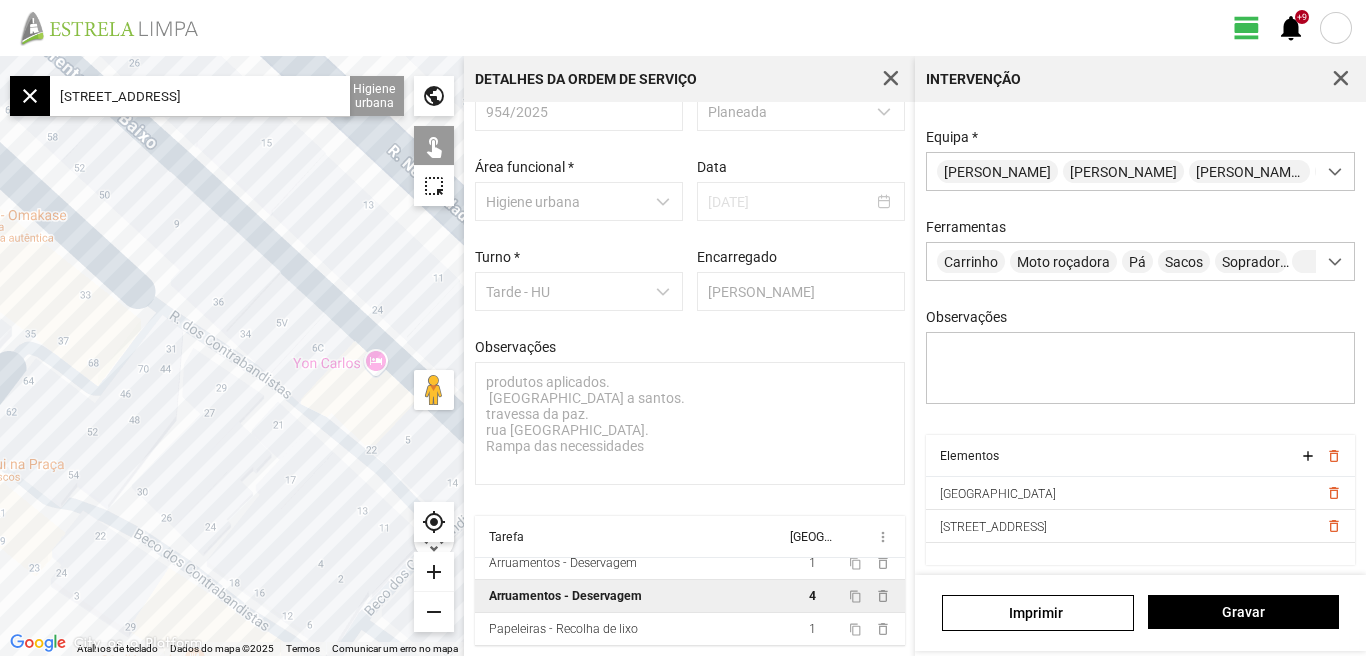 drag, startPoint x: 297, startPoint y: 331, endPoint x: 241, endPoint y: 386, distance: 78.492035 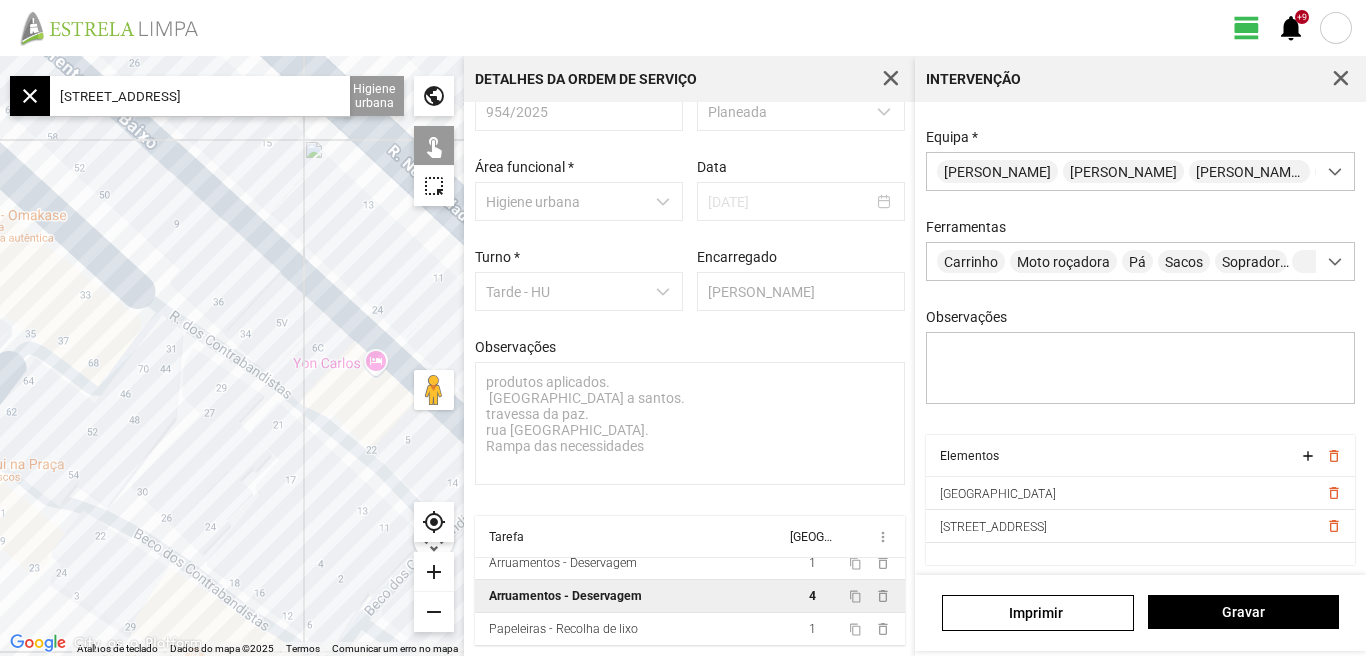 click on "Para navegar, prima as teclas de seta." 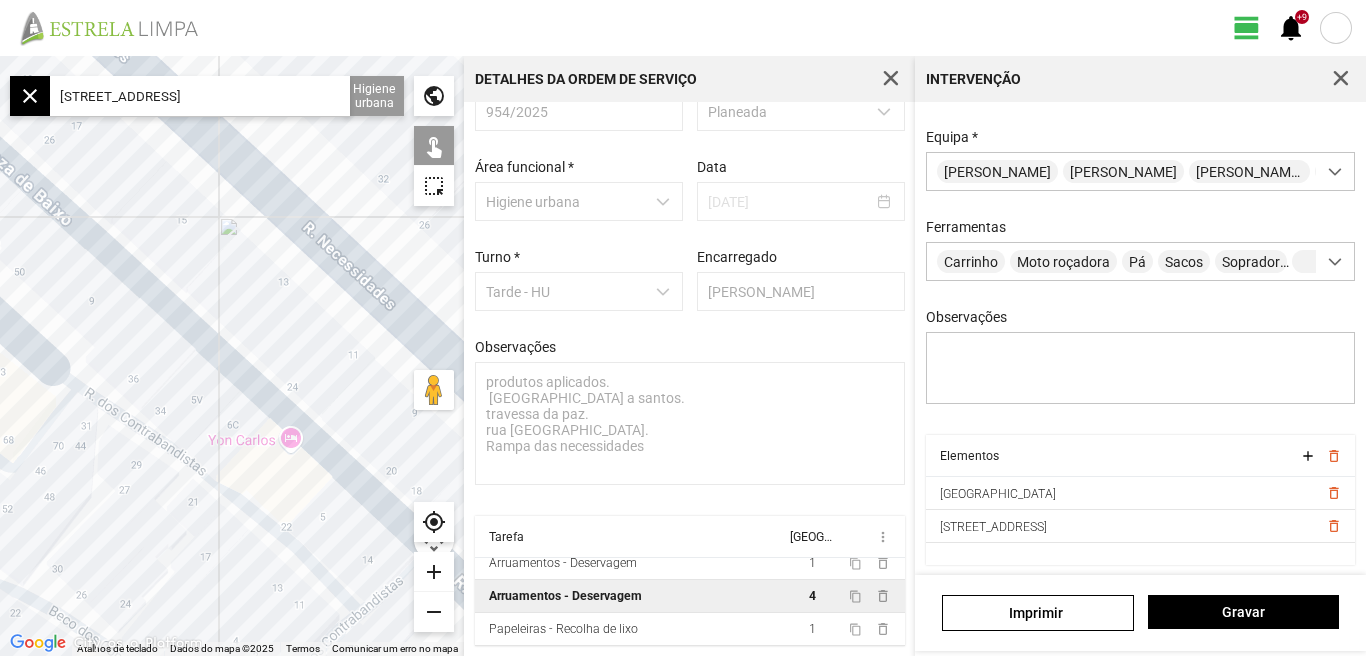 click on "Para navegar, prima as teclas de seta." 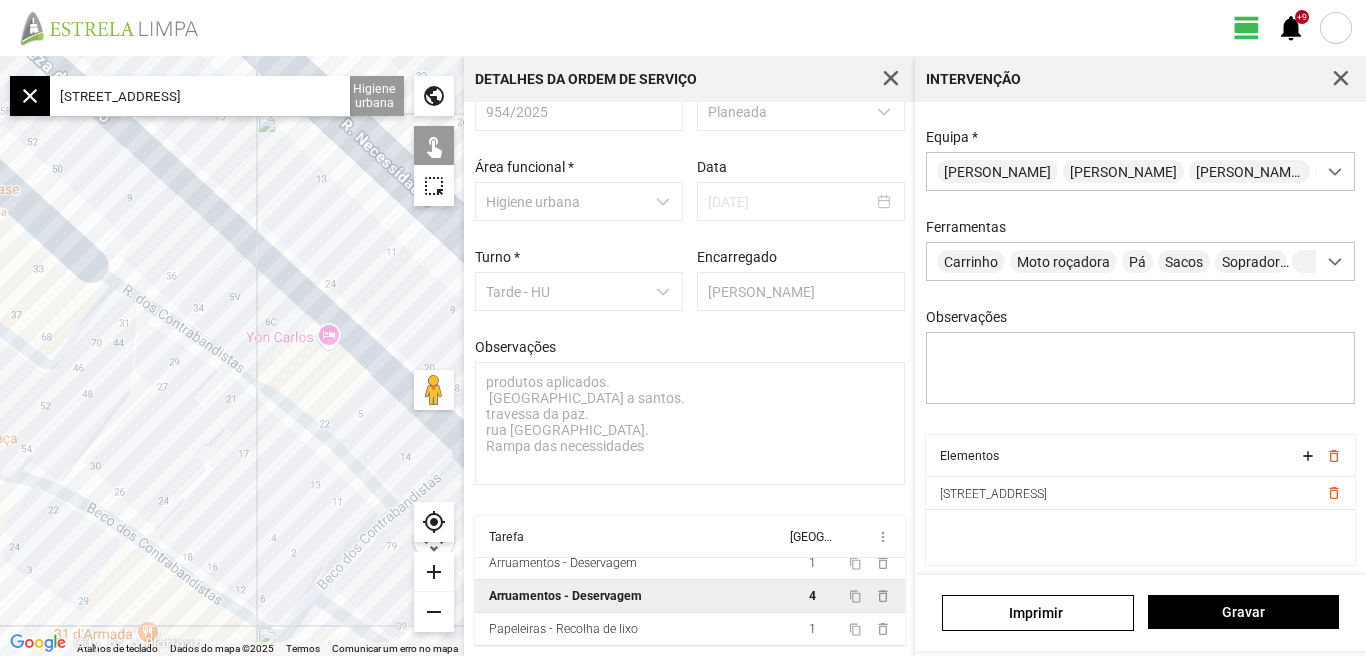 drag, startPoint x: 298, startPoint y: 366, endPoint x: 292, endPoint y: 212, distance: 154.11684 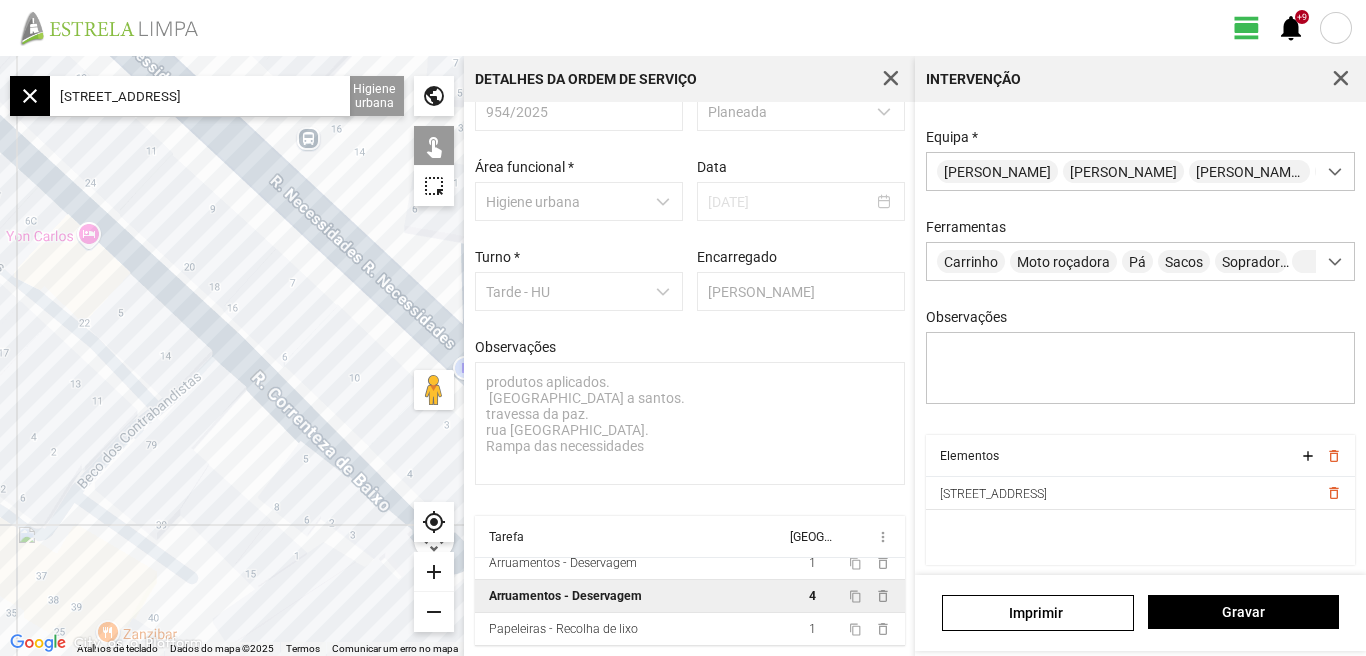 drag, startPoint x: 320, startPoint y: 398, endPoint x: 80, endPoint y: 301, distance: 258.86096 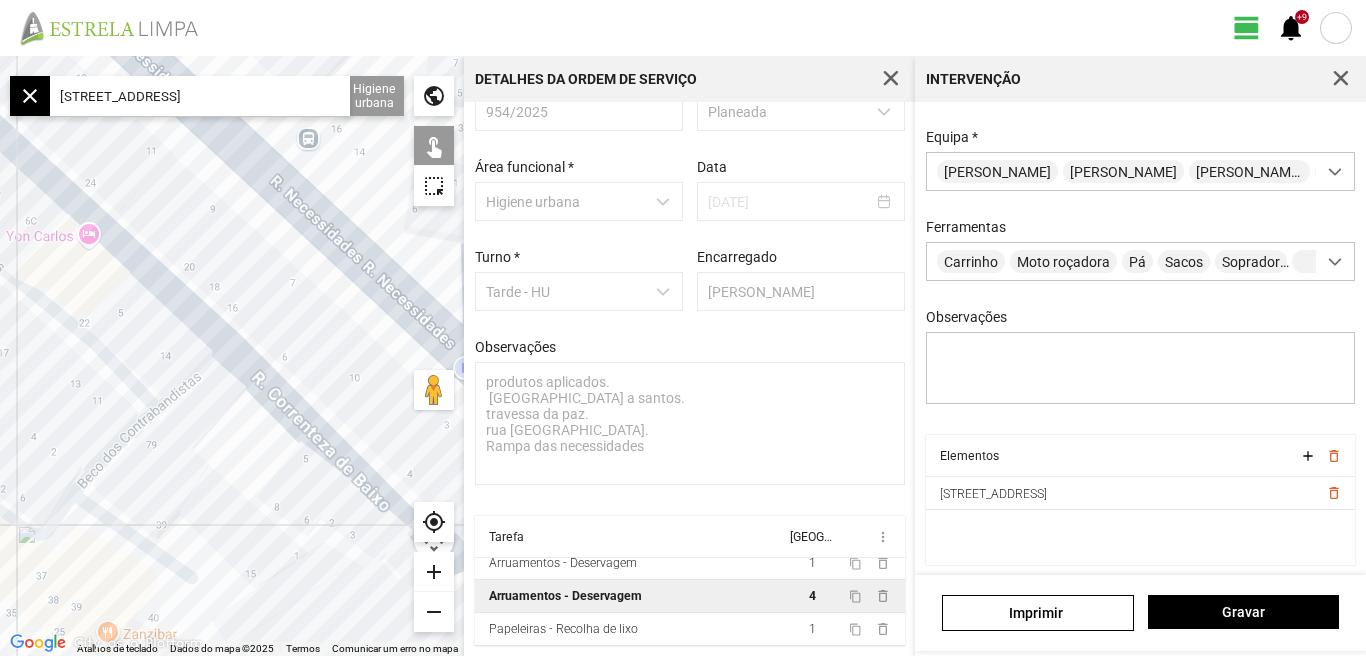 click on "Para navegar, prima as teclas de seta." 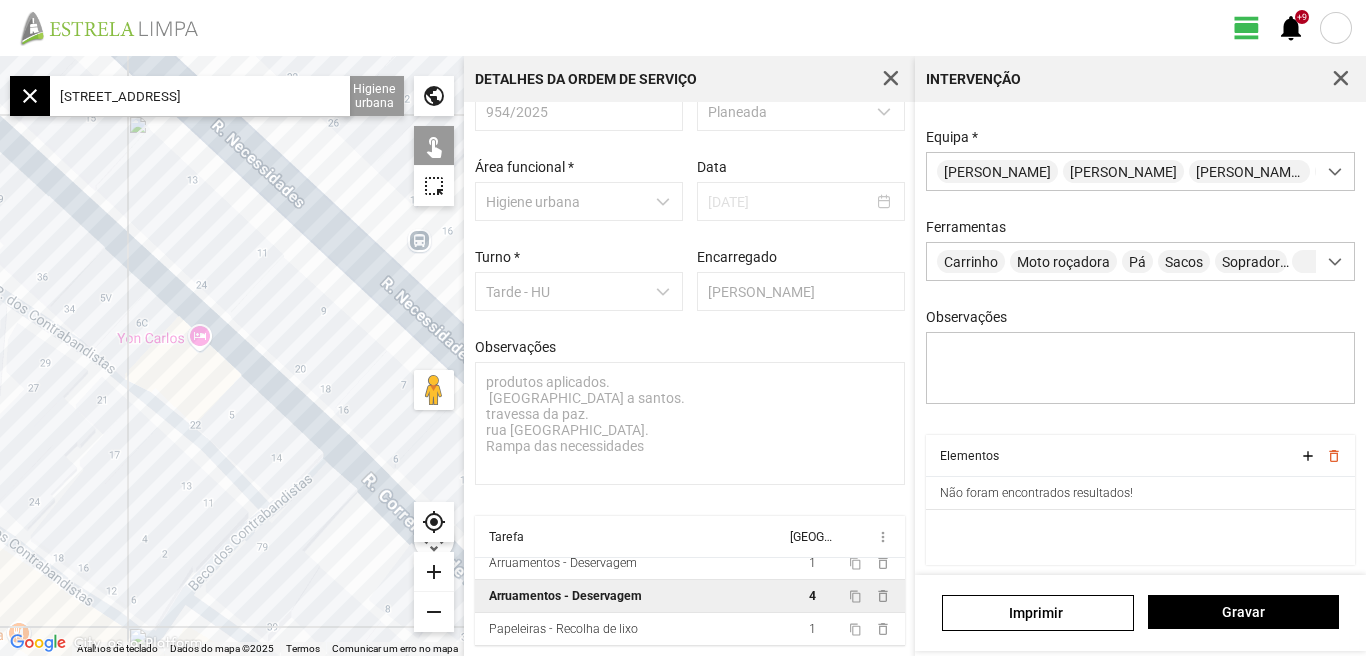 drag, startPoint x: 228, startPoint y: 262, endPoint x: 385, endPoint y: 420, distance: 222.73976 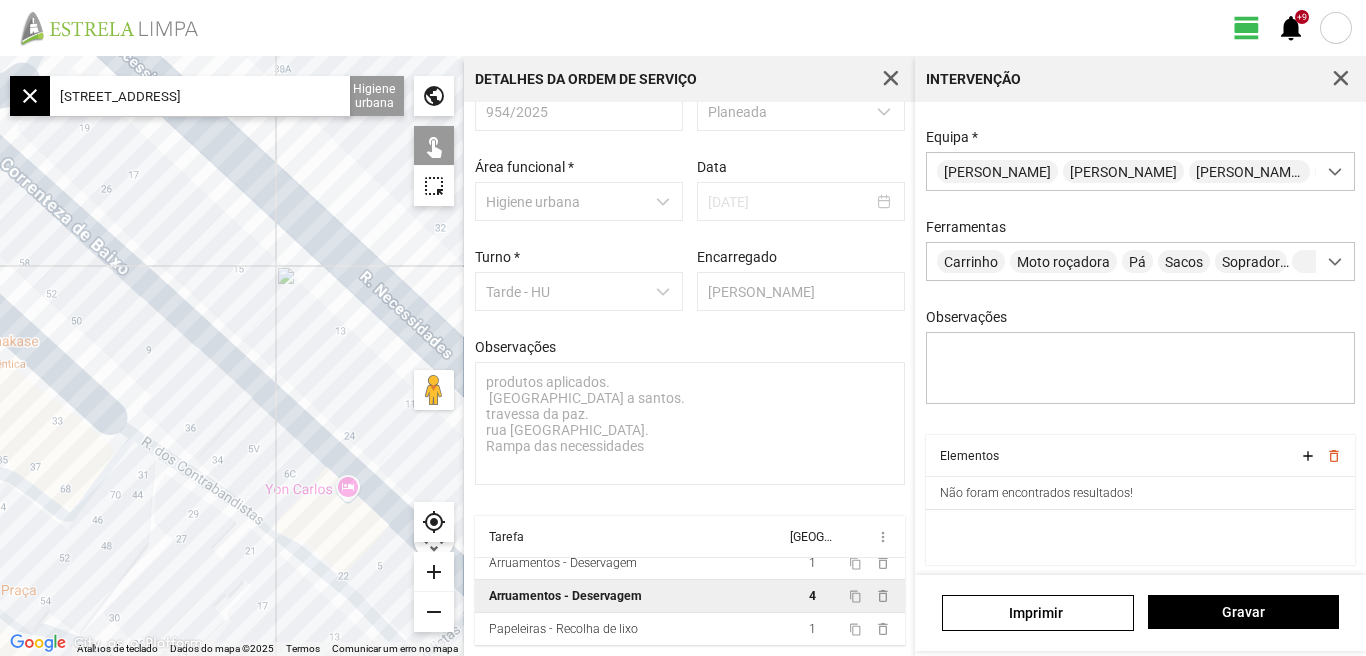 drag, startPoint x: 236, startPoint y: 296, endPoint x: 344, endPoint y: 391, distance: 143.83672 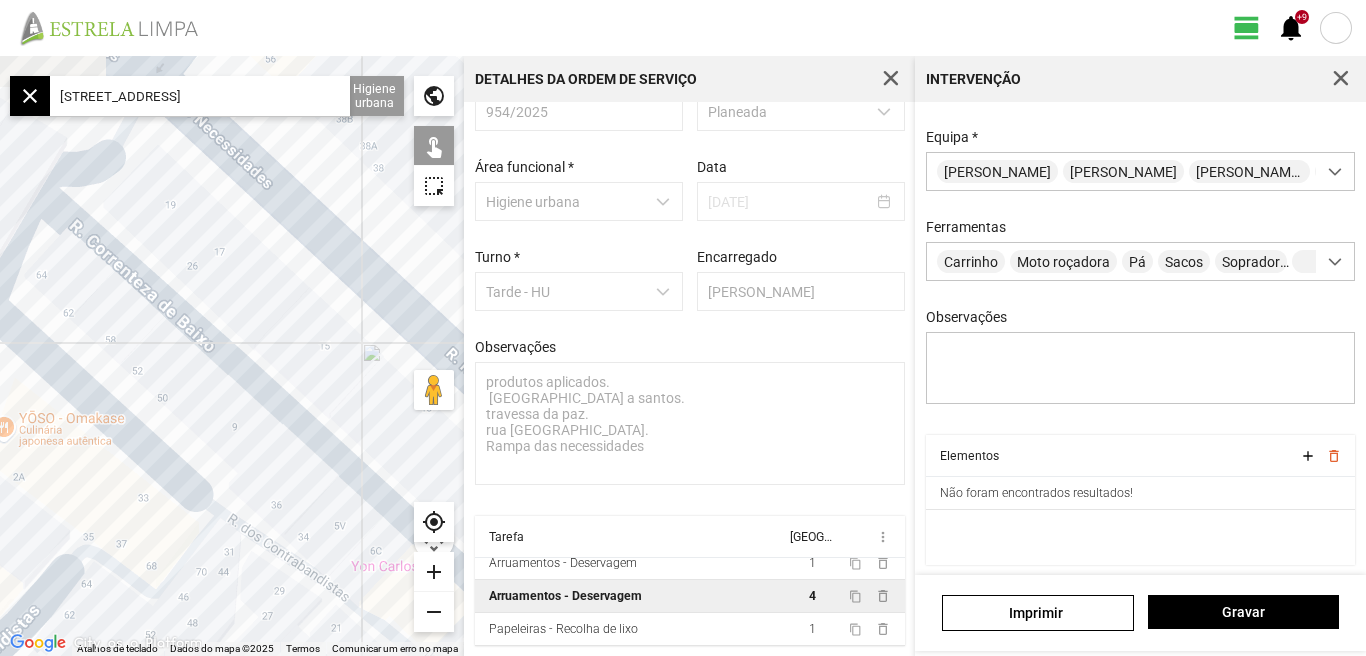 drag, startPoint x: 225, startPoint y: 307, endPoint x: 294, endPoint y: 385, distance: 104.13933 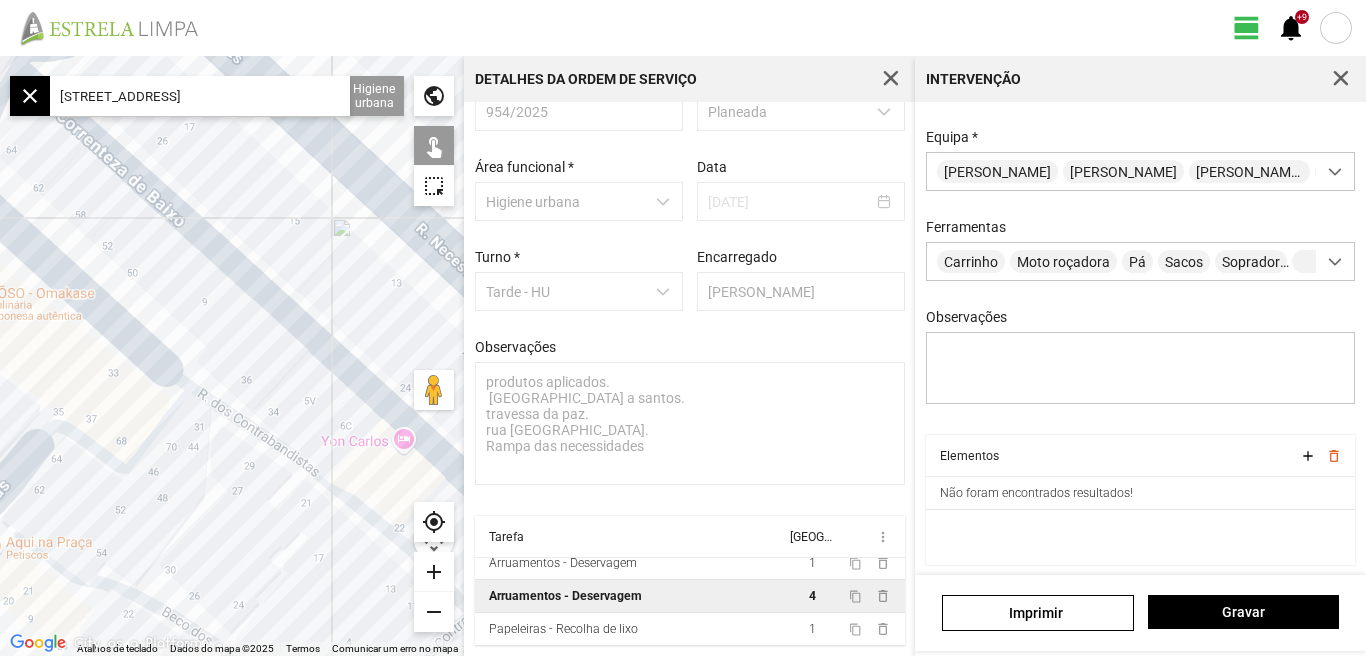 drag, startPoint x: 286, startPoint y: 355, endPoint x: 254, endPoint y: 204, distance: 154.35349 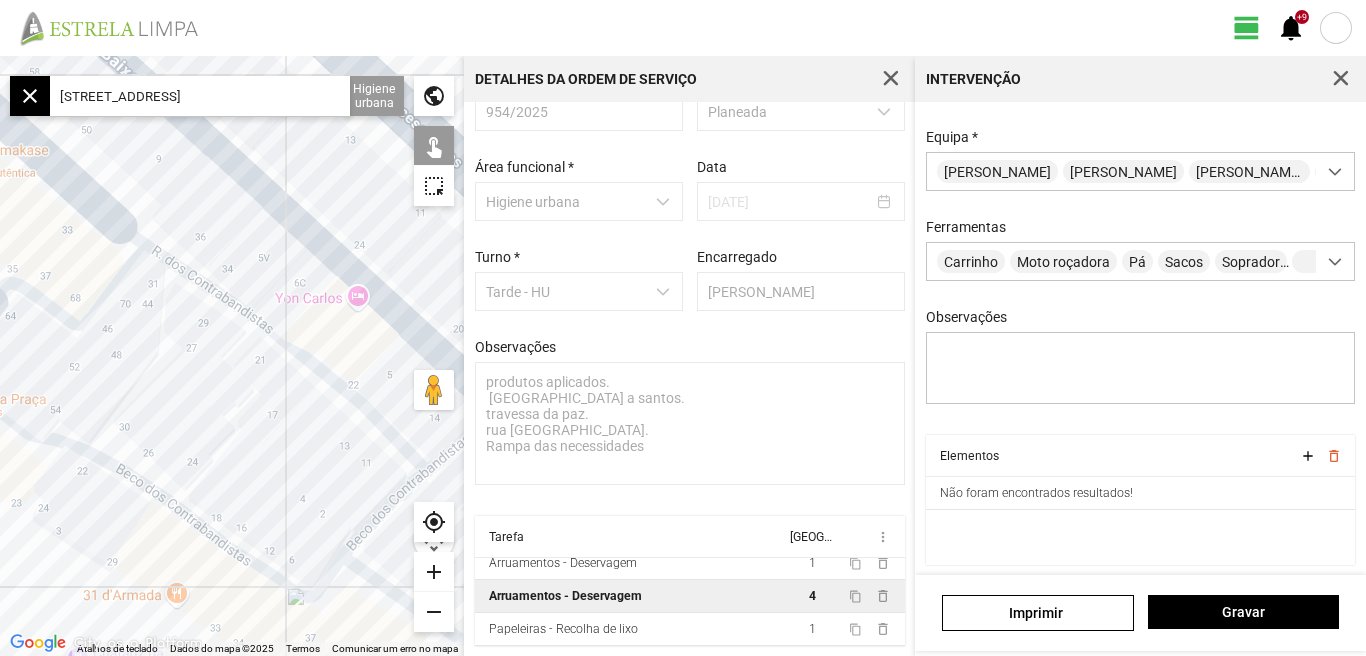 drag, startPoint x: 254, startPoint y: 305, endPoint x: 184, endPoint y: 191, distance: 133.77592 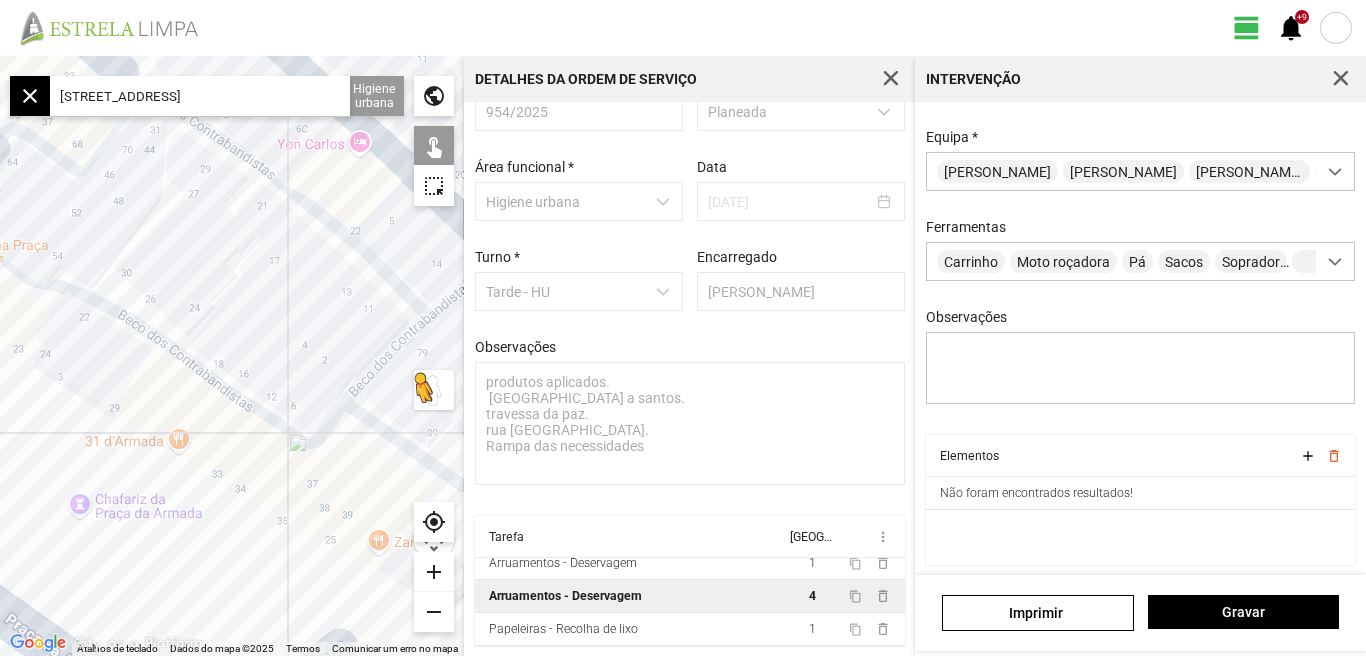 drag, startPoint x: 310, startPoint y: 312, endPoint x: 451, endPoint y: 378, distance: 155.68237 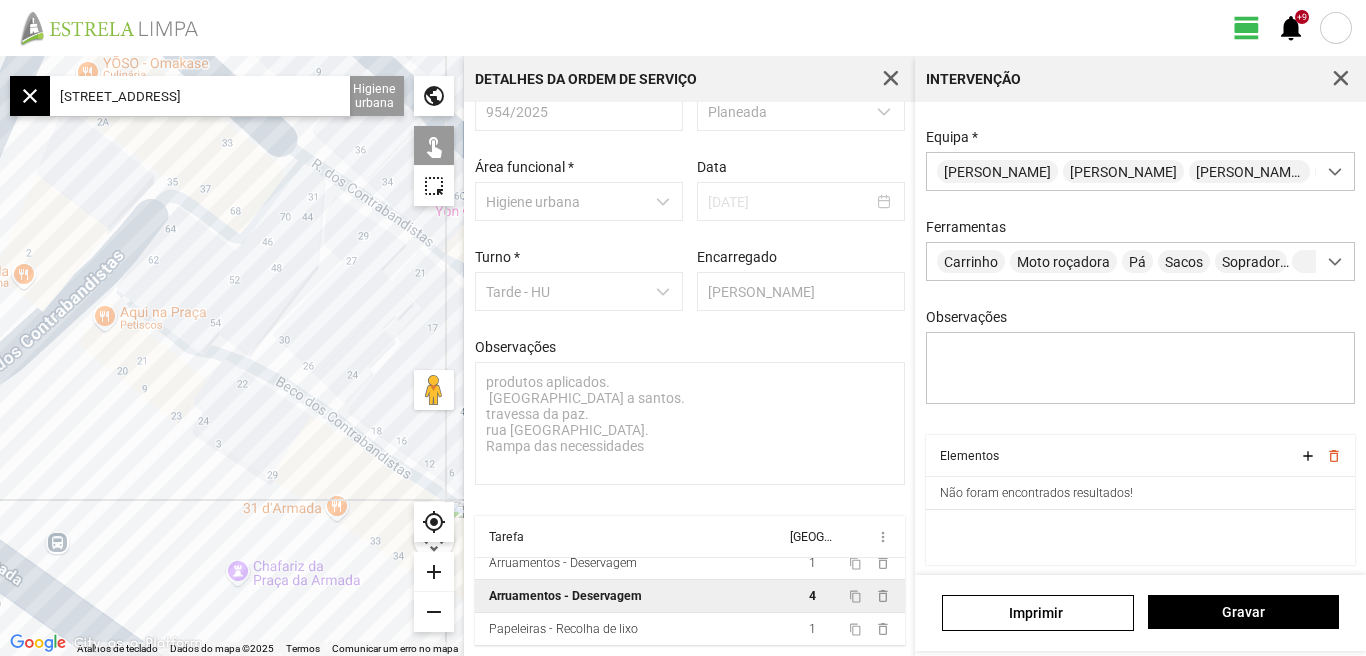 drag, startPoint x: 169, startPoint y: 269, endPoint x: 334, endPoint y: 338, distance: 178.8463 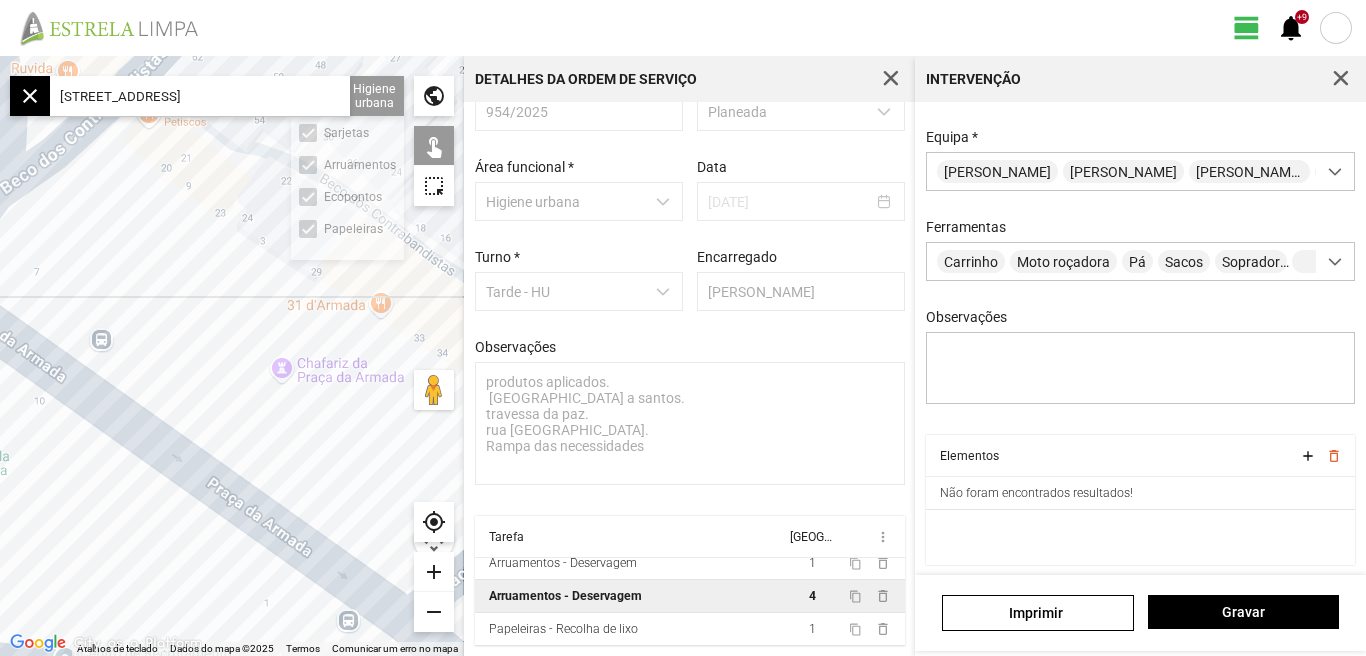 drag, startPoint x: 318, startPoint y: 308, endPoint x: 362, endPoint y: 96, distance: 216.5179 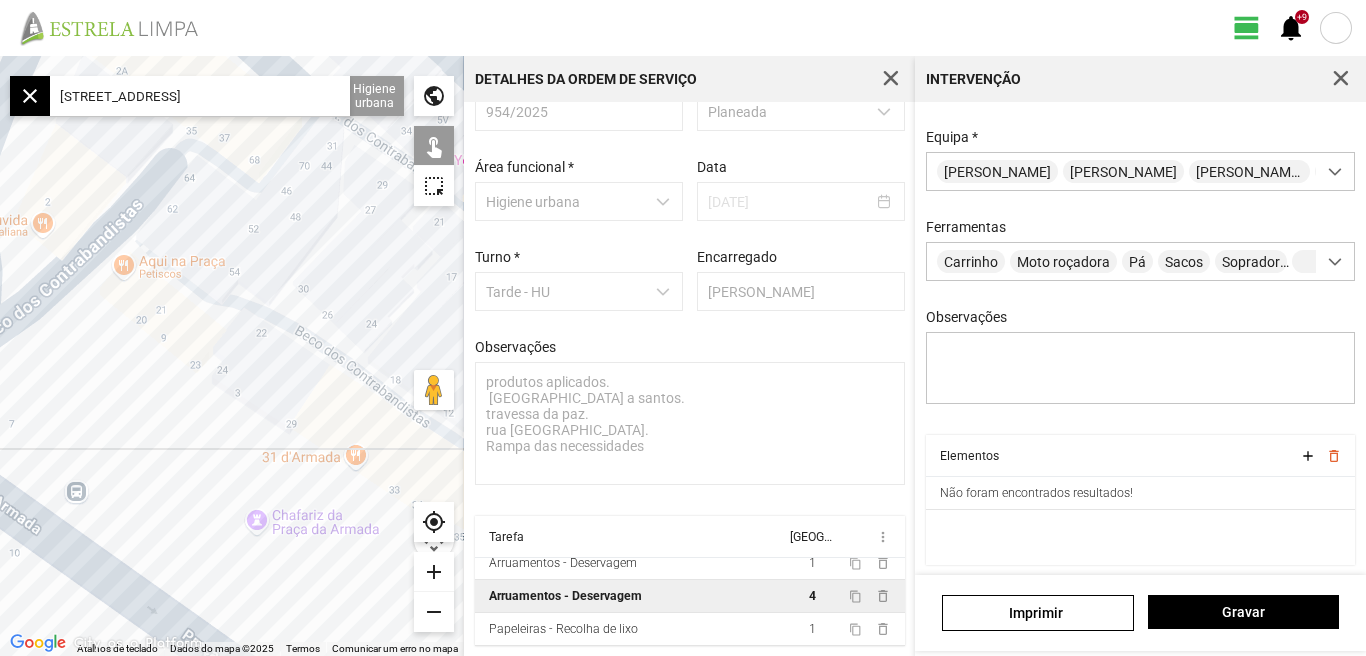 drag, startPoint x: 162, startPoint y: 334, endPoint x: 138, endPoint y: 484, distance: 151.90787 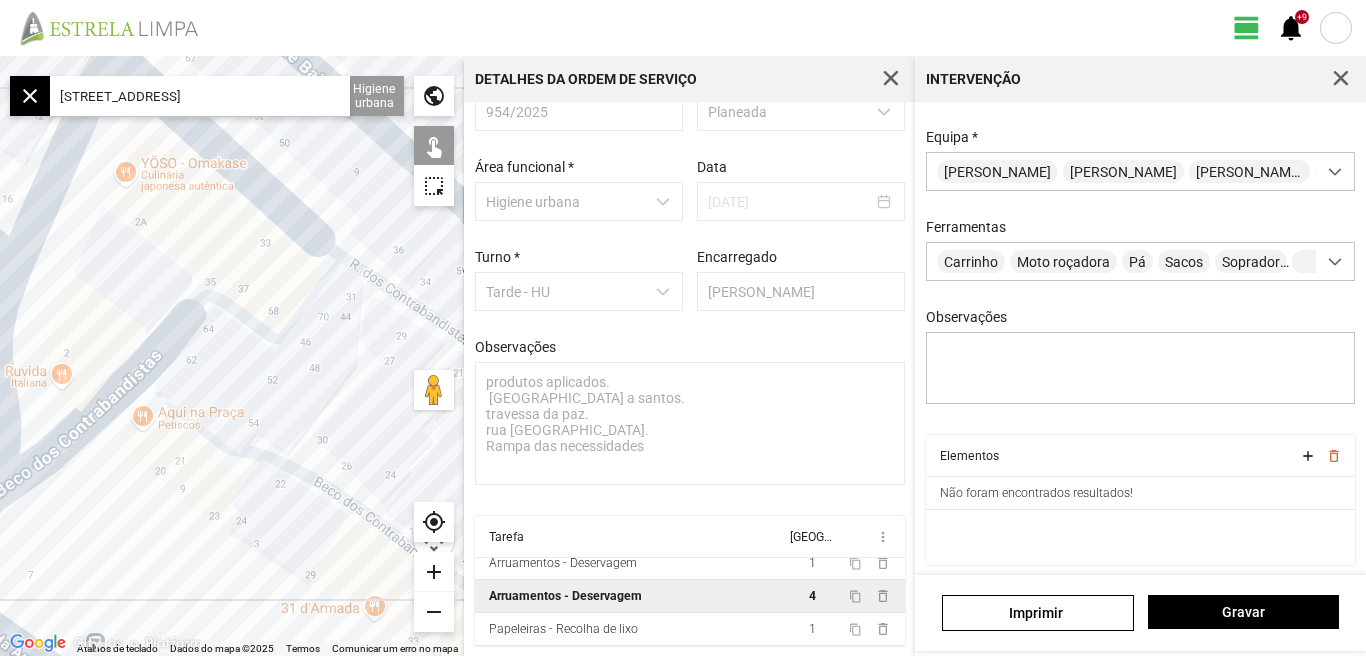 drag, startPoint x: 180, startPoint y: 460, endPoint x: 185, endPoint y: 483, distance: 23.537205 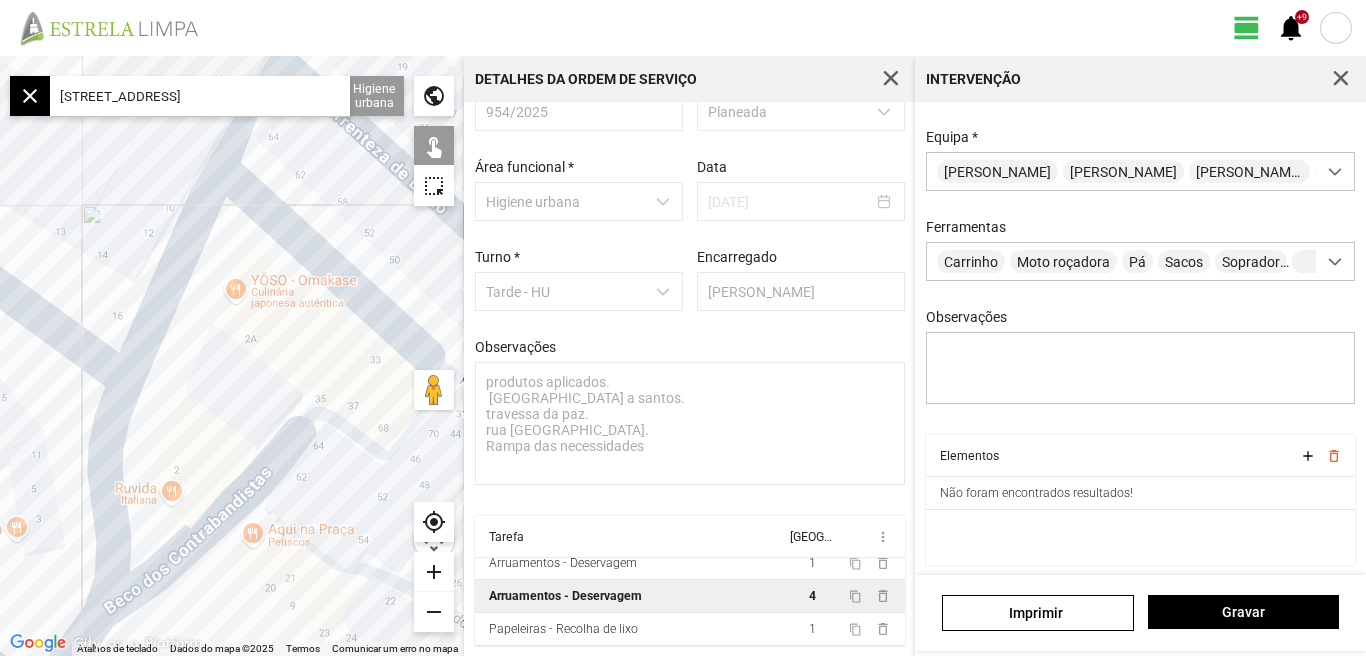drag, startPoint x: 142, startPoint y: 265, endPoint x: 254, endPoint y: 363, distance: 148.82204 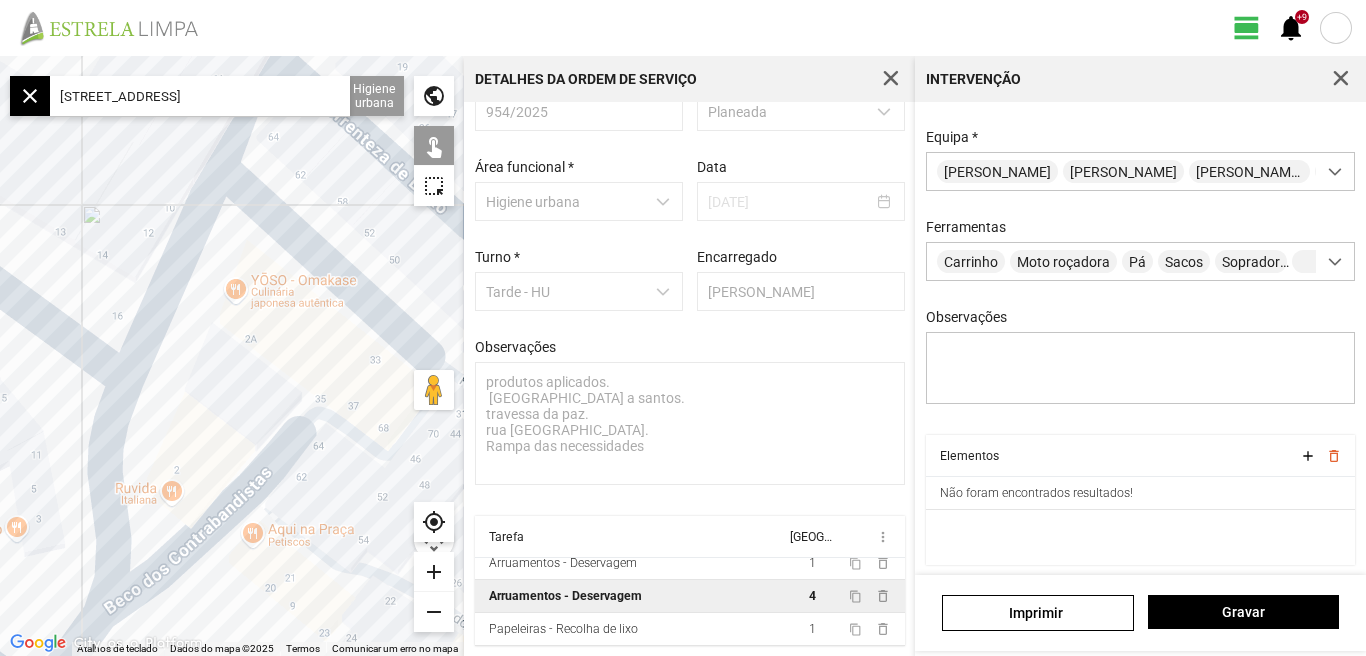 click on "Para navegar, prima as teclas de seta." 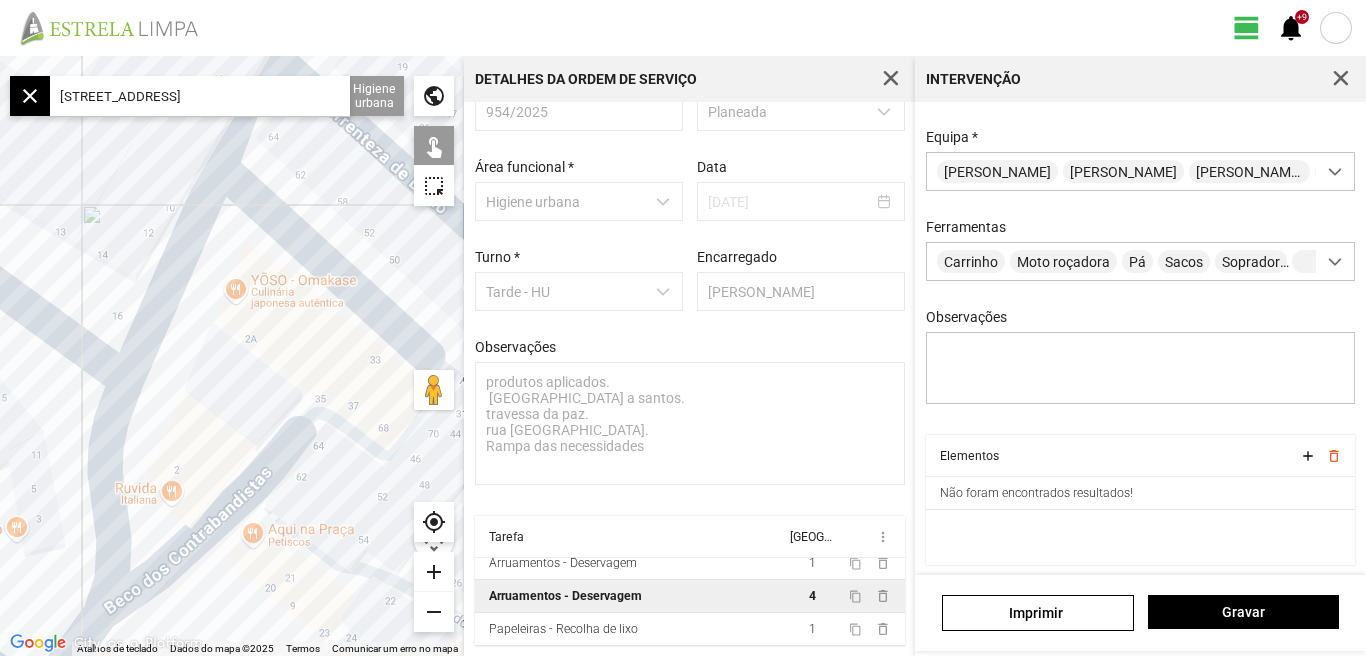 drag, startPoint x: 256, startPoint y: 366, endPoint x: 118, endPoint y: 316, distance: 146.77875 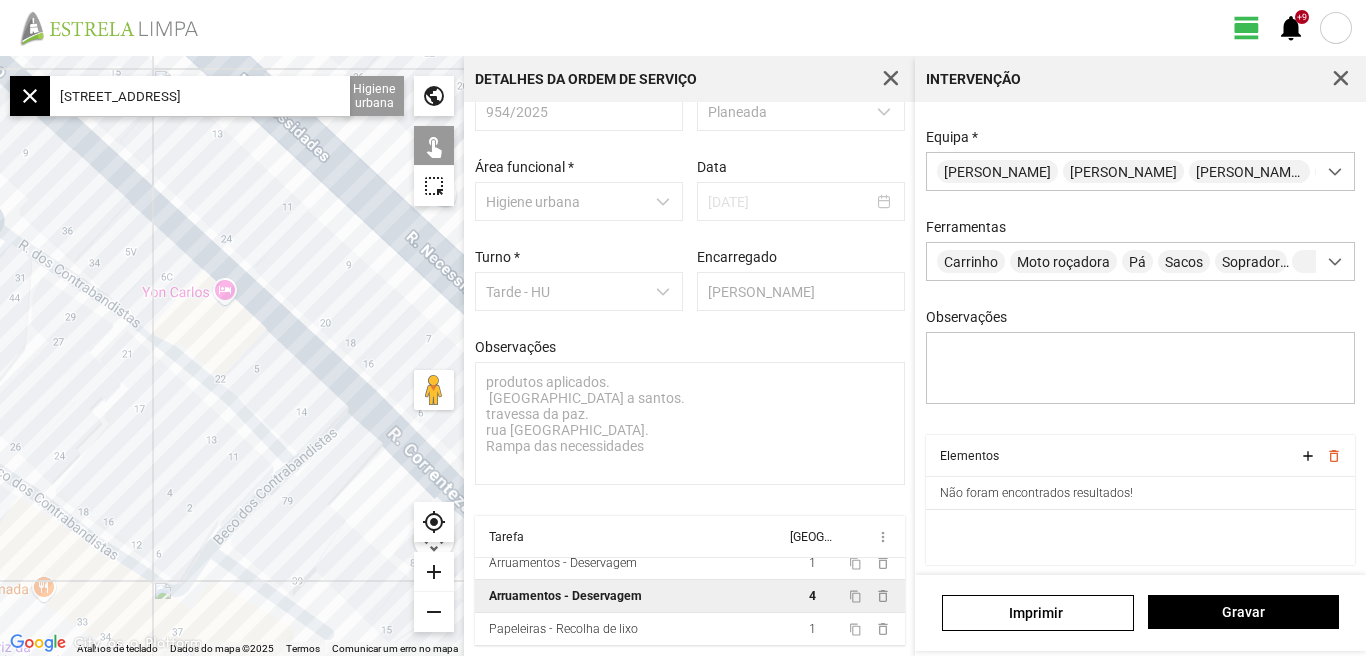 drag, startPoint x: 240, startPoint y: 447, endPoint x: 130, endPoint y: 415, distance: 114.56003 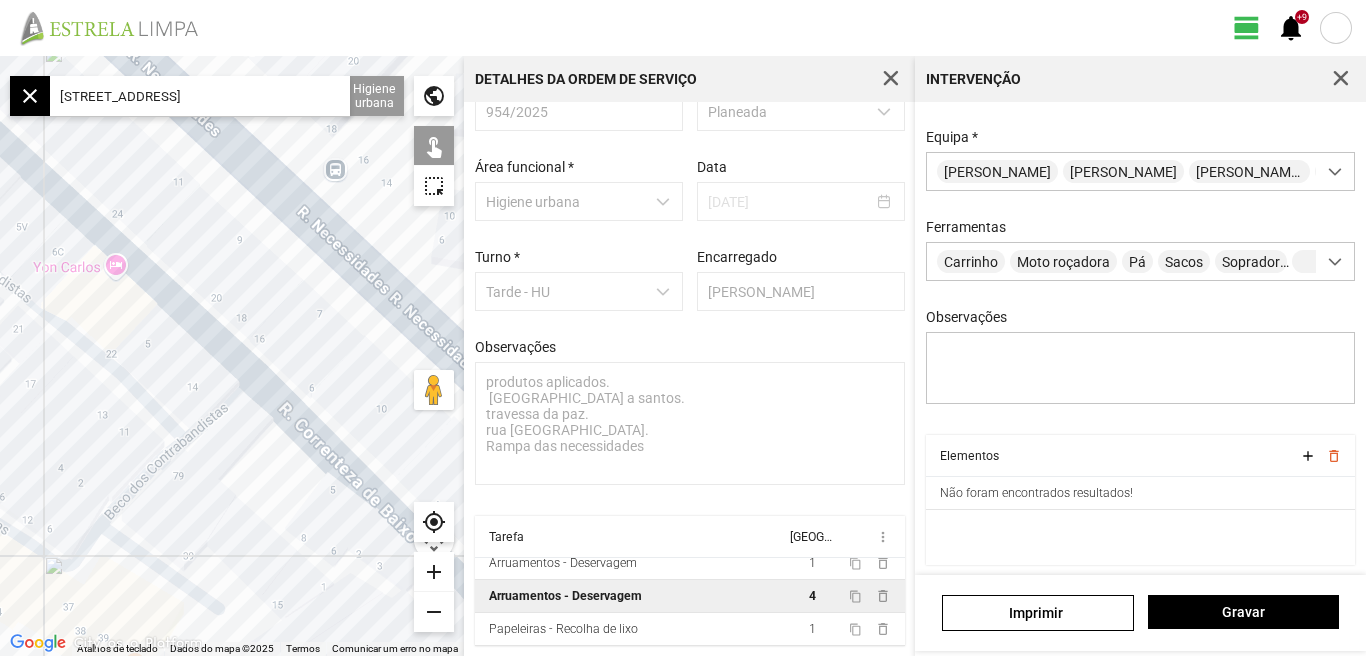 drag, startPoint x: 266, startPoint y: 529, endPoint x: 200, endPoint y: 429, distance: 119.81653 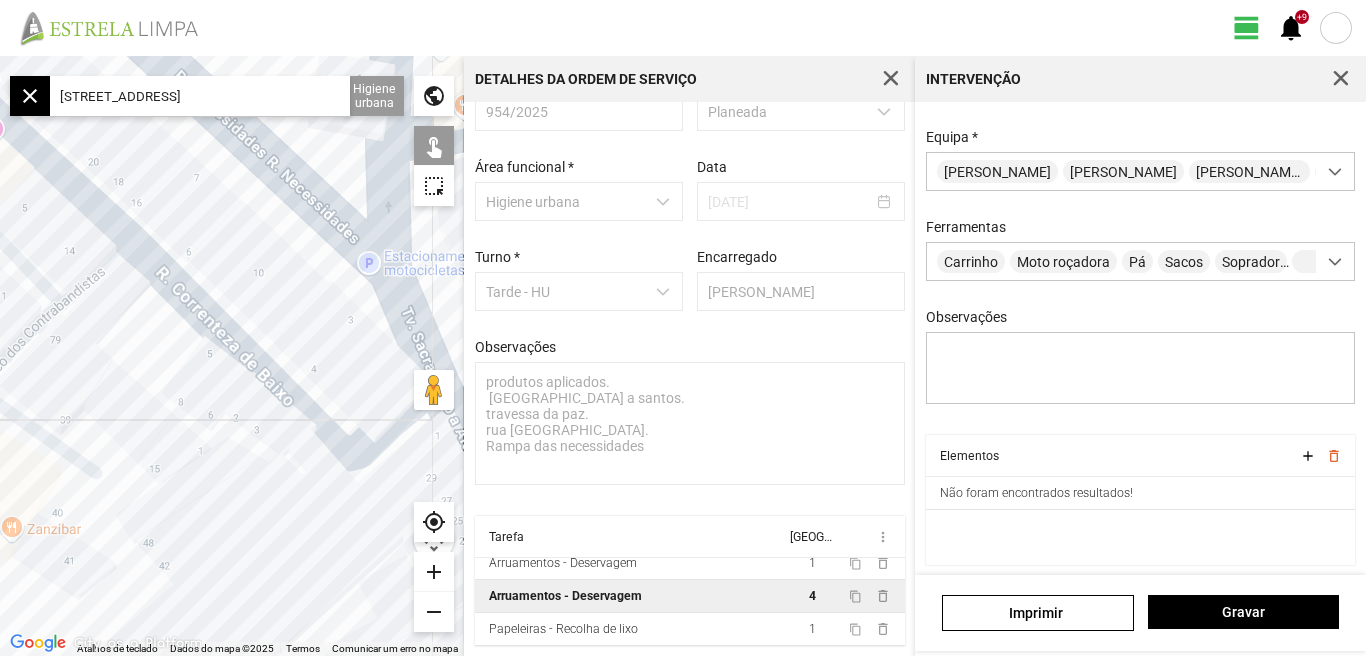 drag, startPoint x: 208, startPoint y: 418, endPoint x: 246, endPoint y: 547, distance: 134.48048 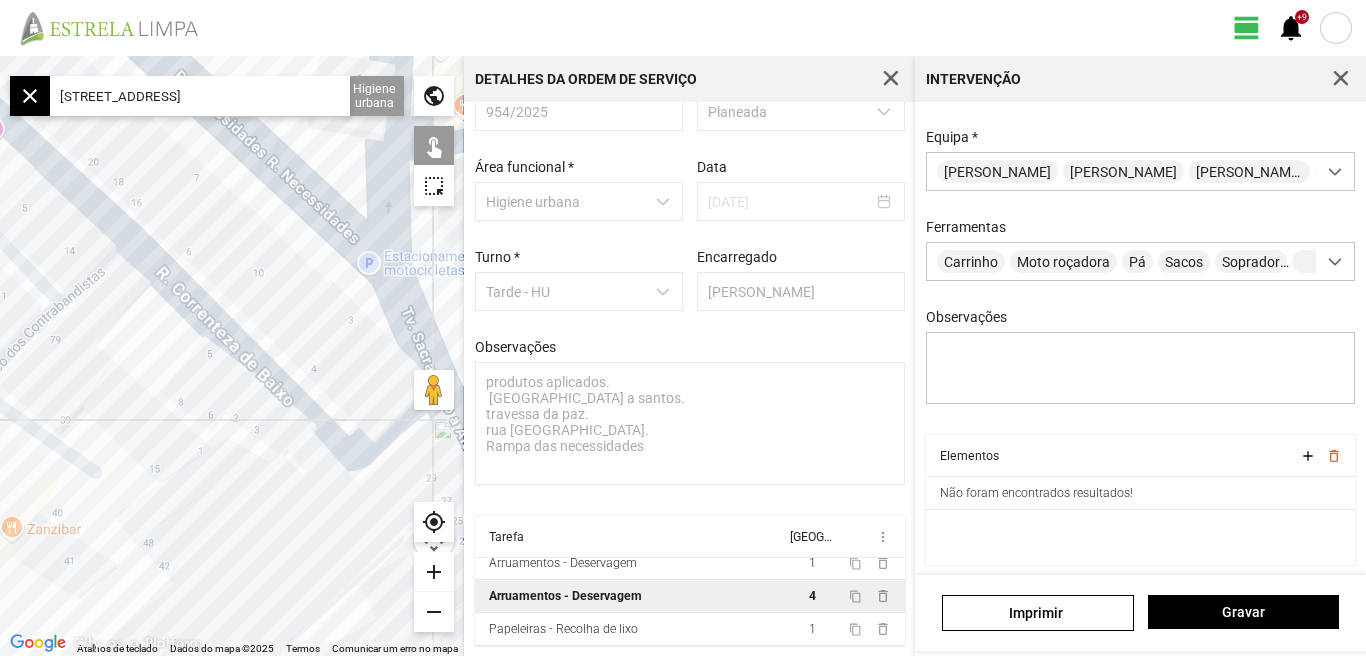 click on "Para navegar, prima as teclas de seta." 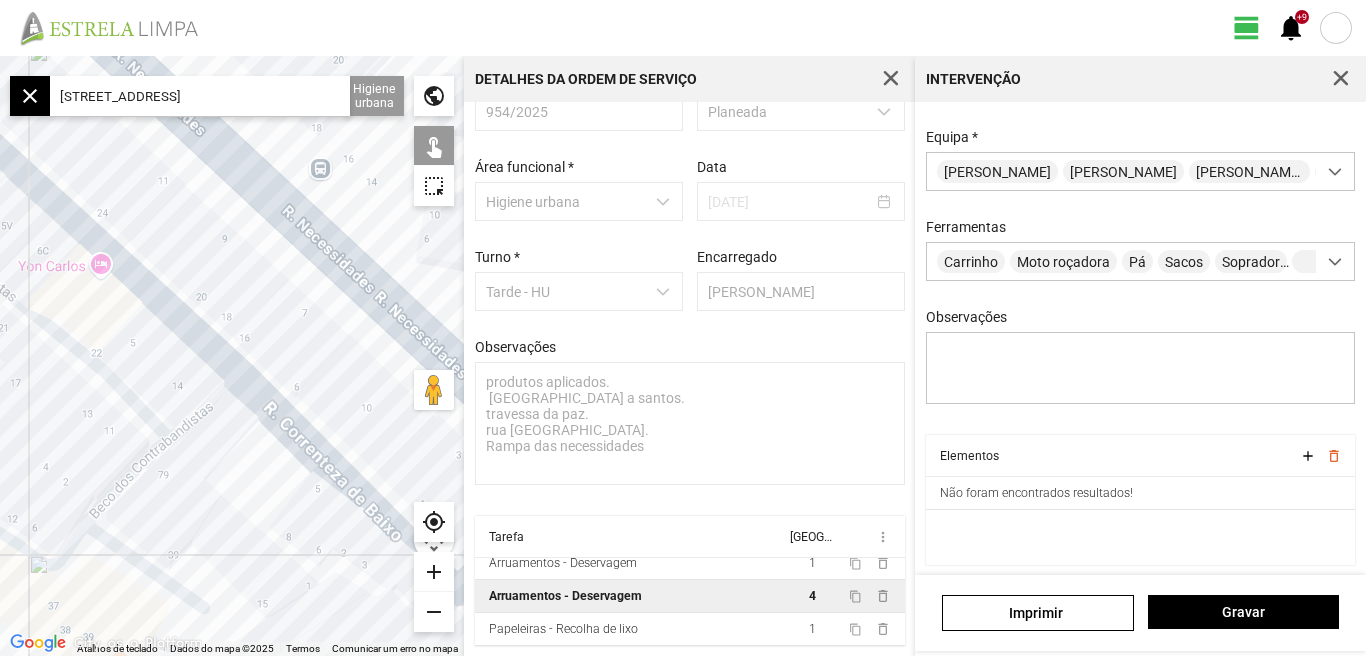 drag, startPoint x: 284, startPoint y: 399, endPoint x: 346, endPoint y: 383, distance: 64.03124 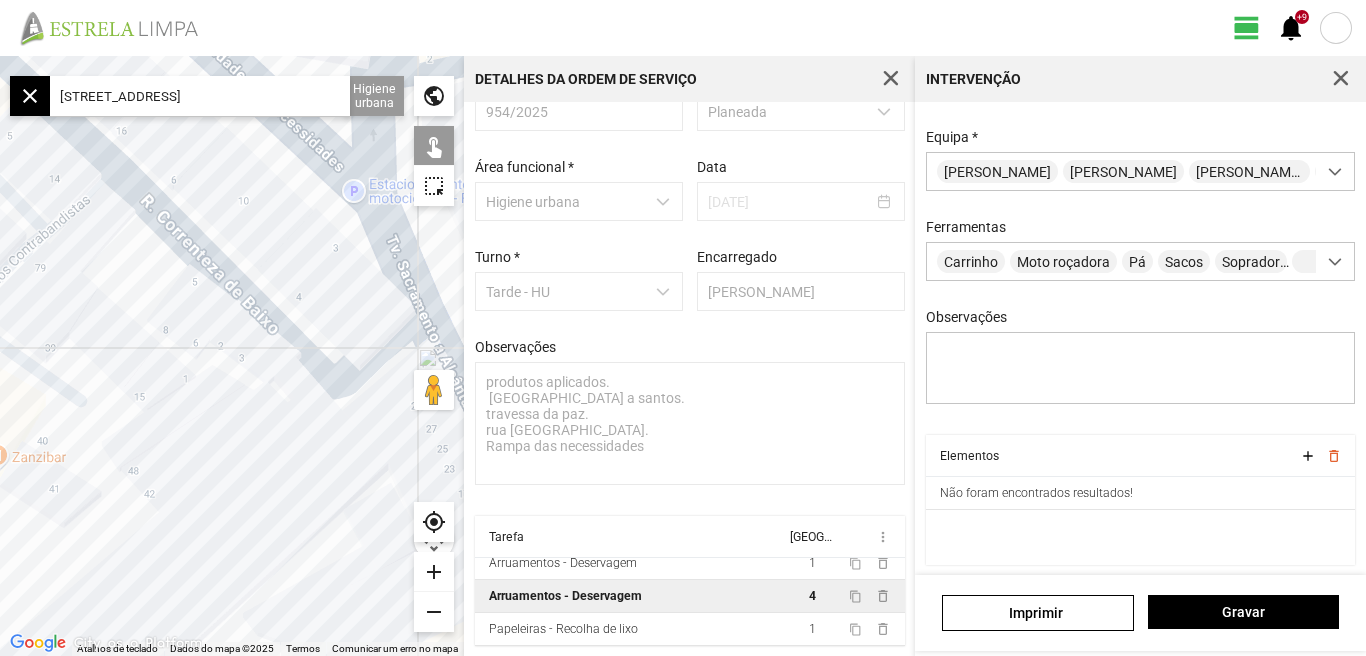drag, startPoint x: 205, startPoint y: 354, endPoint x: 352, endPoint y: 625, distance: 308.3018 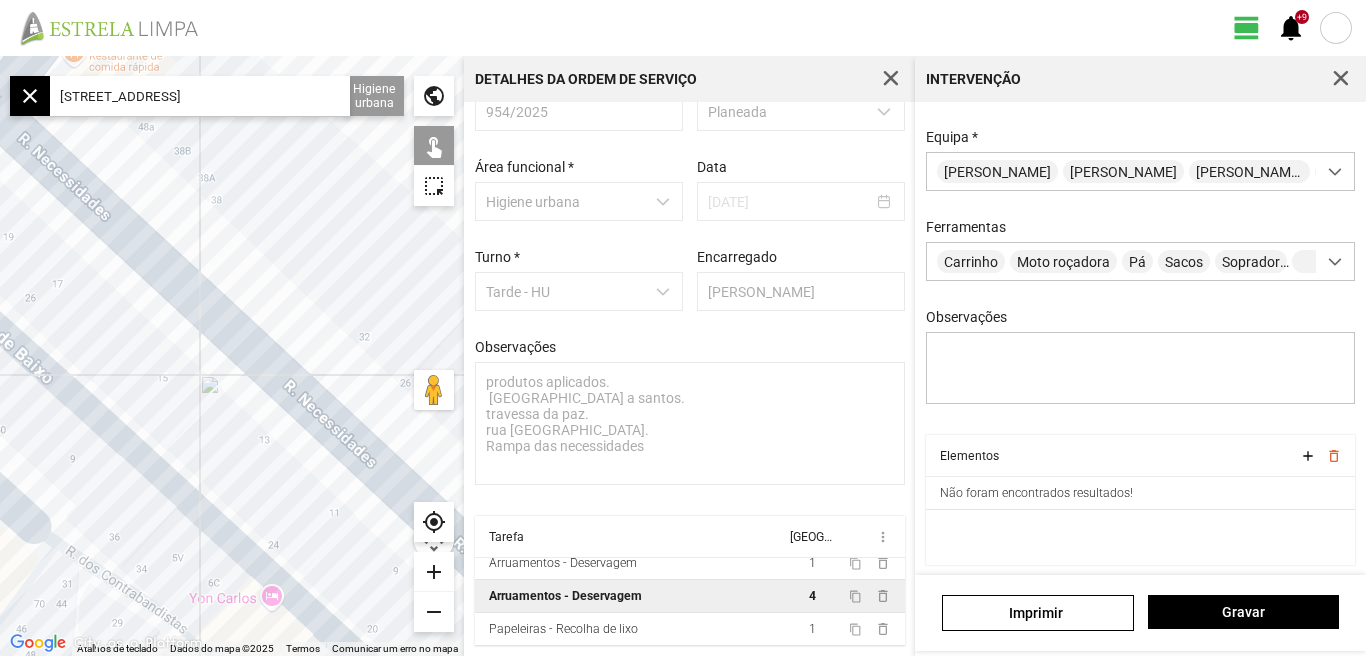 click on "Para navegar, prima as teclas de seta." 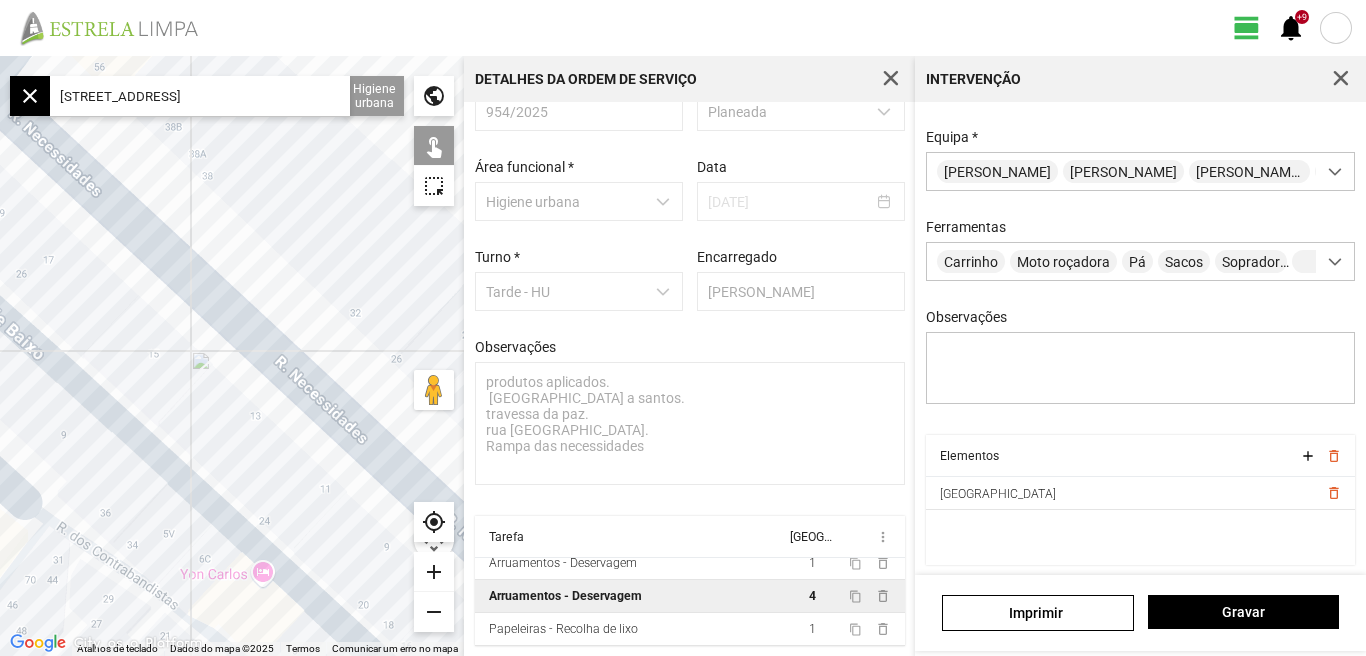 drag, startPoint x: 262, startPoint y: 458, endPoint x: 178, endPoint y: 334, distance: 149.77316 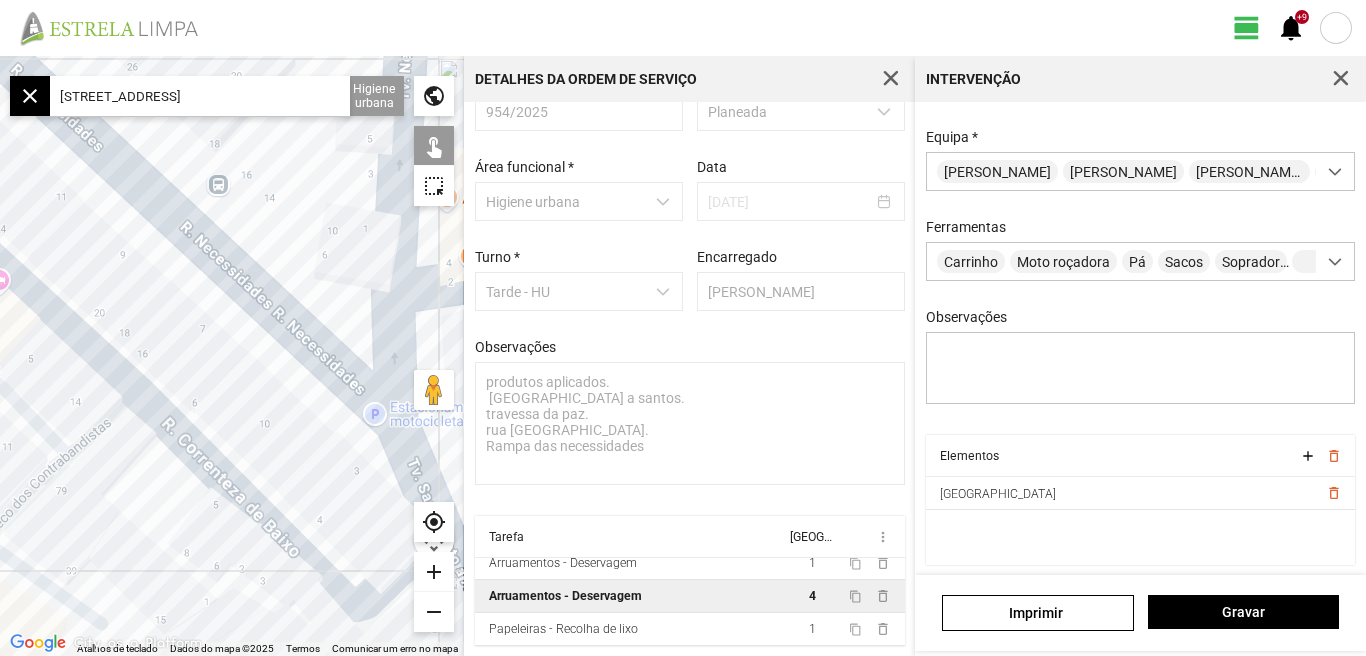 drag, startPoint x: 245, startPoint y: 383, endPoint x: 162, endPoint y: 299, distance: 118.08895 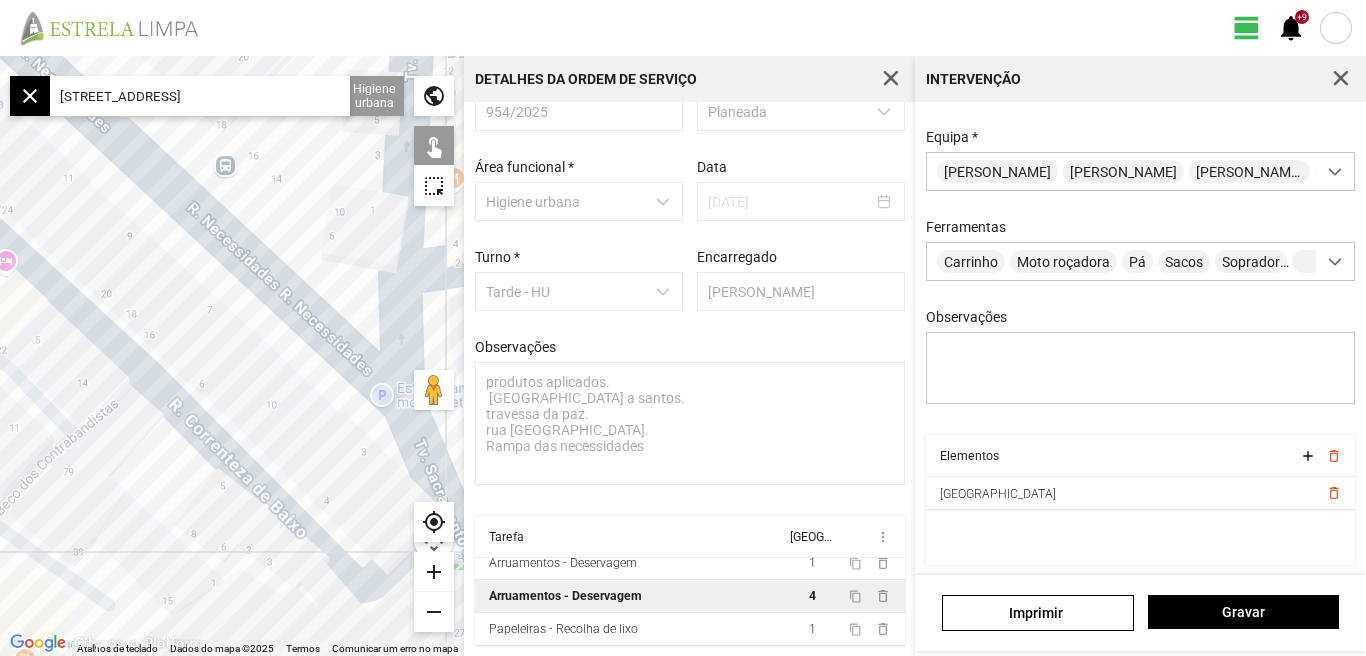 drag, startPoint x: 258, startPoint y: 559, endPoint x: 326, endPoint y: 627, distance: 96.16652 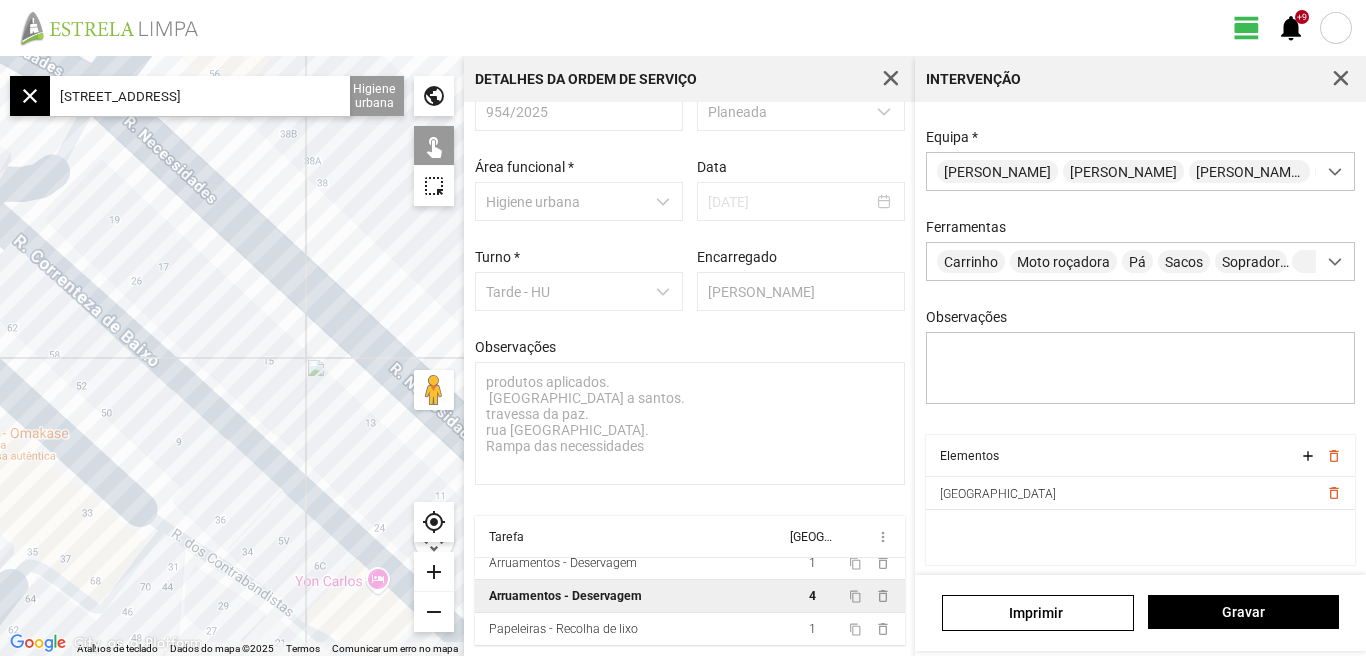 click on "Para navegar, prima as teclas de seta." 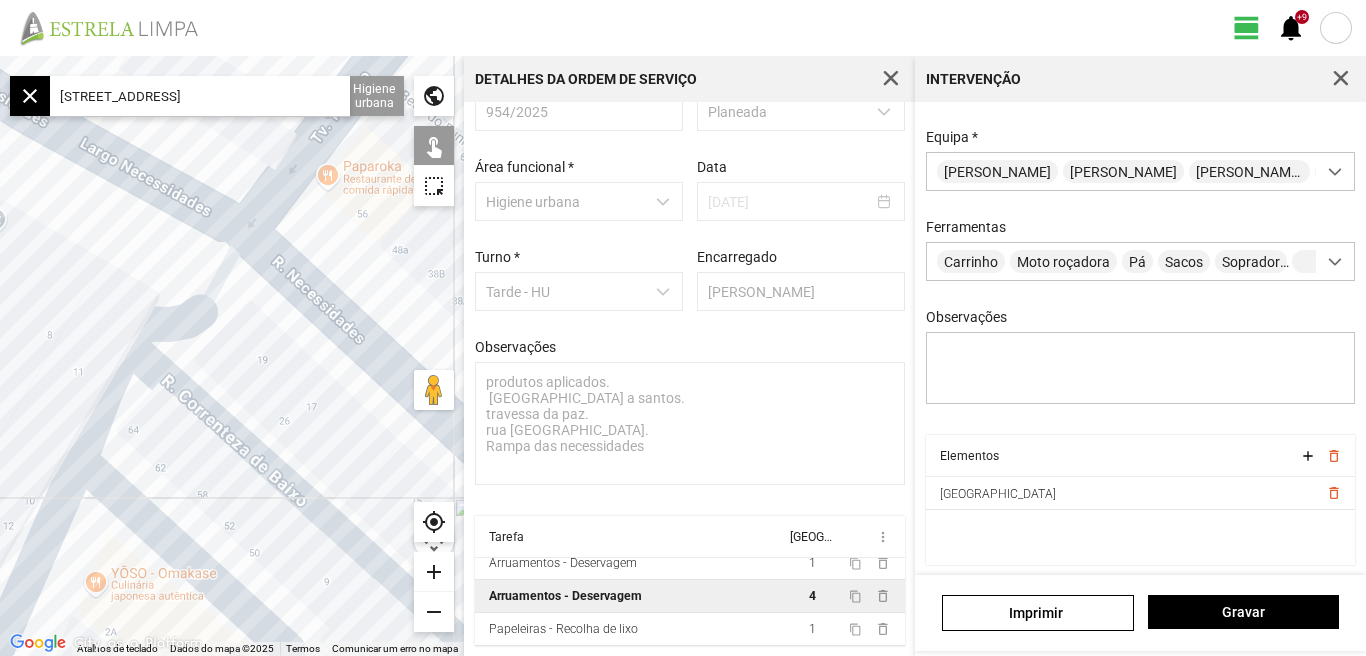 drag, startPoint x: 184, startPoint y: 455, endPoint x: 295, endPoint y: 545, distance: 142.90207 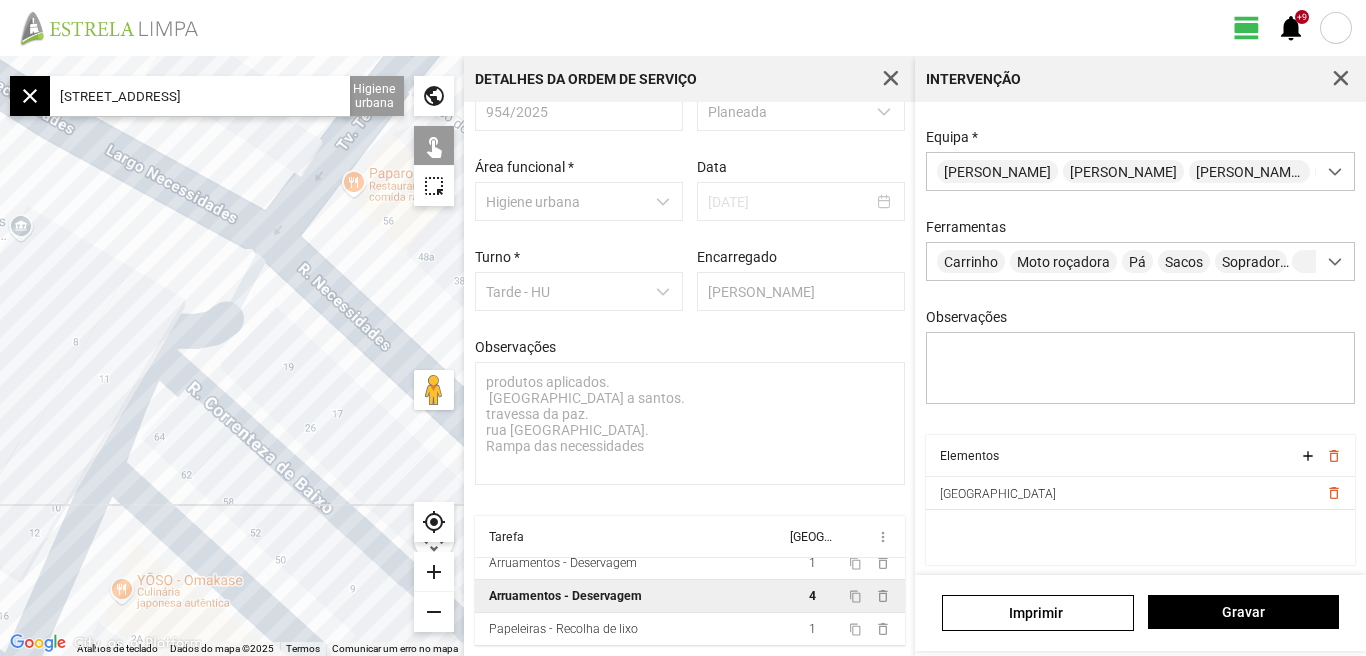 drag, startPoint x: 288, startPoint y: 545, endPoint x: 182, endPoint y: 393, distance: 185.31055 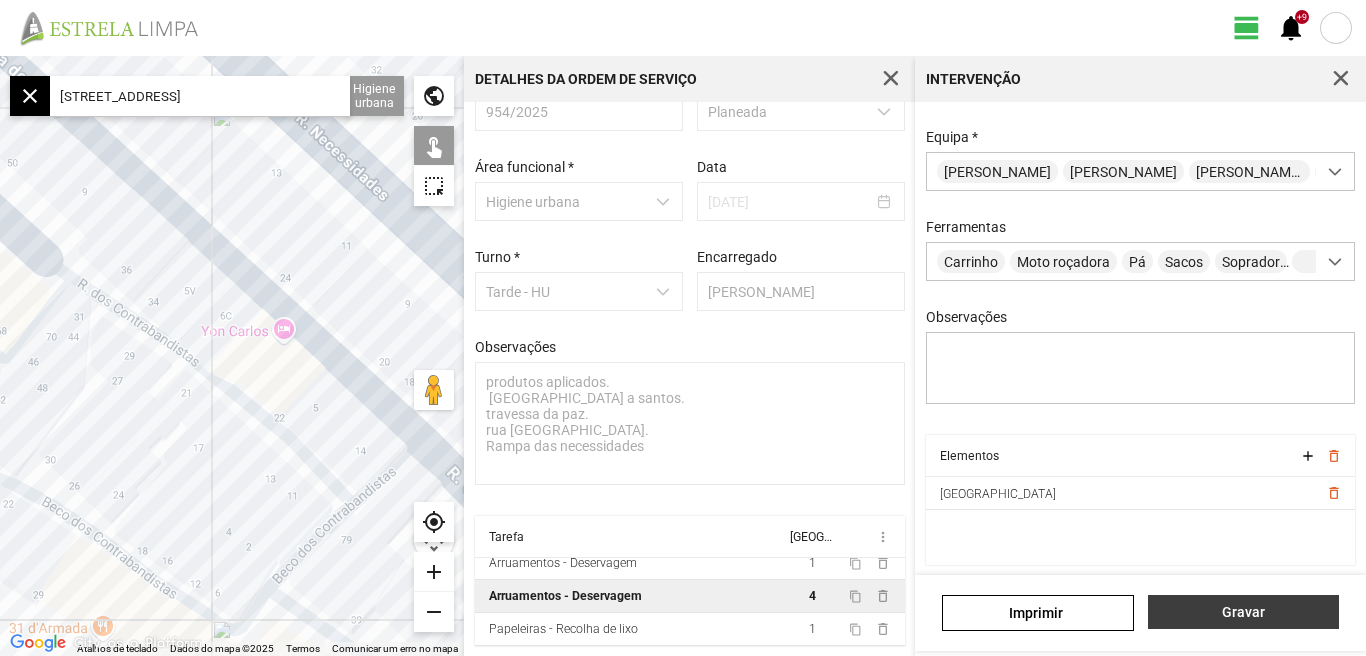 click on "Gravar" at bounding box center (1243, 612) 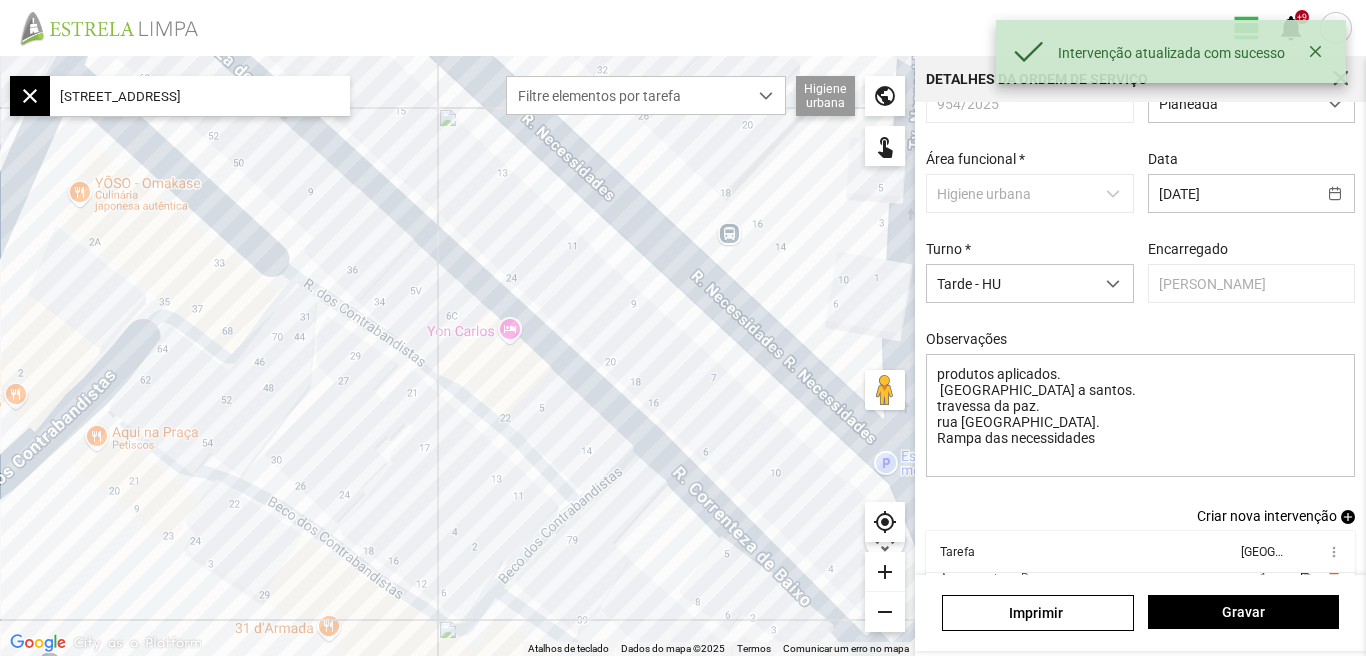scroll, scrollTop: 160, scrollLeft: 0, axis: vertical 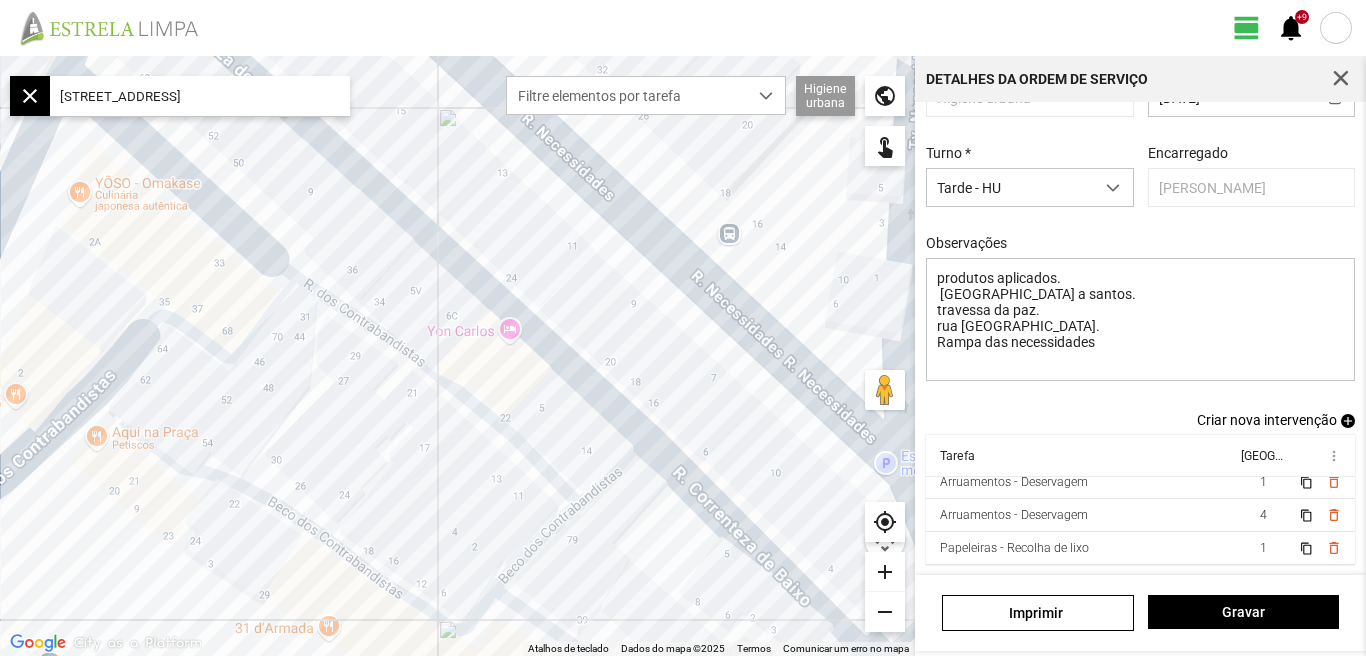 click on "[STREET_ADDRESS]" 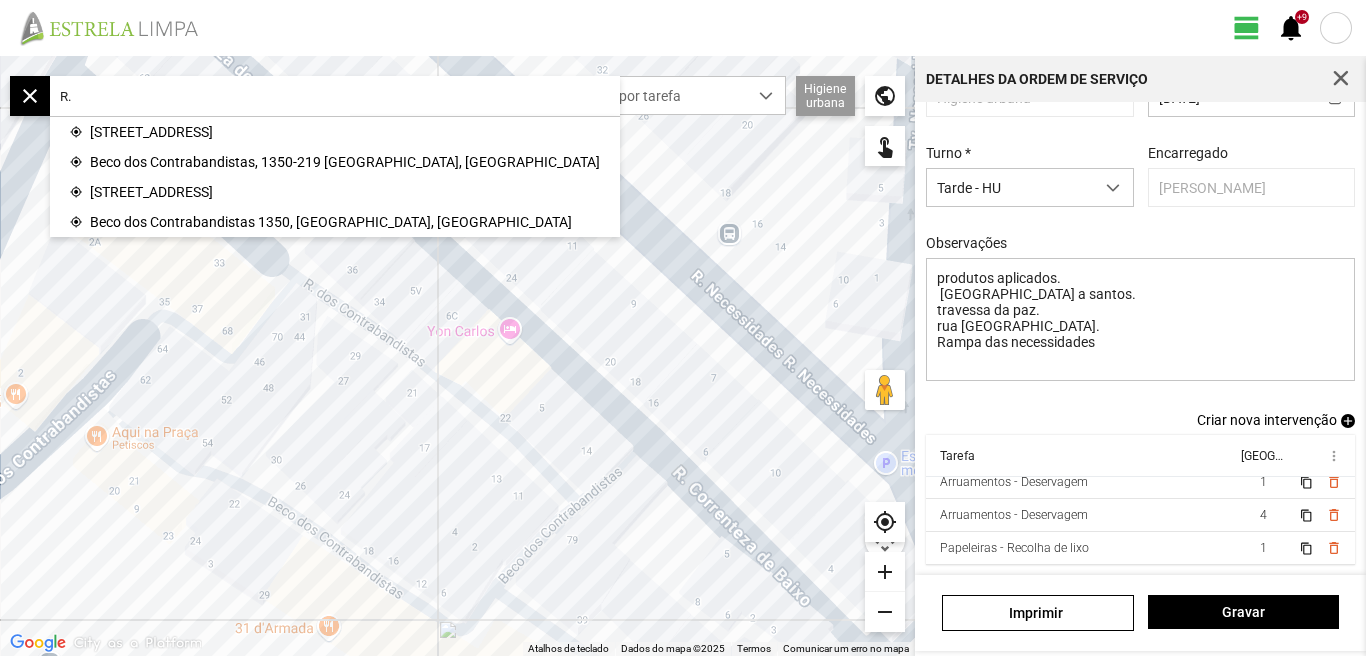 type on "R" 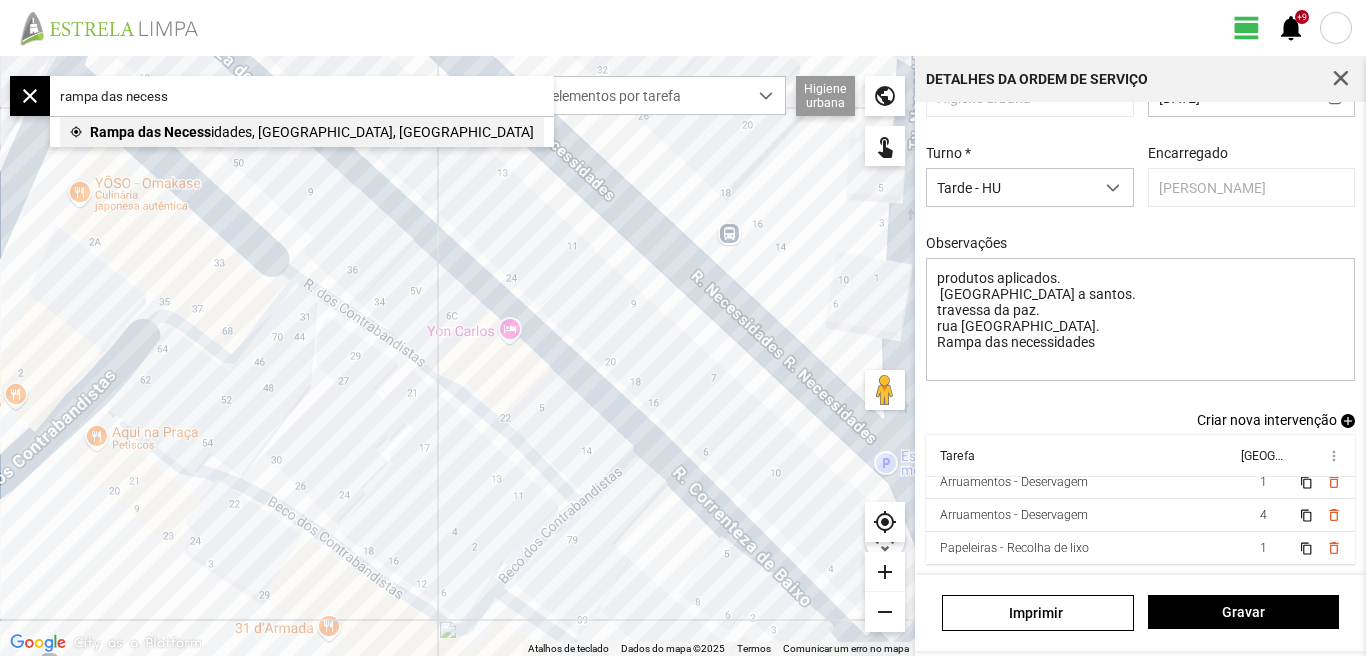 click on "idades, [GEOGRAPHIC_DATA], [GEOGRAPHIC_DATA]" 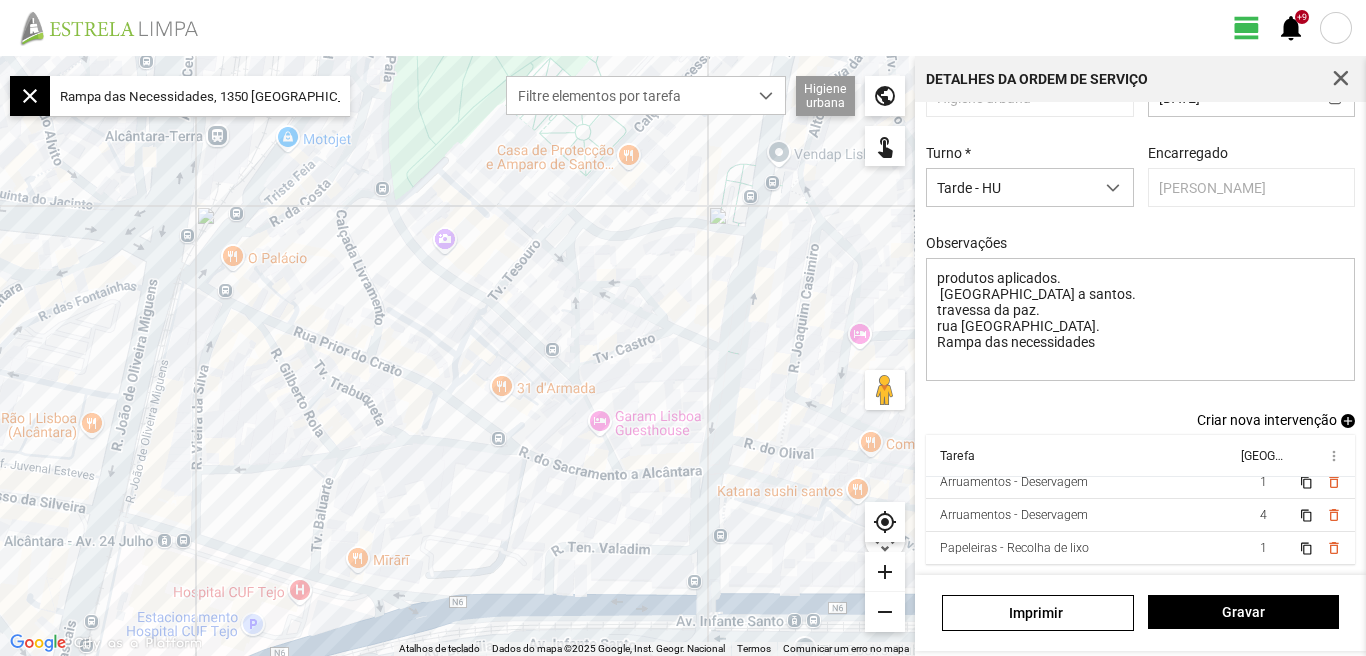 click on "add" 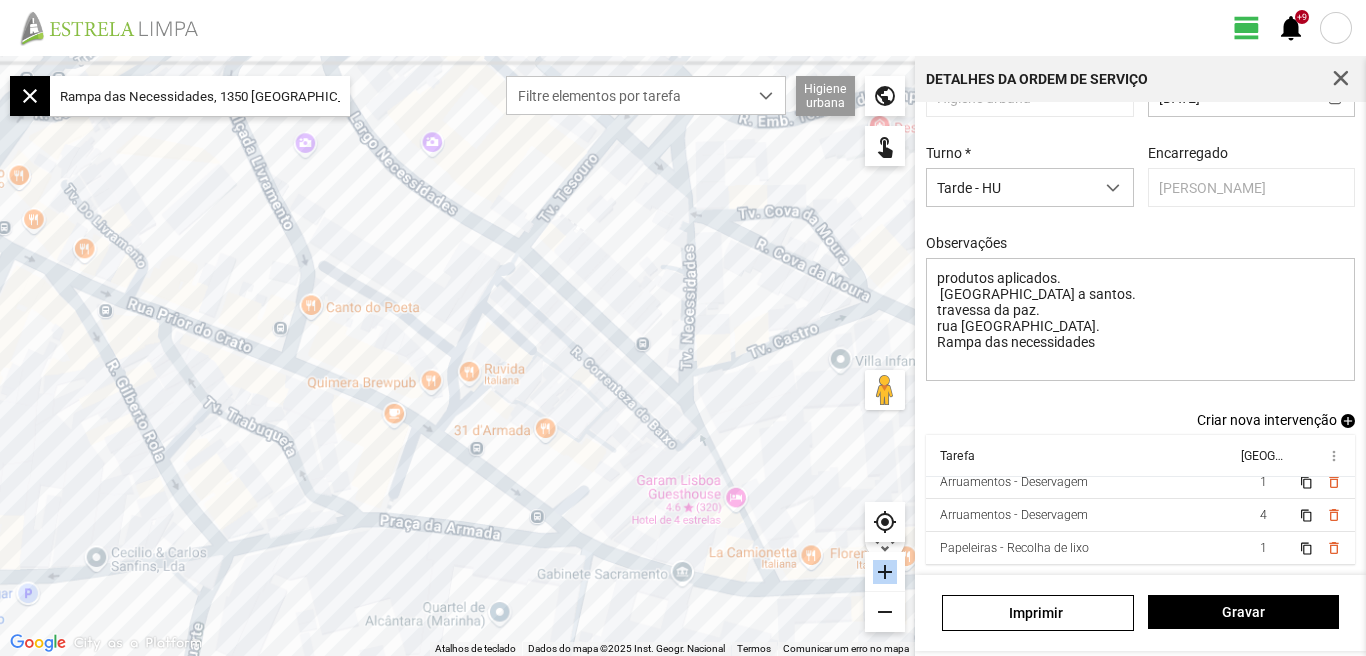 click on "add" 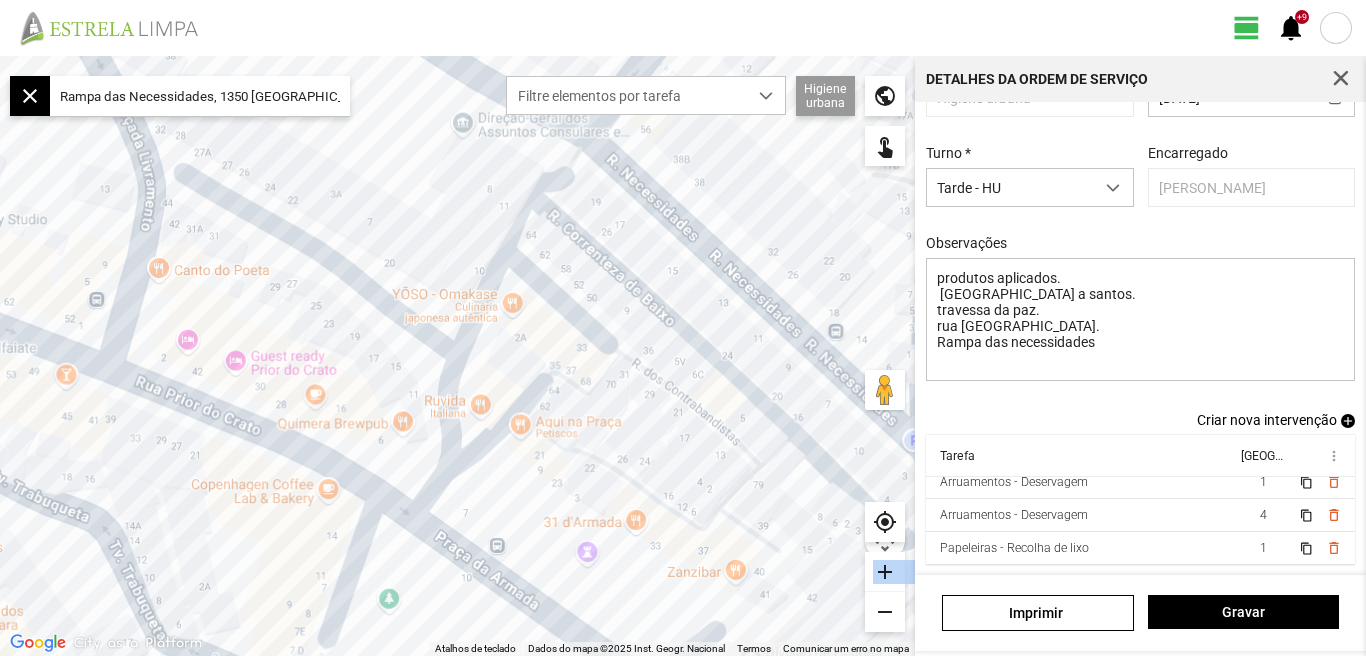 click on "add" 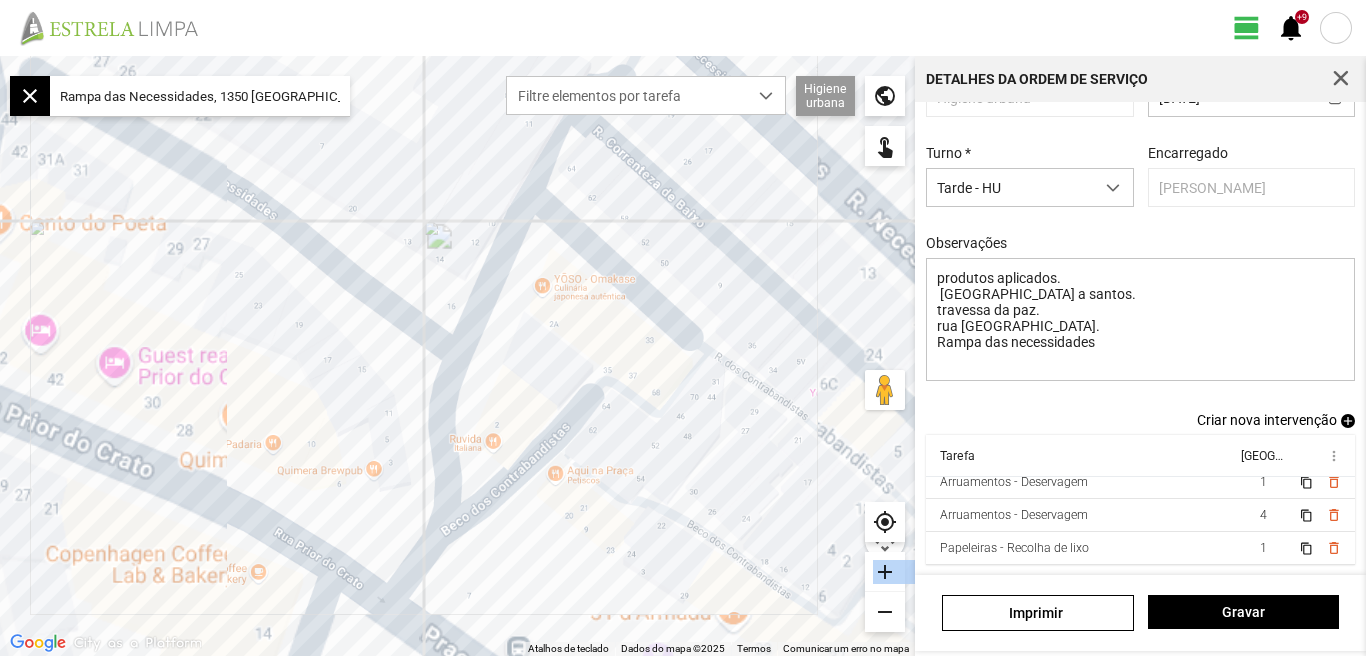 click on "add" 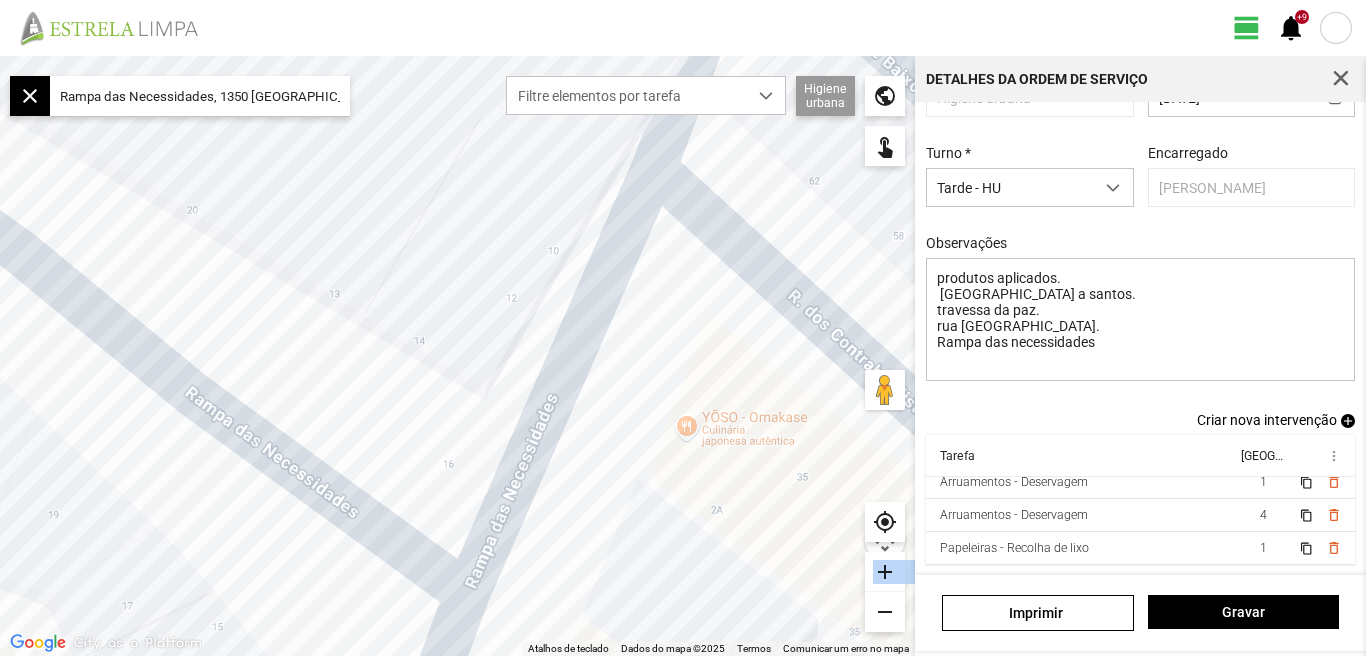 drag, startPoint x: 647, startPoint y: 297, endPoint x: 652, endPoint y: 522, distance: 225.05554 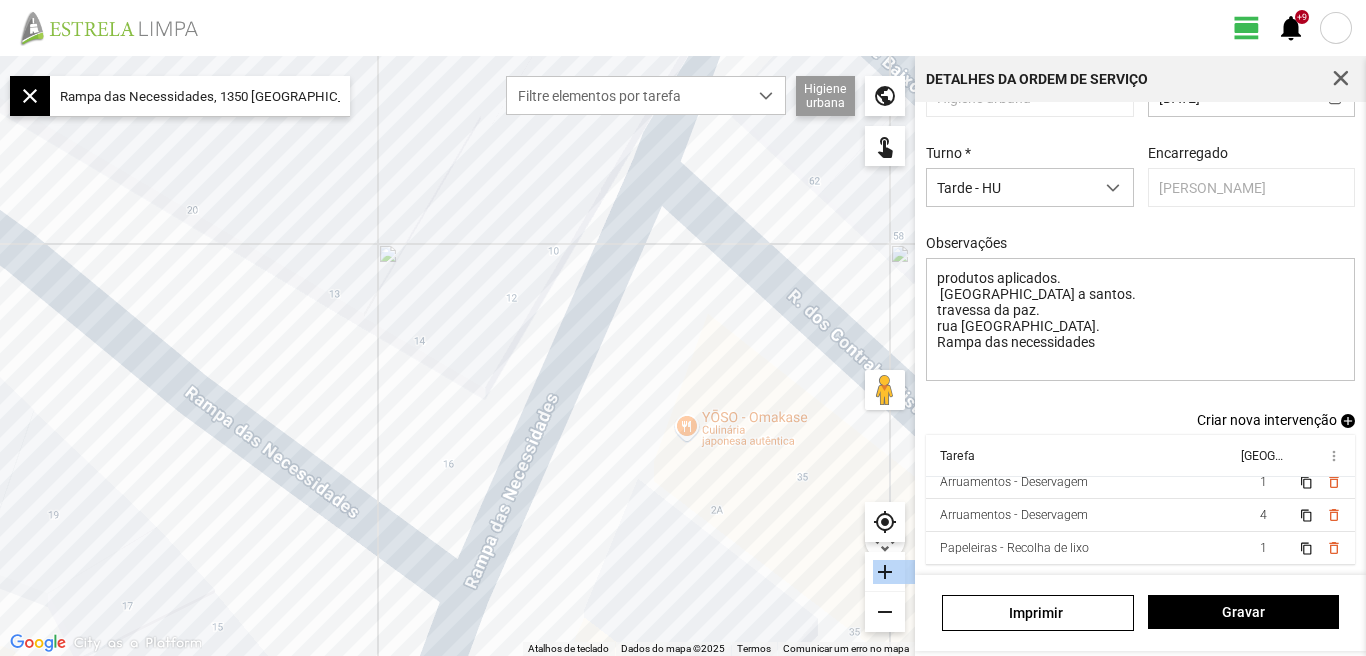 click on "Para navegar, prima as teclas de seta." 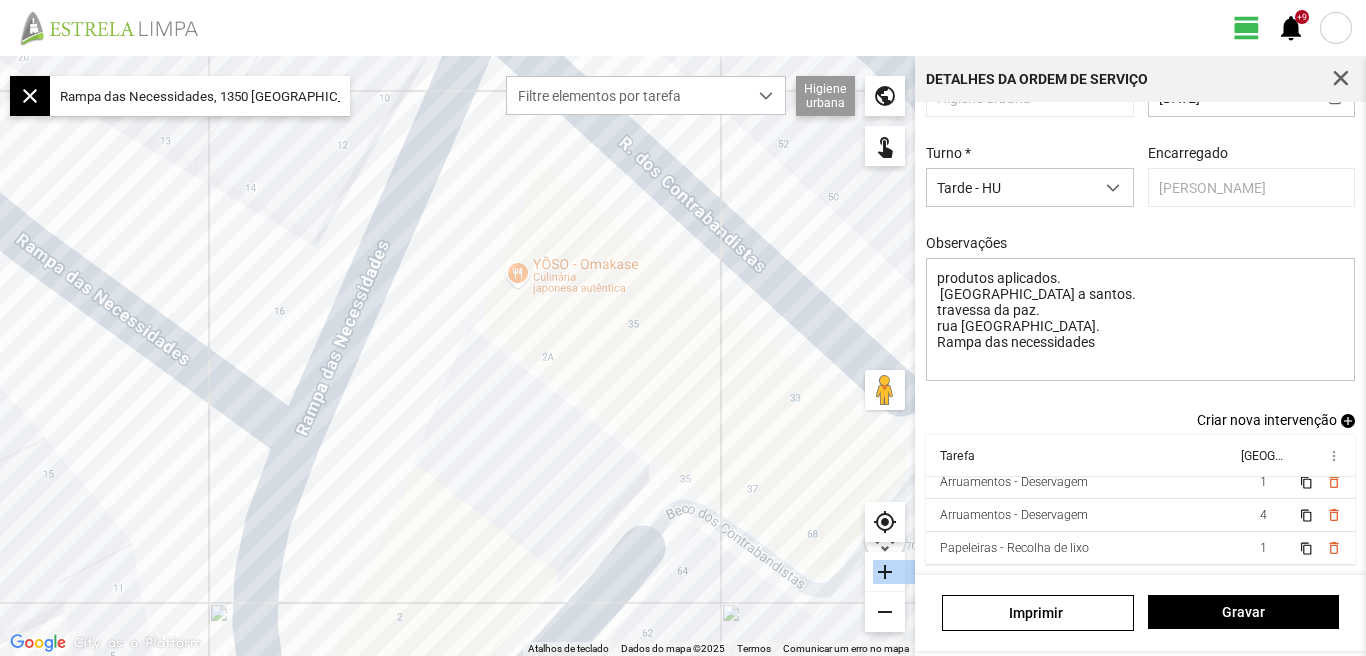 drag, startPoint x: 655, startPoint y: 436, endPoint x: 484, endPoint y: 280, distance: 231.46706 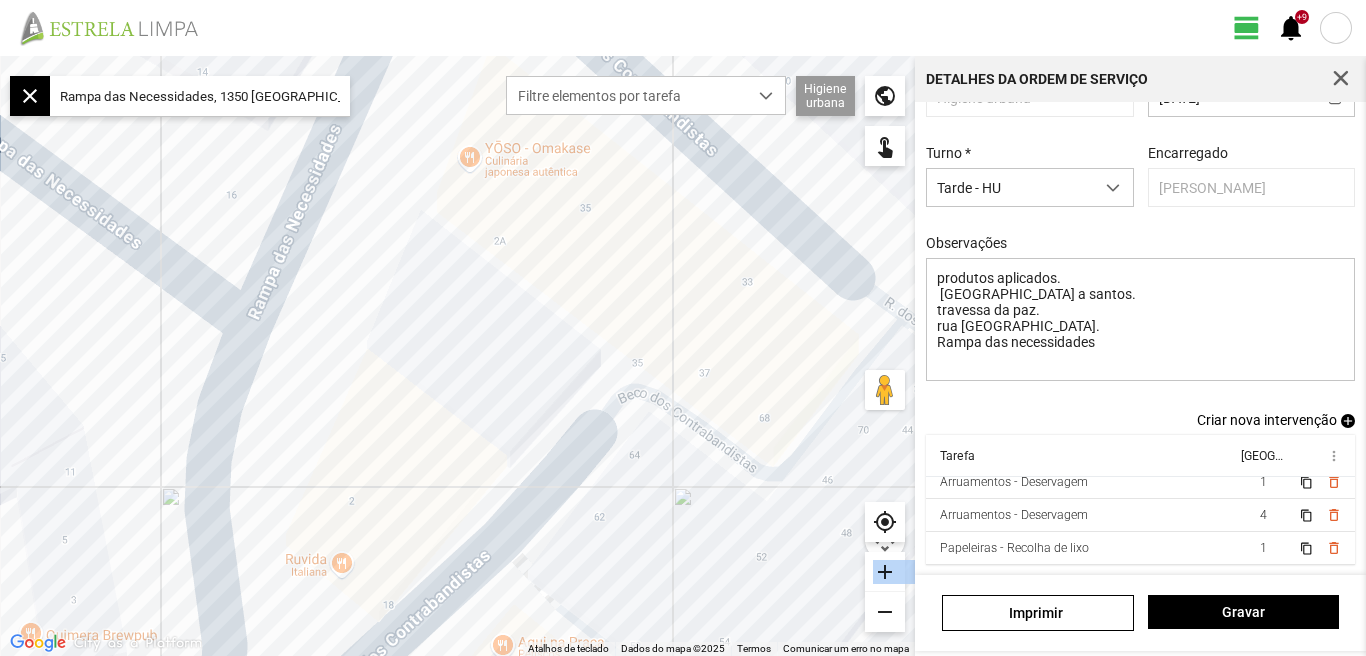 drag, startPoint x: 486, startPoint y: 377, endPoint x: 423, endPoint y: 251, distance: 140.87228 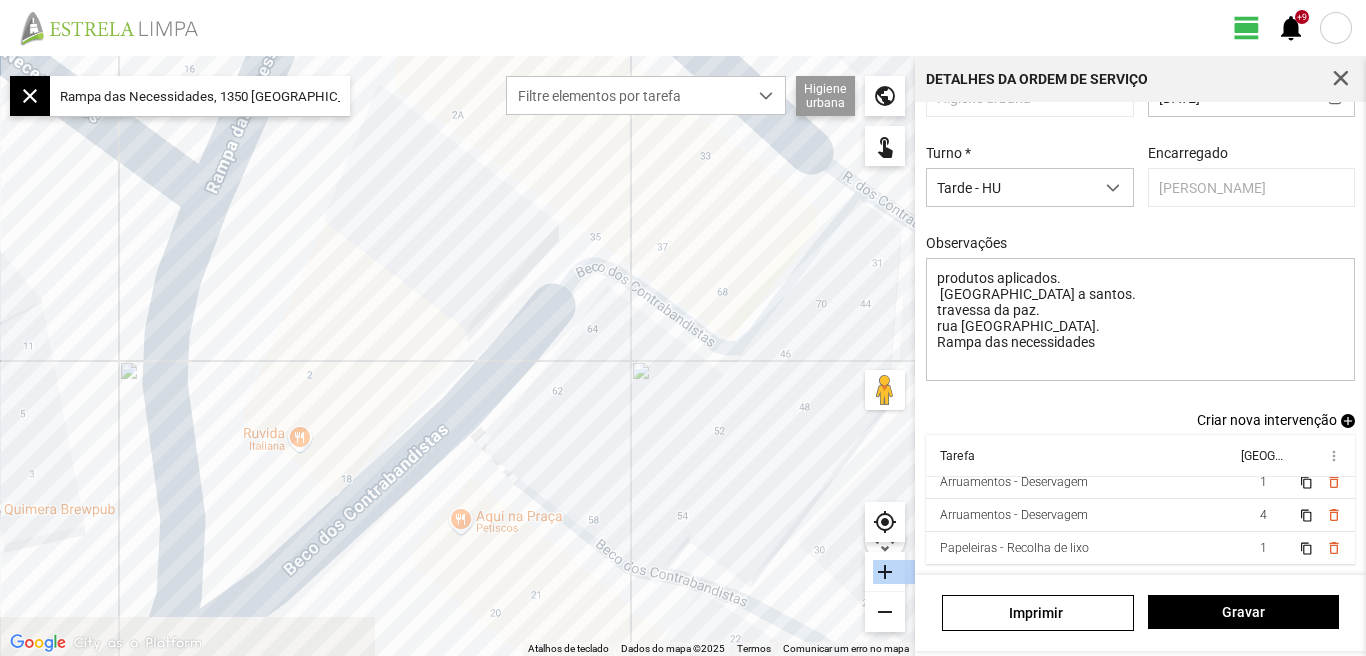 drag, startPoint x: 430, startPoint y: 283, endPoint x: 429, endPoint y: 193, distance: 90.005554 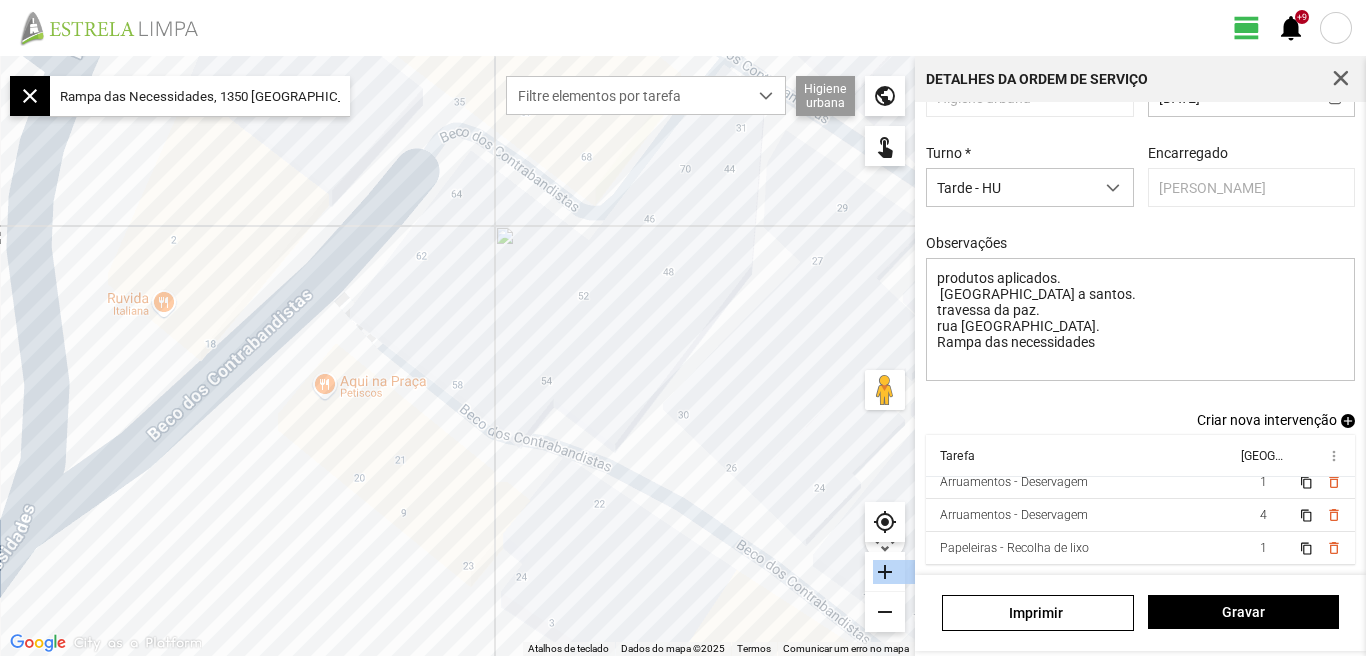 drag, startPoint x: 409, startPoint y: 257, endPoint x: 270, endPoint y: 128, distance: 189.63649 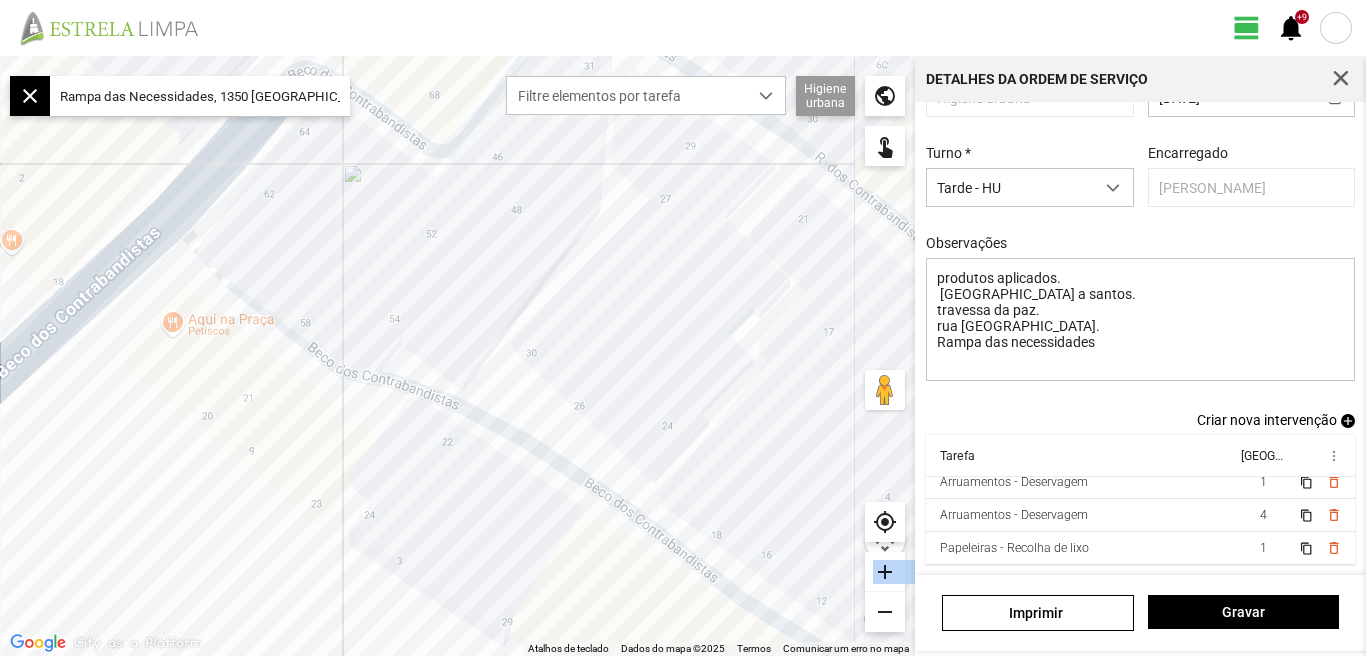 drag, startPoint x: 549, startPoint y: 370, endPoint x: 390, endPoint y: 303, distance: 172.53986 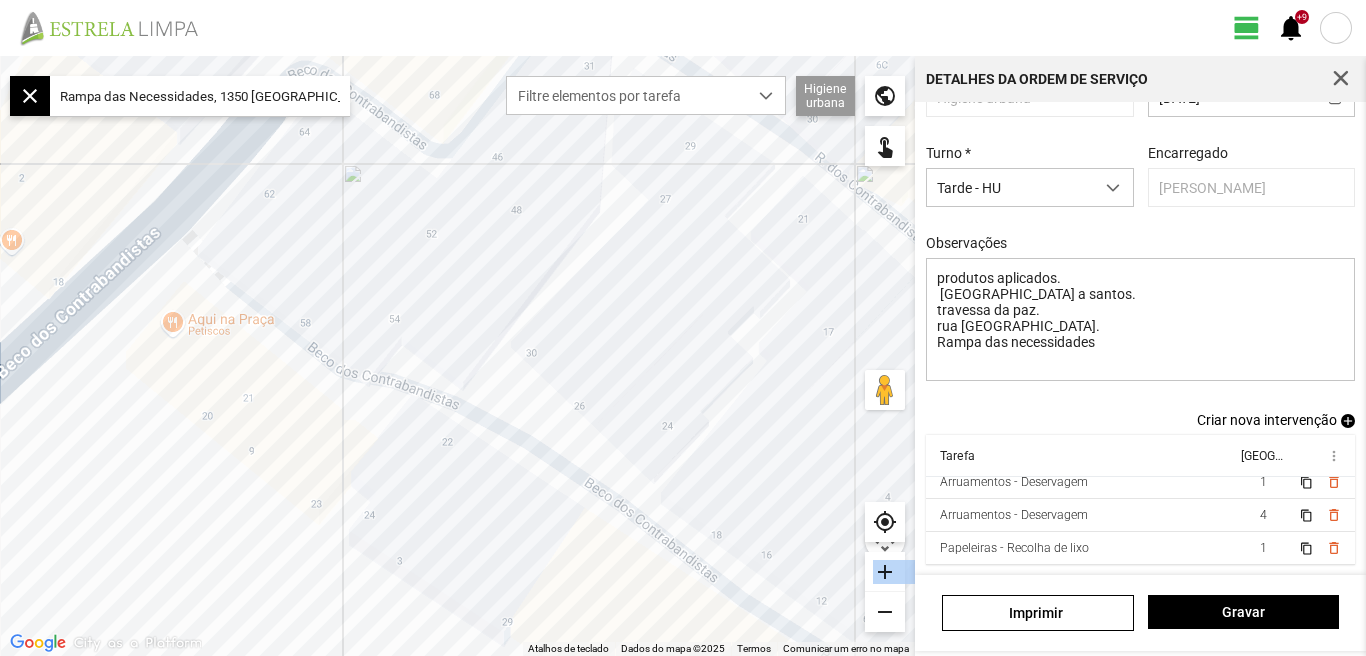 click on "Para navegar, prima as teclas de seta." 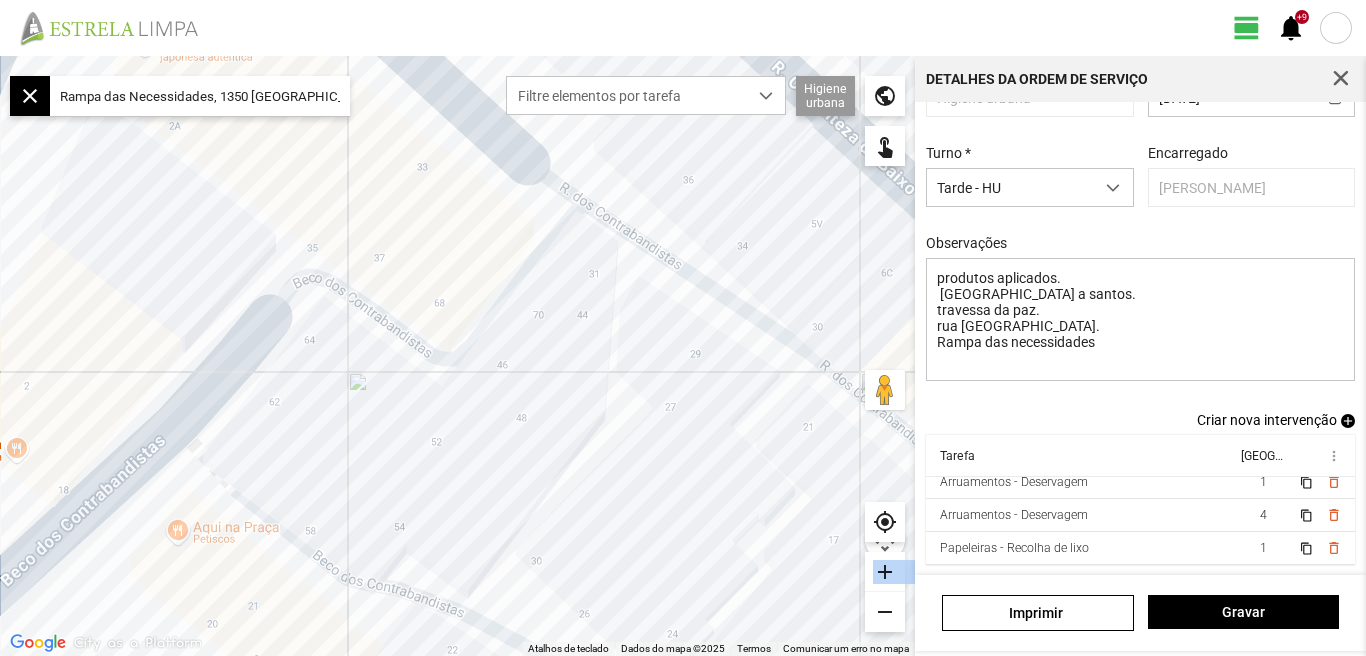 drag, startPoint x: 509, startPoint y: 316, endPoint x: 514, endPoint y: 476, distance: 160.07811 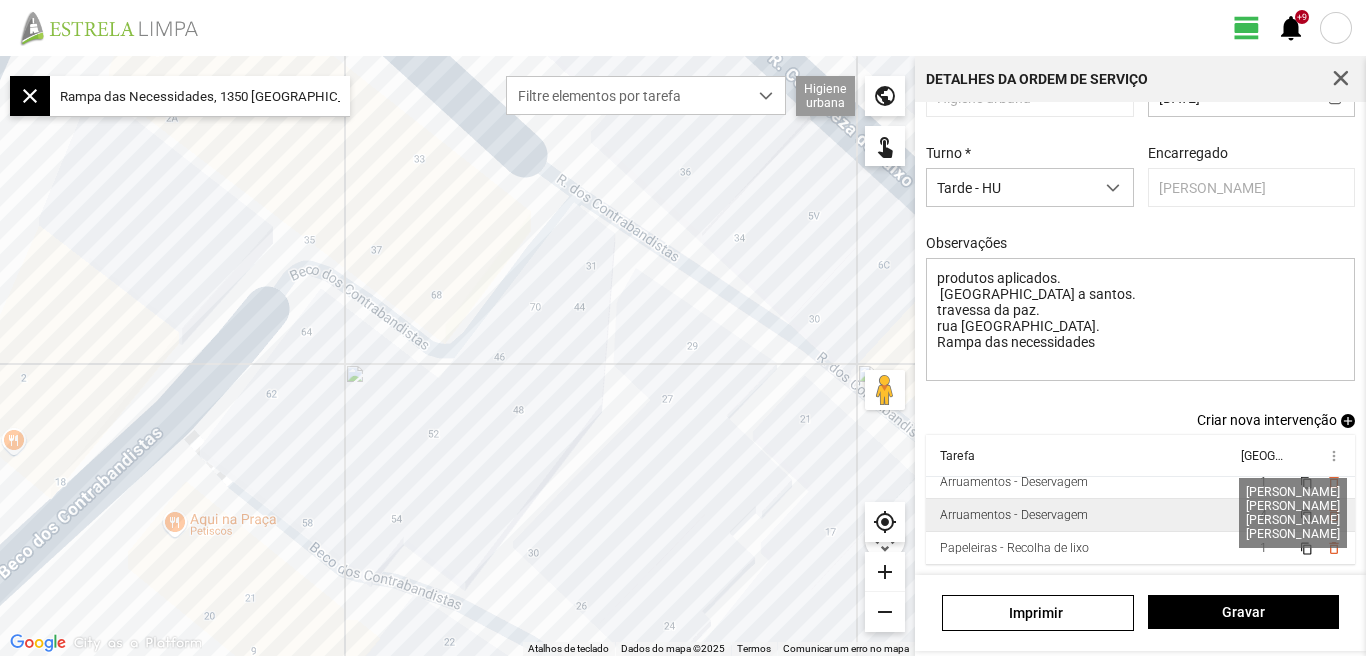 click on "4" at bounding box center [1263, 515] 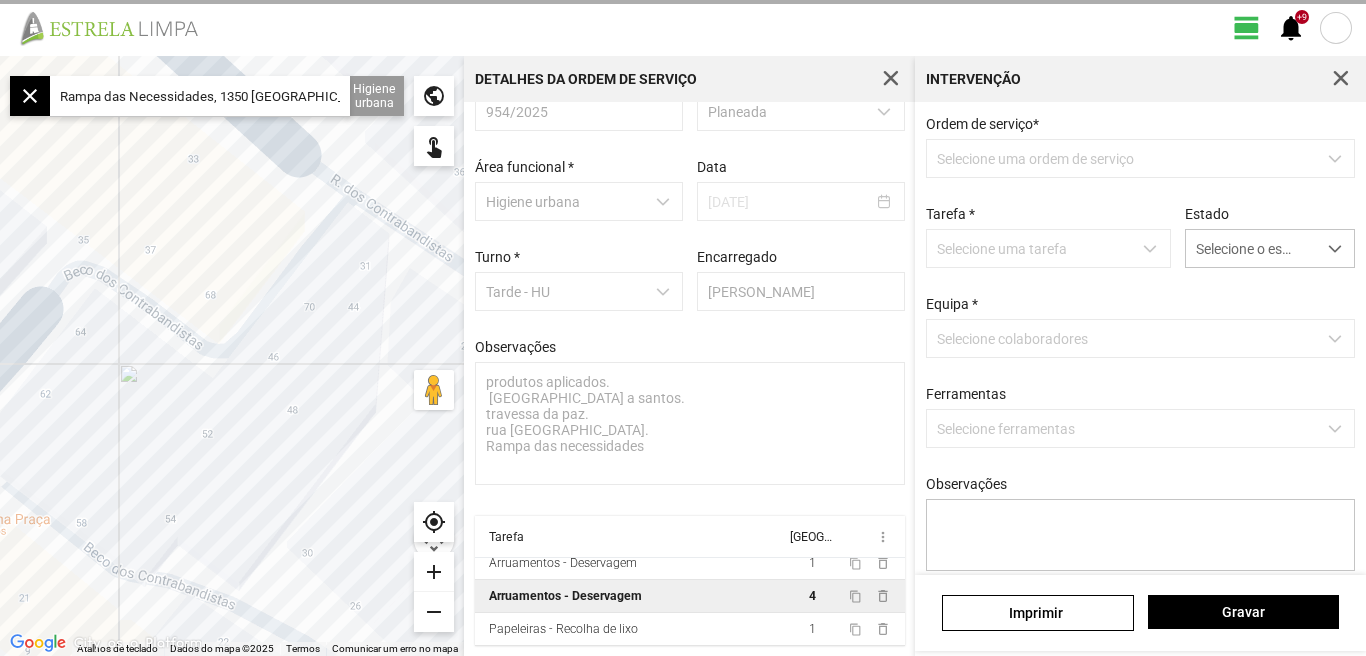 scroll, scrollTop: 55, scrollLeft: 0, axis: vertical 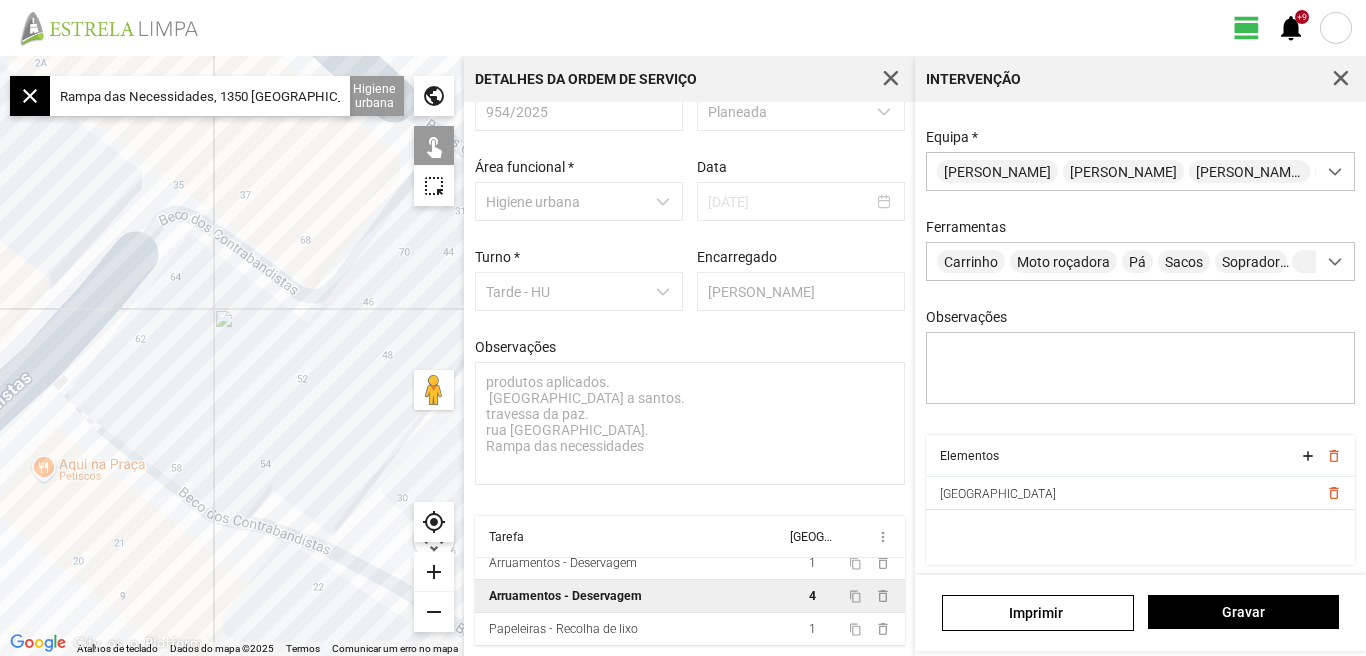 drag, startPoint x: 150, startPoint y: 366, endPoint x: 259, endPoint y: 296, distance: 129.5415 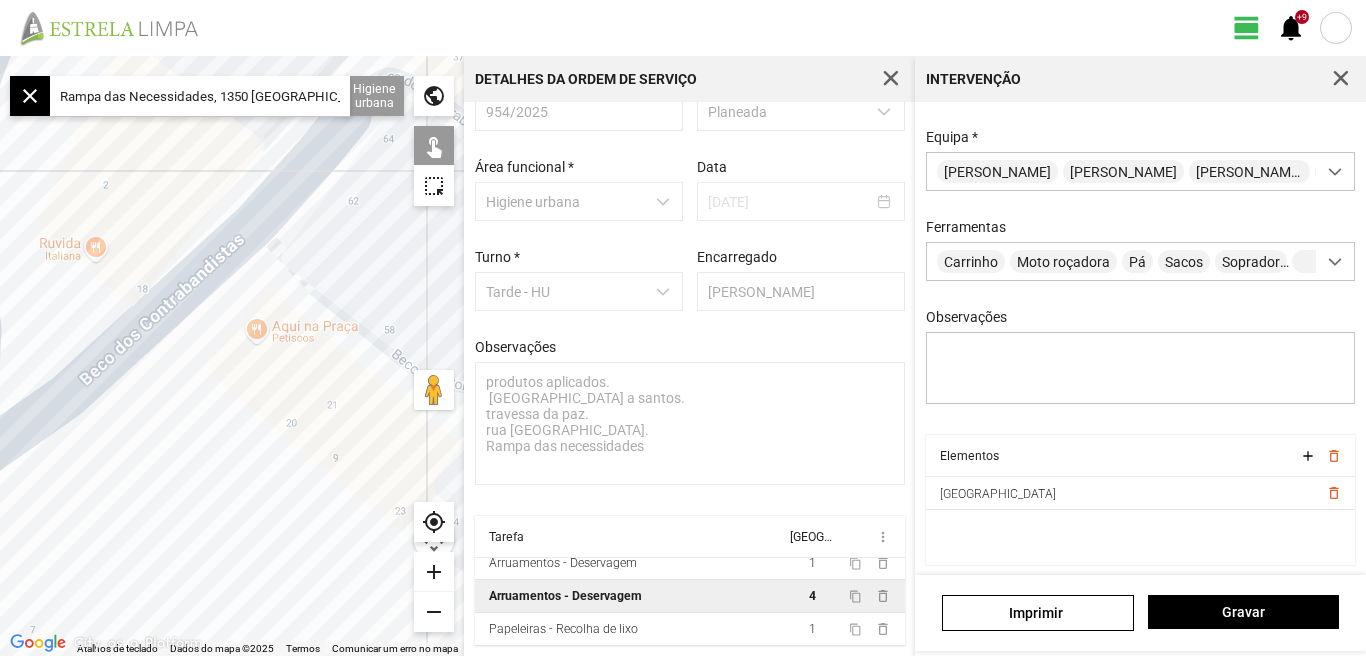 drag, startPoint x: 212, startPoint y: 363, endPoint x: 225, endPoint y: 213, distance: 150.56229 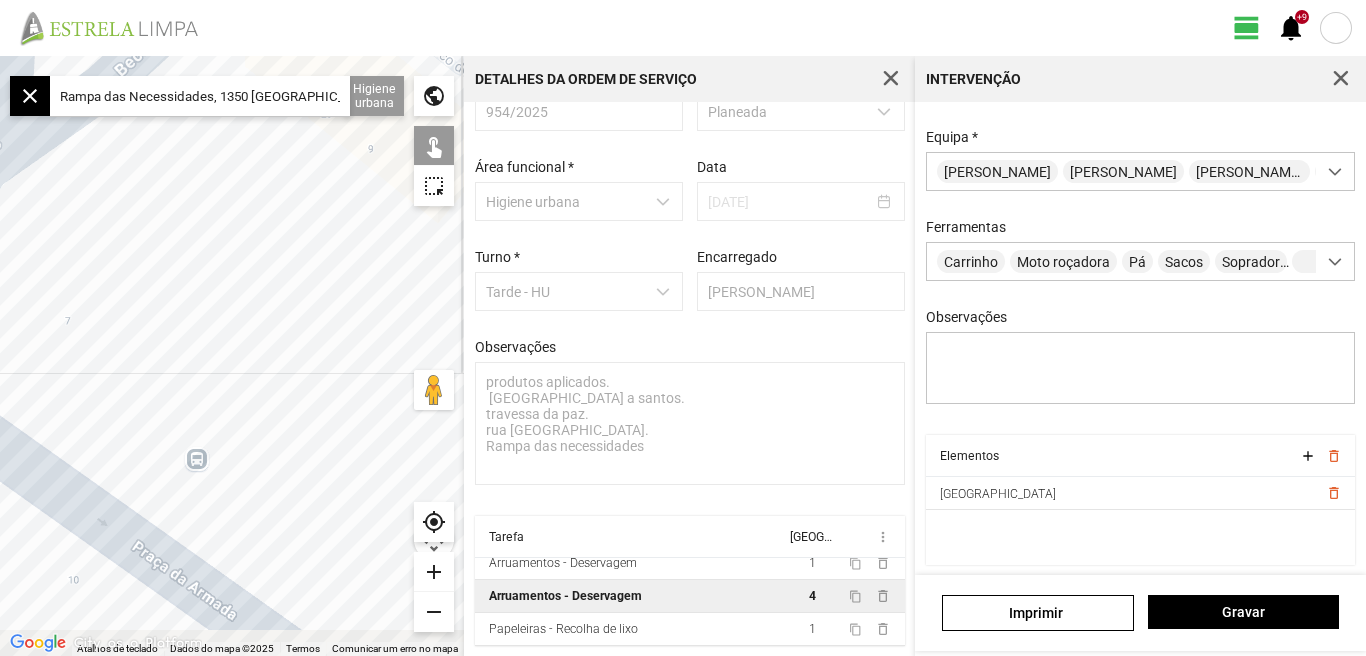 drag, startPoint x: 224, startPoint y: 310, endPoint x: 238, endPoint y: 203, distance: 107.912 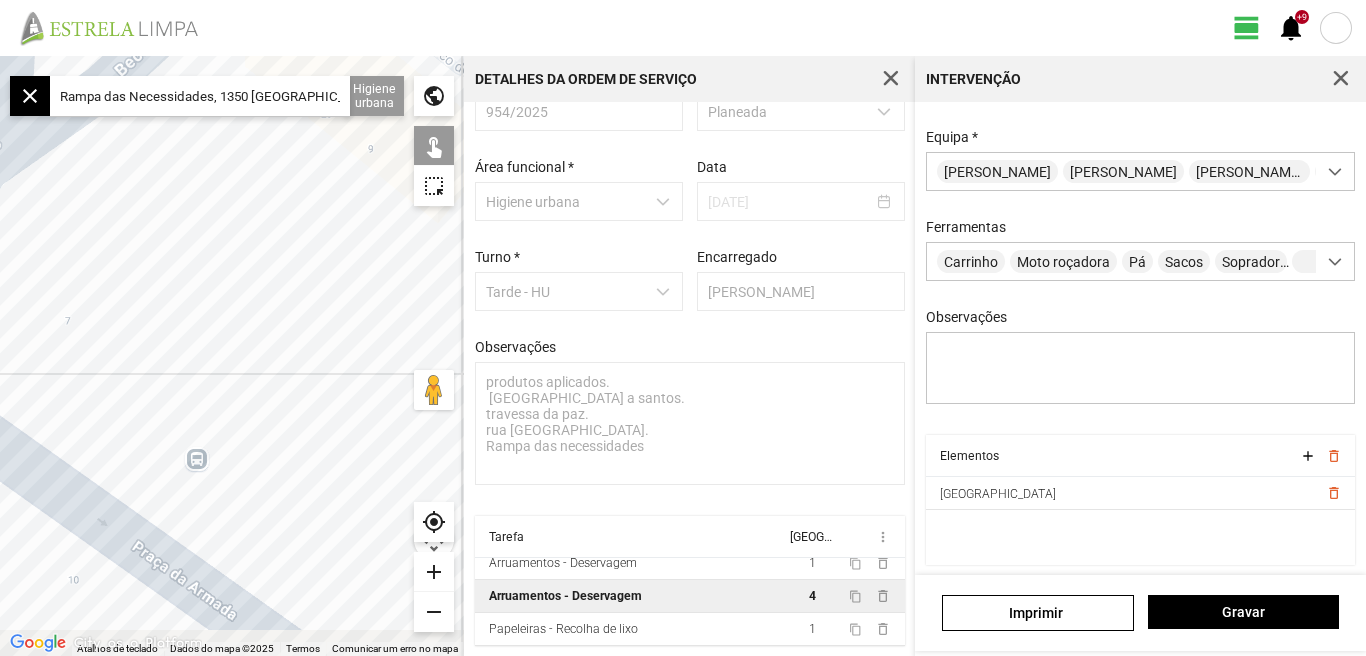 click on "Para navegar, prima as teclas de seta." 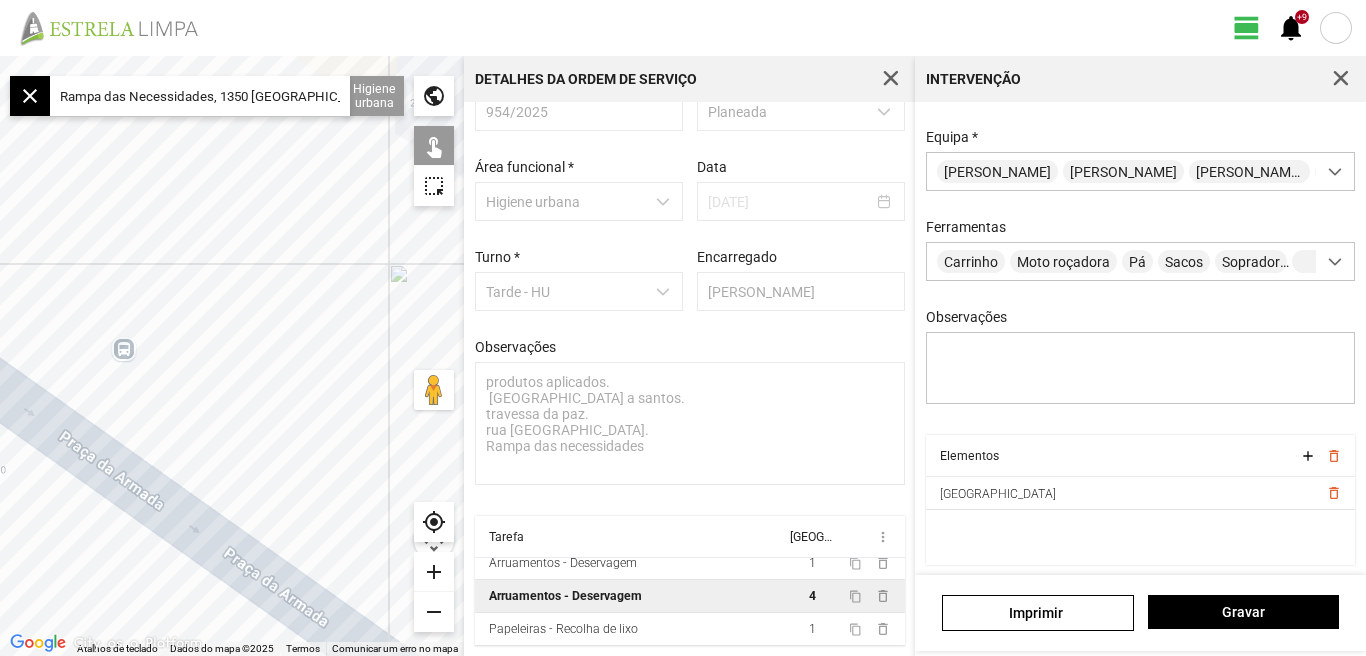 drag, startPoint x: 242, startPoint y: 289, endPoint x: 51, endPoint y: 313, distance: 192.50195 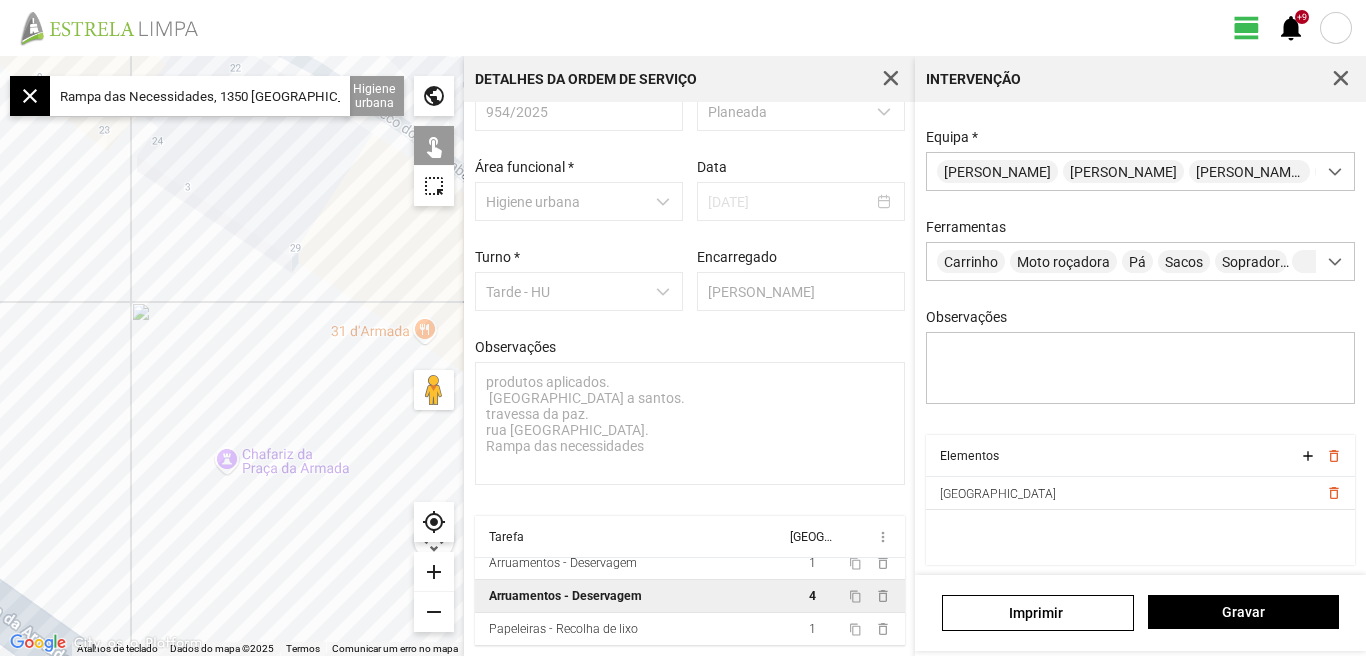 drag, startPoint x: 90, startPoint y: 351, endPoint x: 42, endPoint y: 414, distance: 79.20227 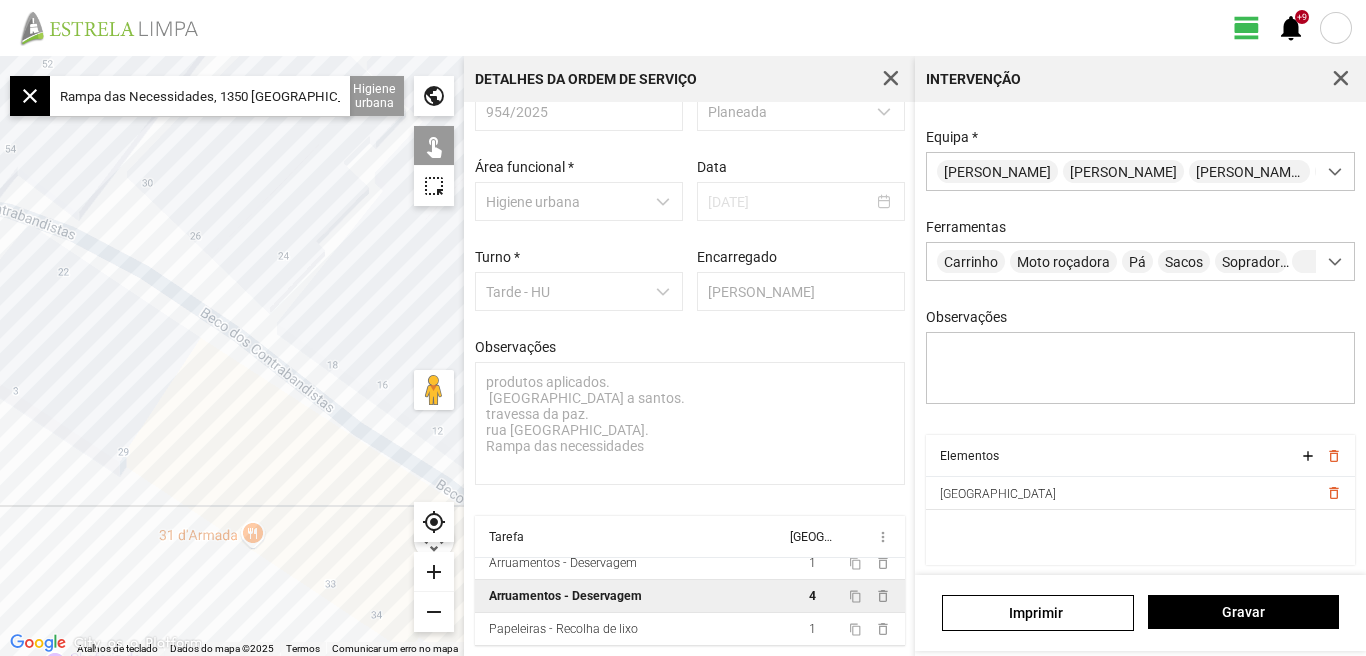 click on "Para navegar, prima as teclas de seta." 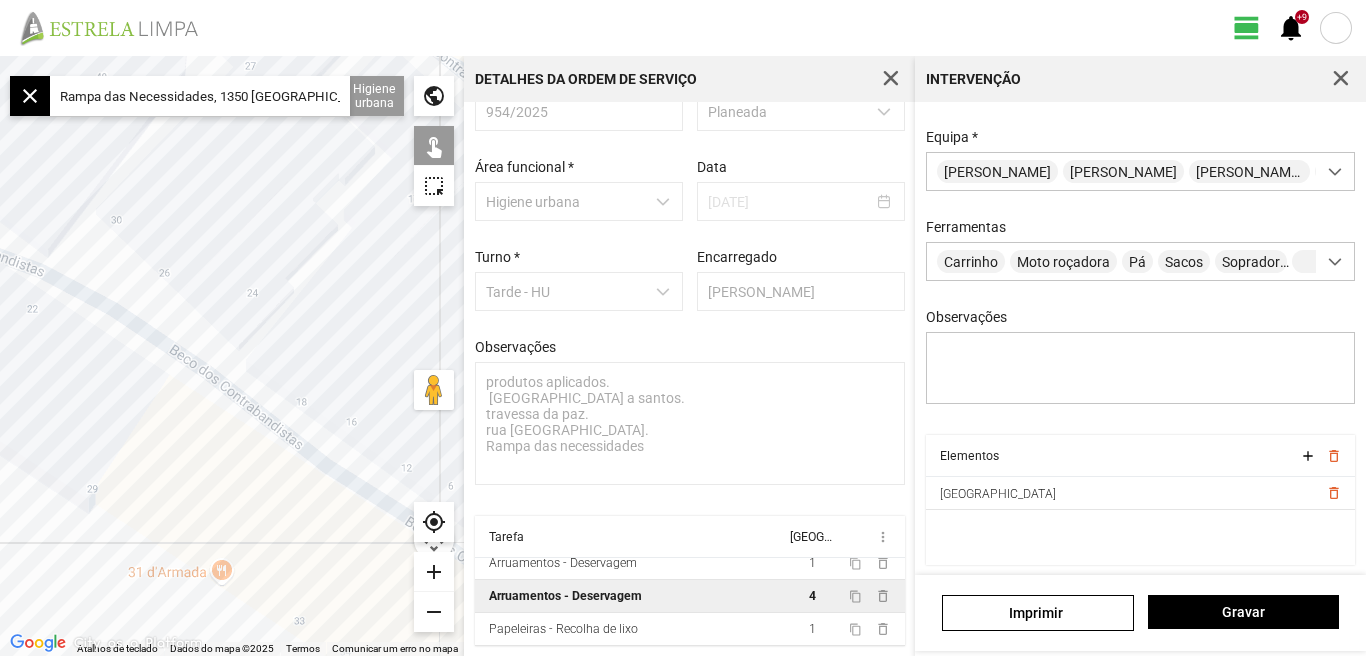 drag, startPoint x: 235, startPoint y: 225, endPoint x: 121, endPoint y: 293, distance: 132.74034 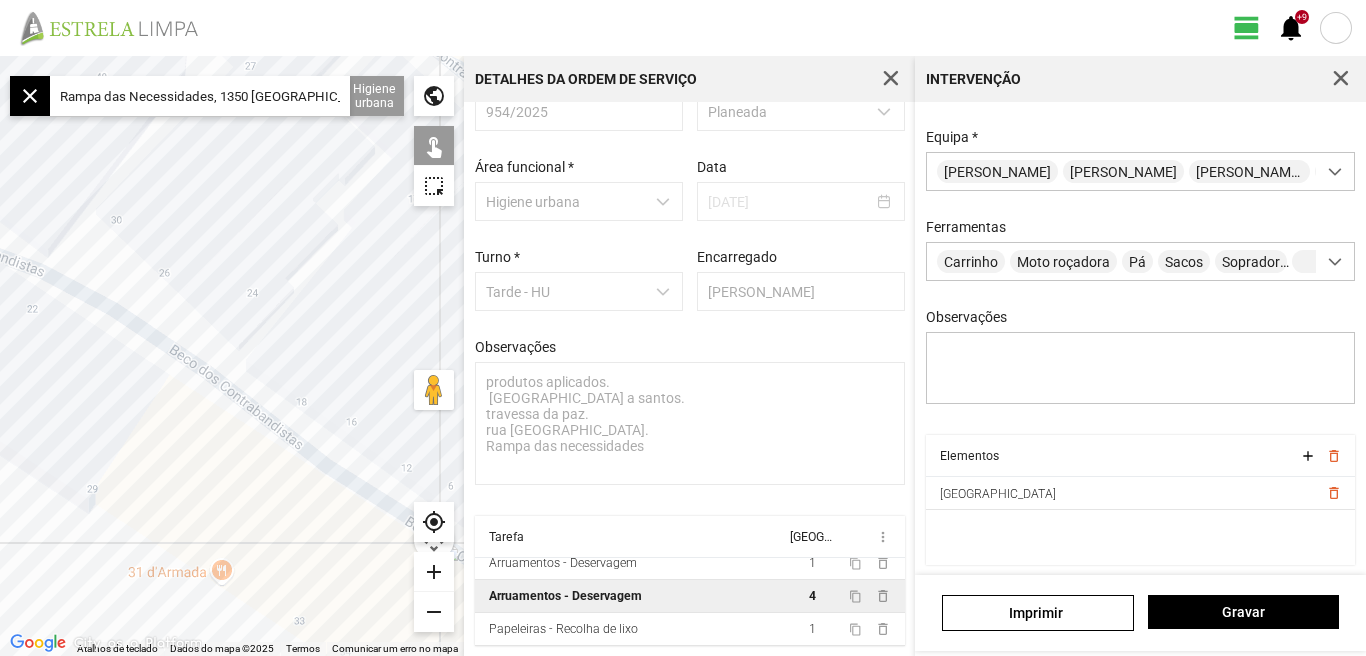 click on "Para navegar, prima as teclas de seta." 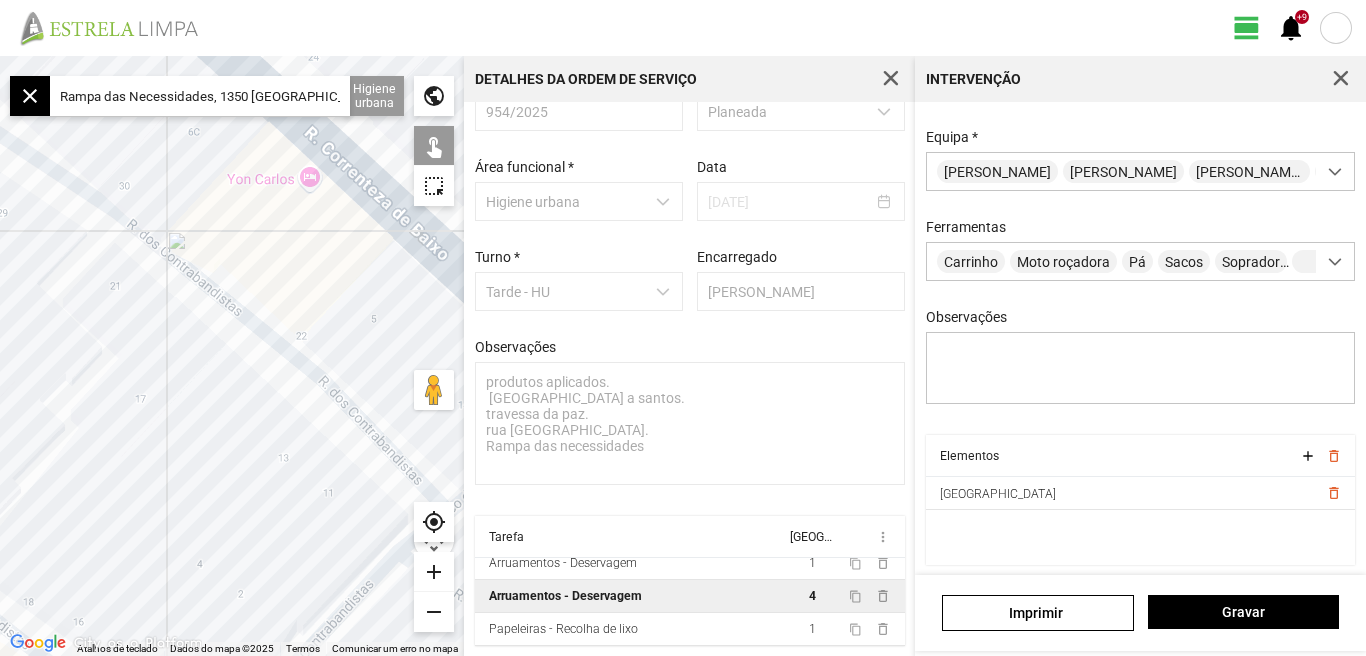 drag, startPoint x: 147, startPoint y: 307, endPoint x: 127, endPoint y: 325, distance: 26.907248 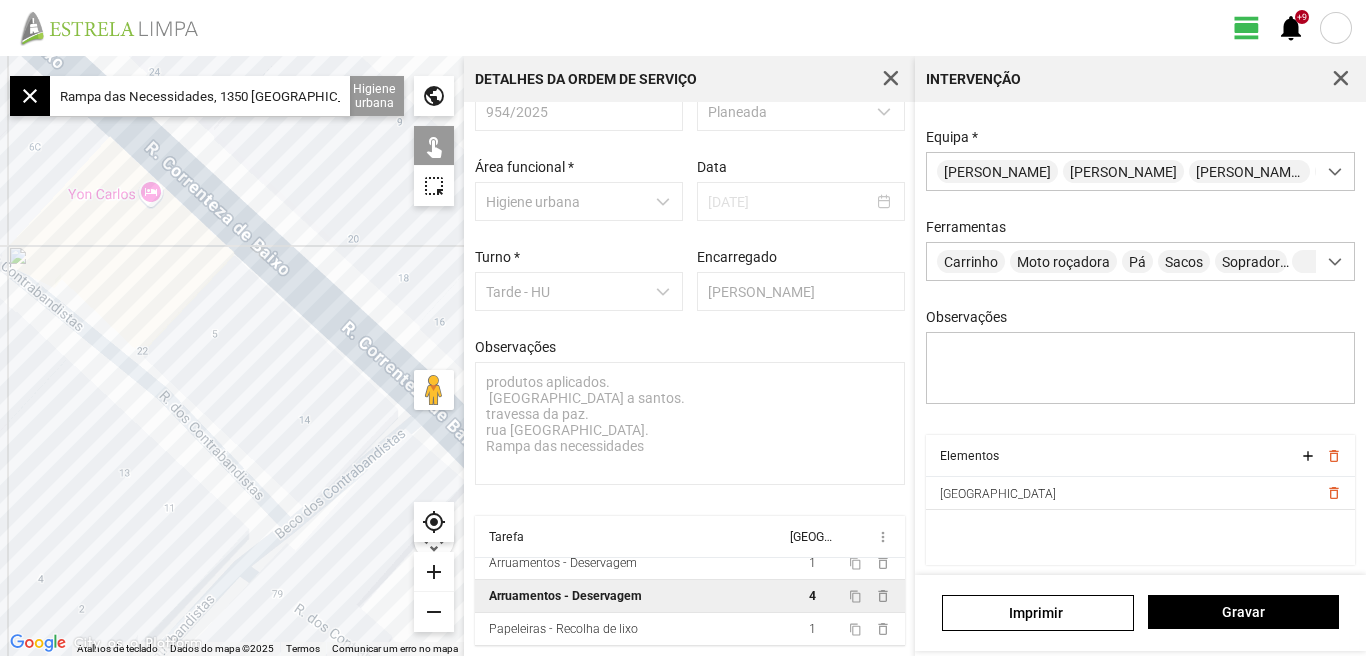 drag, startPoint x: 207, startPoint y: 220, endPoint x: 55, endPoint y: 227, distance: 152.1611 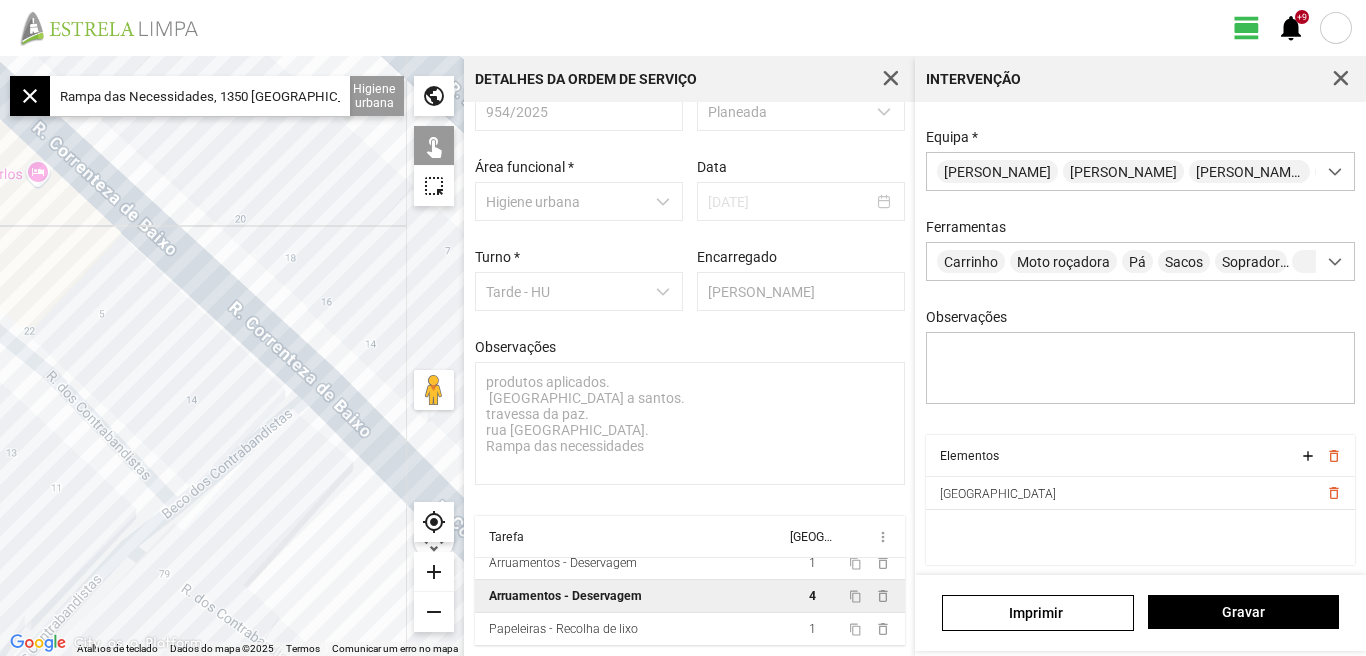 drag, startPoint x: 144, startPoint y: 298, endPoint x: 48, endPoint y: 258, distance: 104 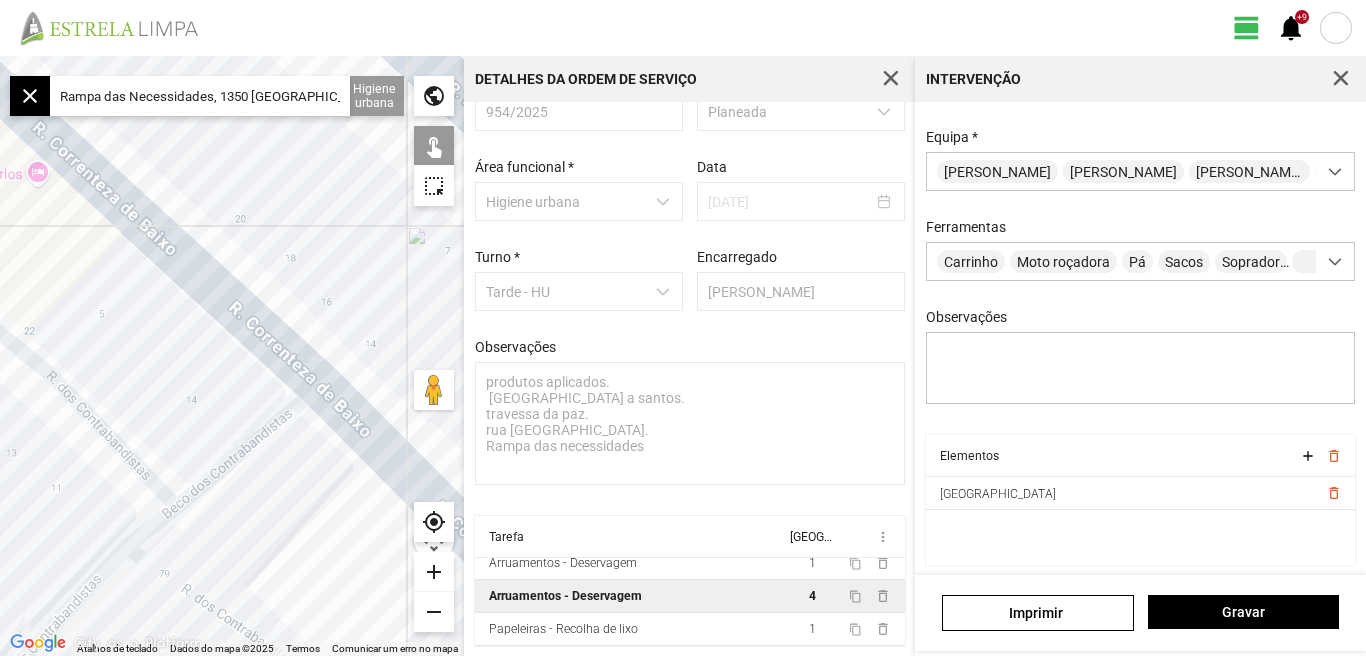 click on "Para navegar, prima as teclas de seta." 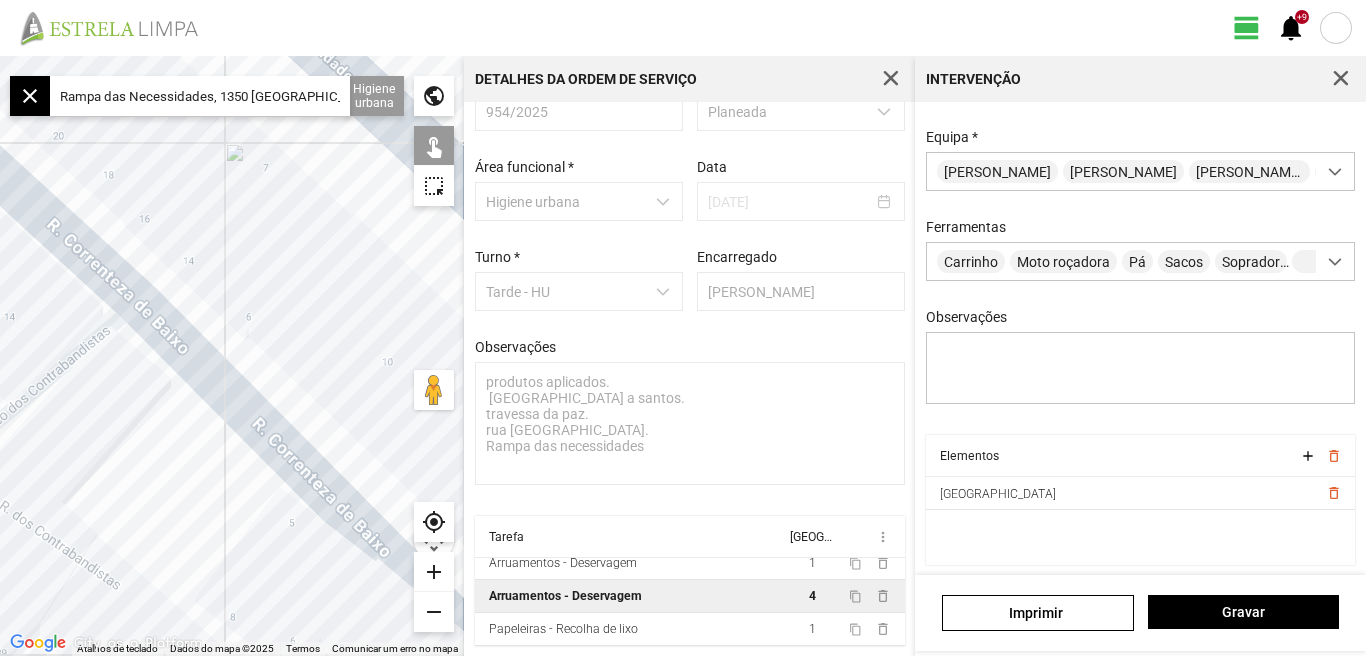 drag, startPoint x: 269, startPoint y: 304, endPoint x: 186, endPoint y: 279, distance: 86.683334 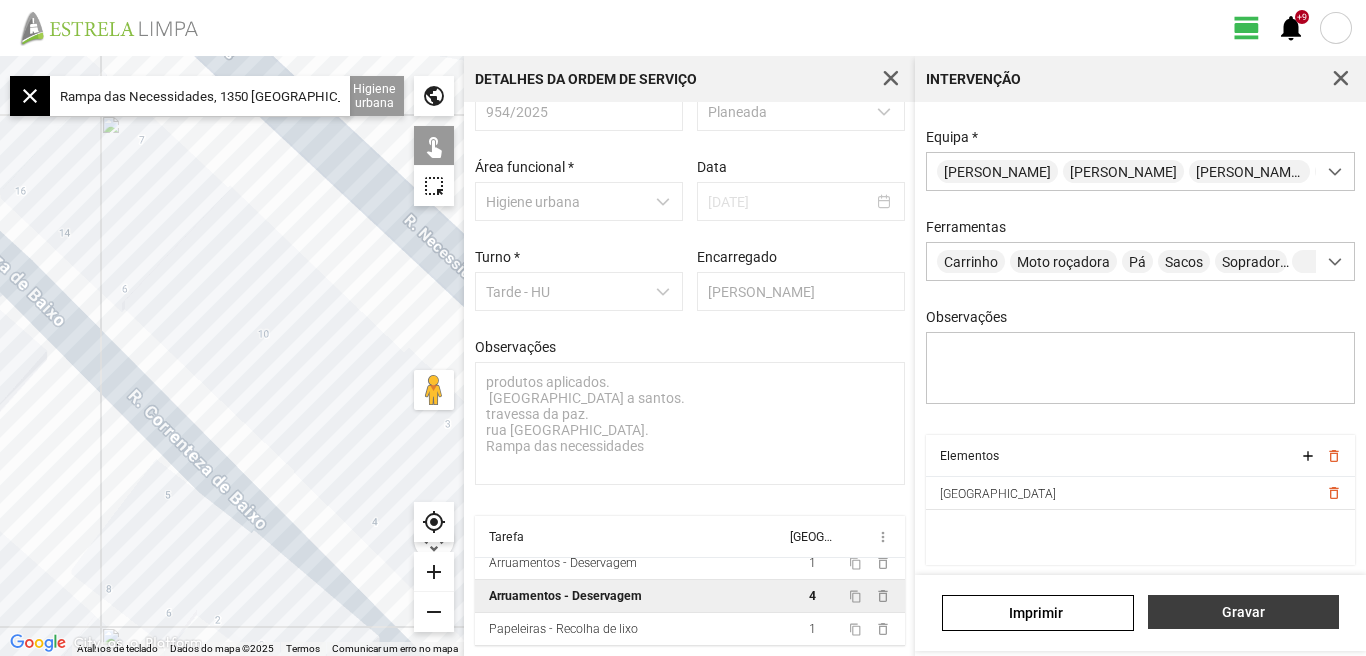click on "Gravar" at bounding box center [1243, 612] 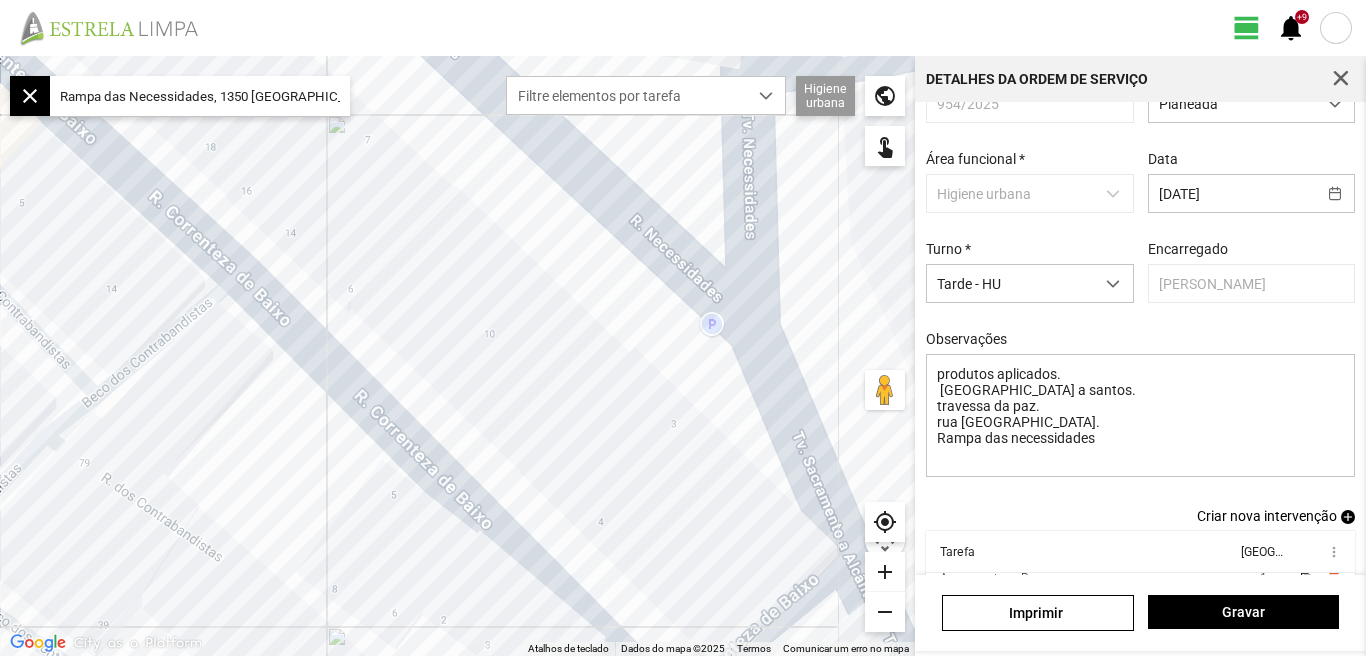 scroll, scrollTop: 160, scrollLeft: 0, axis: vertical 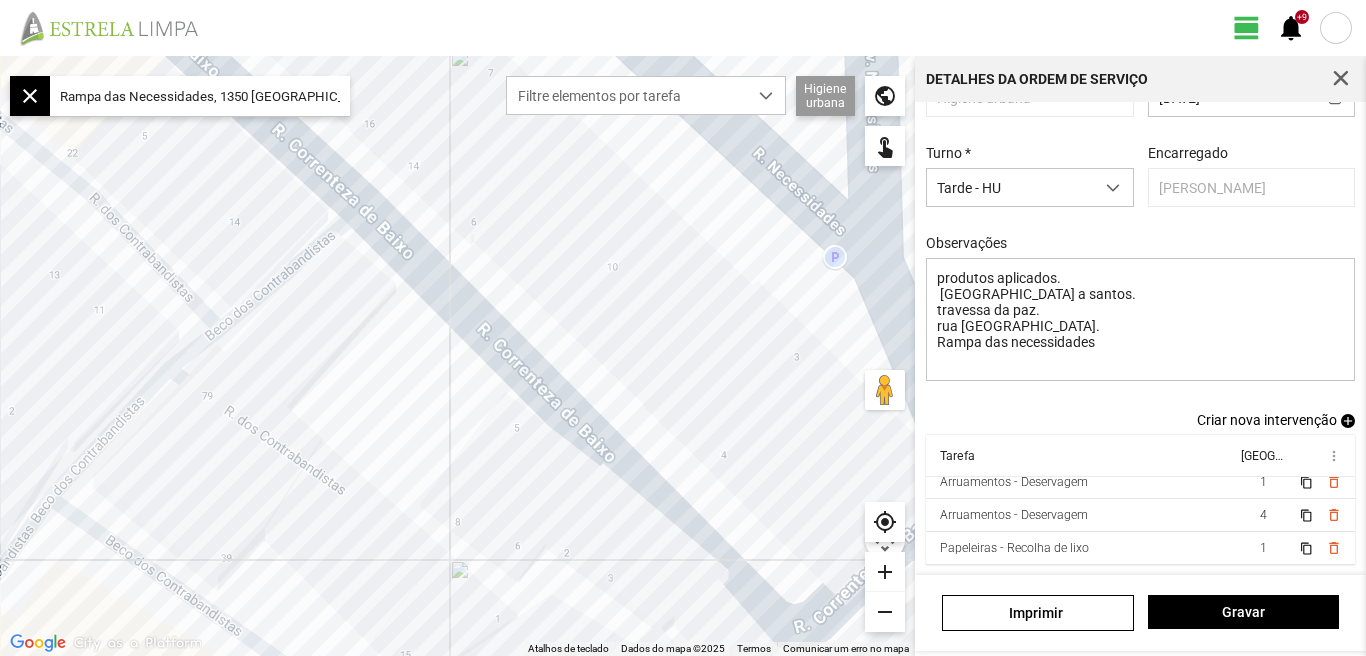 drag, startPoint x: 514, startPoint y: 365, endPoint x: 655, endPoint y: 289, distance: 160.17802 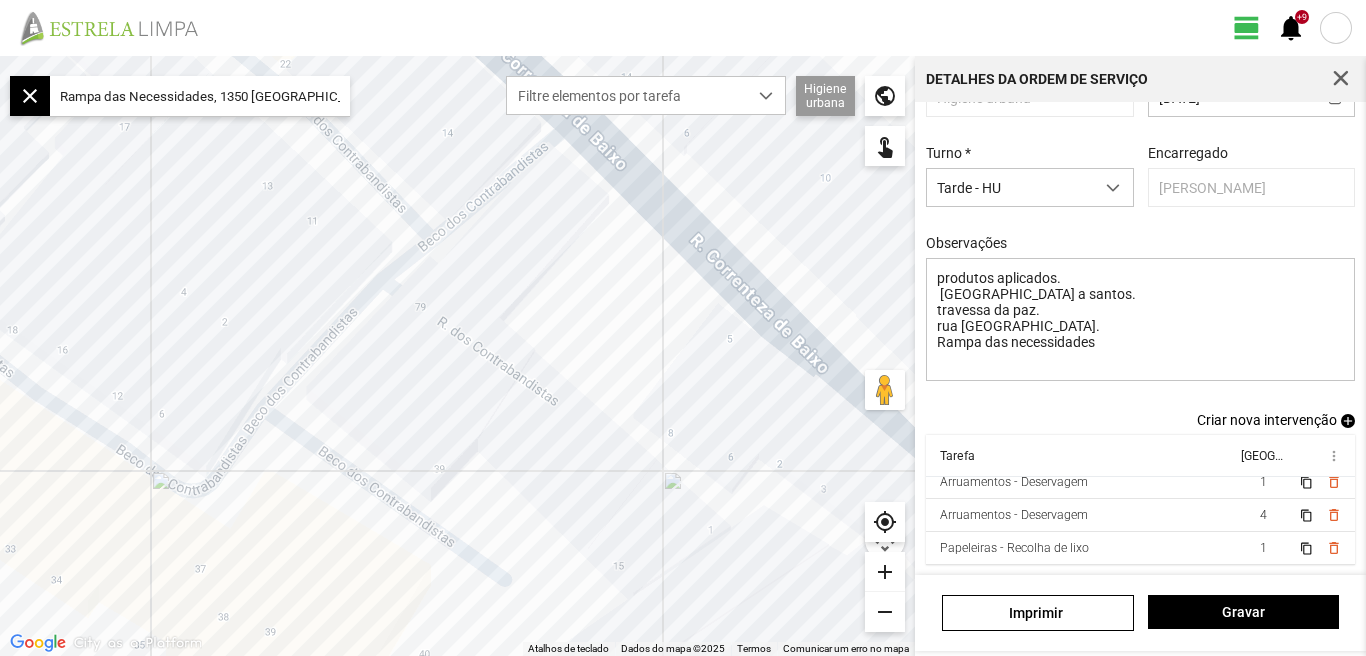 drag, startPoint x: 287, startPoint y: 441, endPoint x: 438, endPoint y: 375, distance: 164.79381 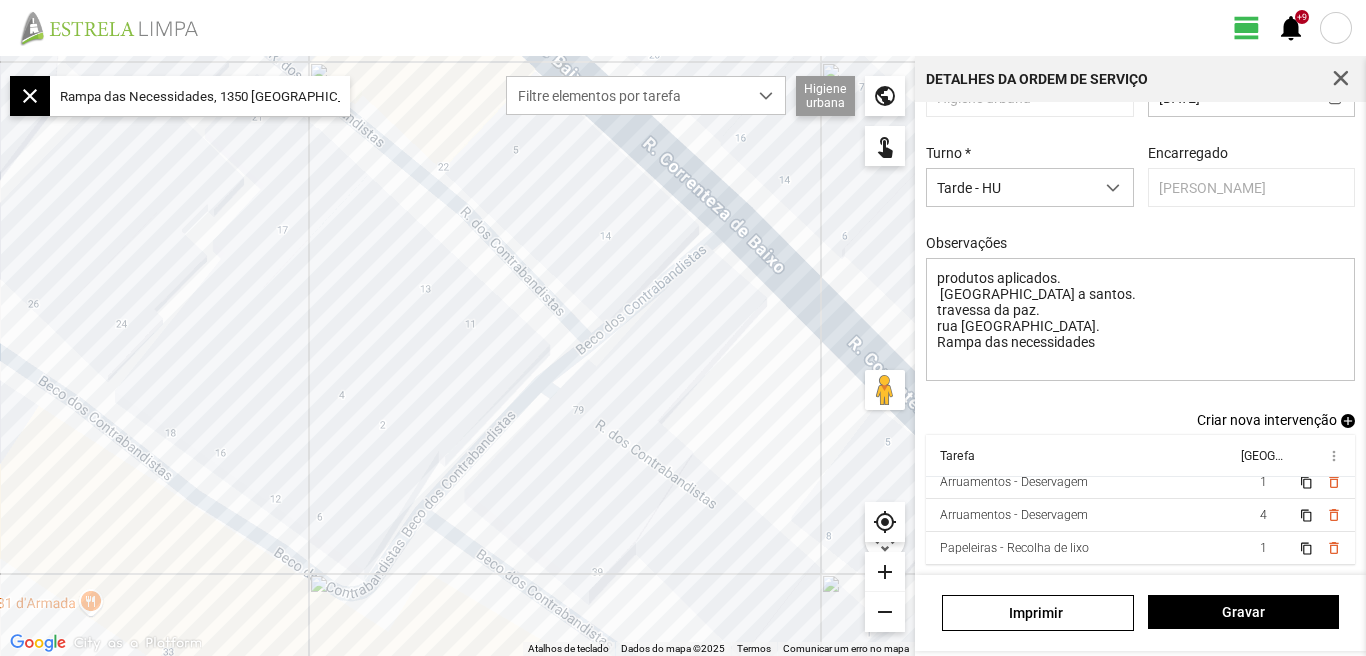 drag, startPoint x: 442, startPoint y: 384, endPoint x: 538, endPoint y: 505, distance: 154.4571 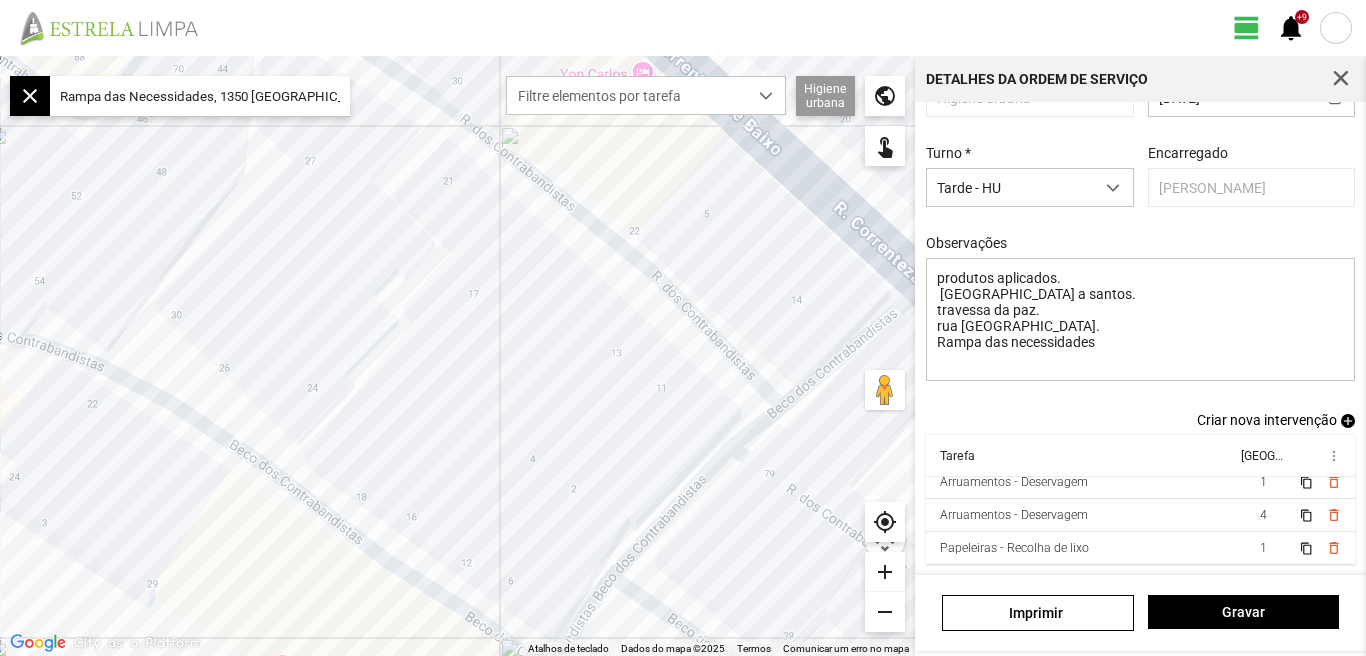 drag, startPoint x: 567, startPoint y: 505, endPoint x: 751, endPoint y: 560, distance: 192.04427 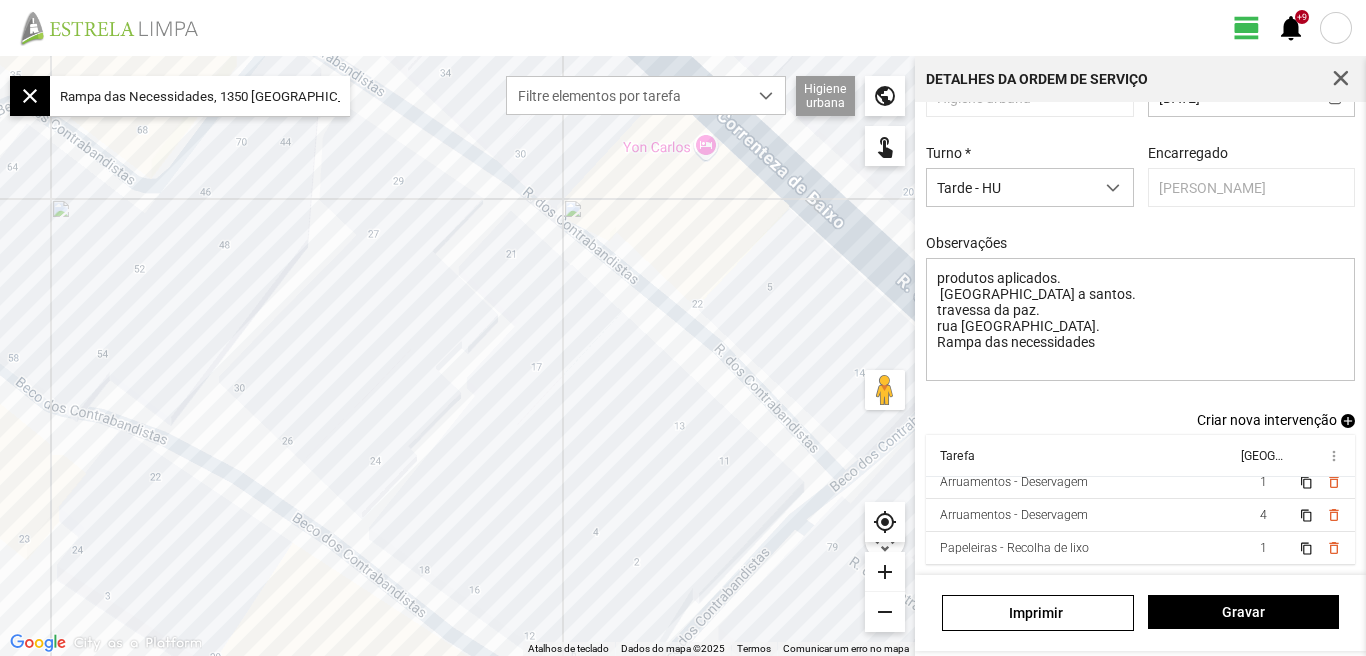 drag, startPoint x: 418, startPoint y: 343, endPoint x: 588, endPoint y: 518, distance: 243.97746 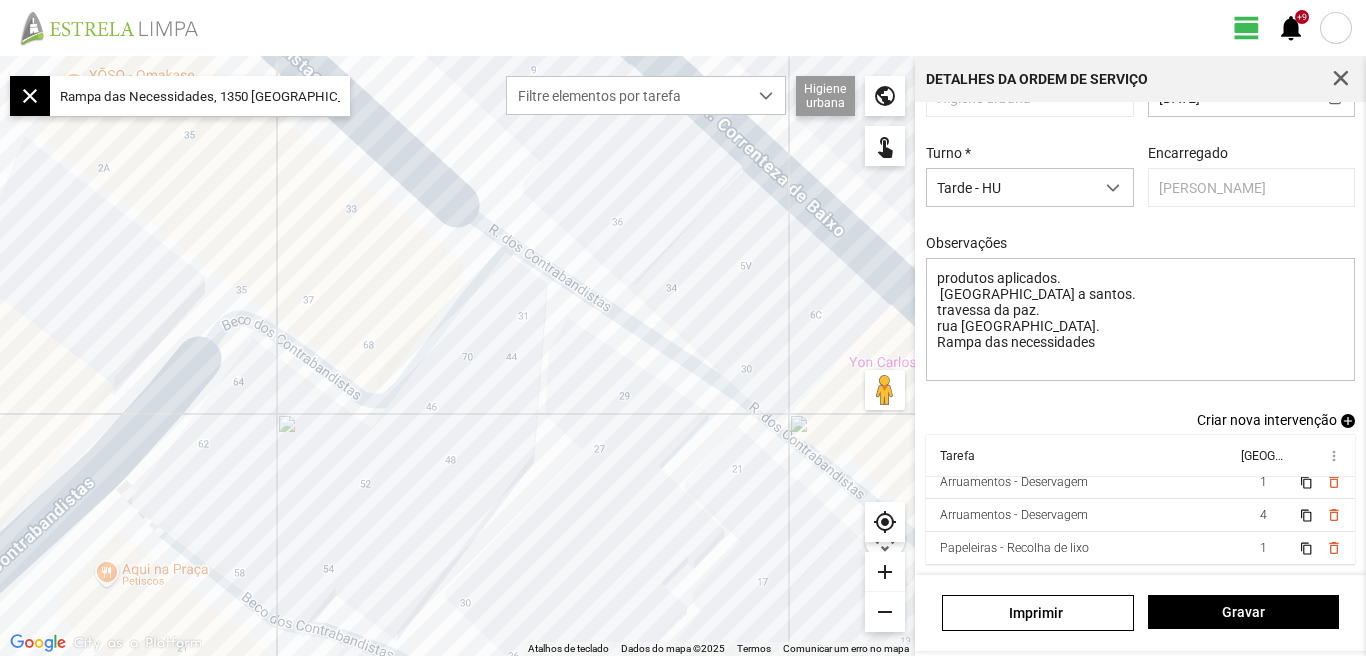 click on "Para navegar, prima as teclas de seta." 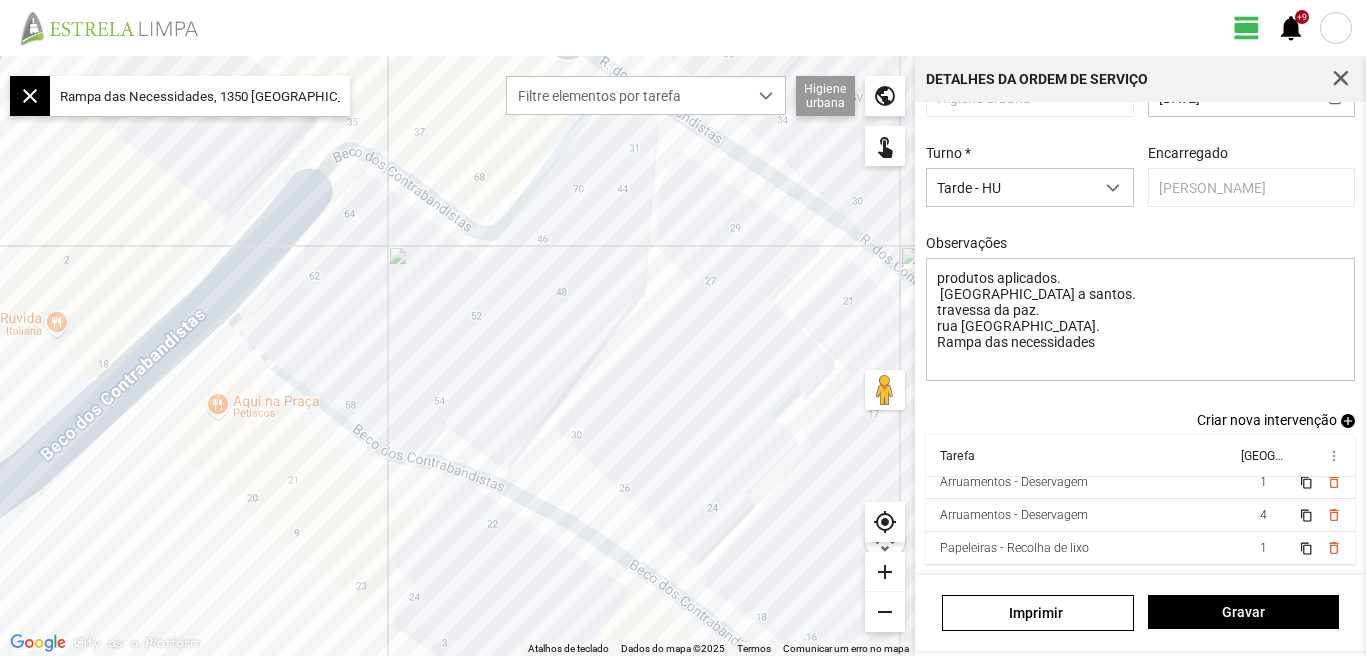 drag, startPoint x: 349, startPoint y: 473, endPoint x: 462, endPoint y: 301, distance: 205.79845 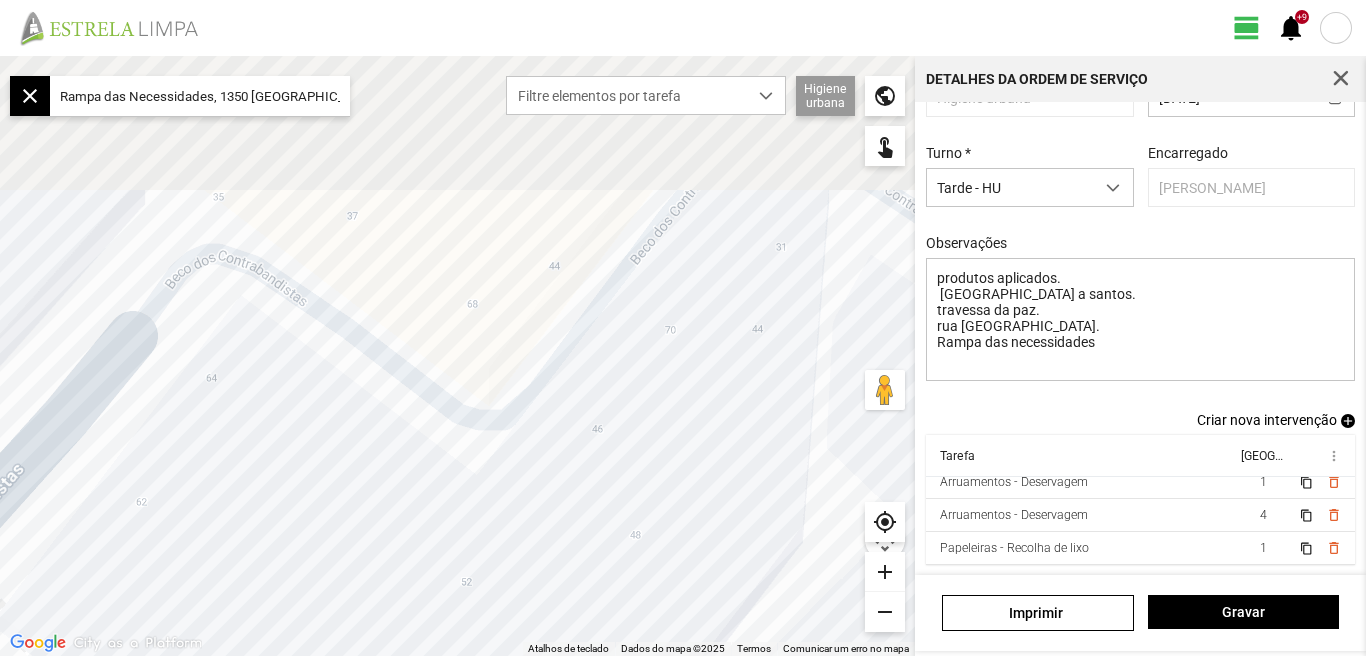 drag, startPoint x: 570, startPoint y: 501, endPoint x: 558, endPoint y: 590, distance: 89.80534 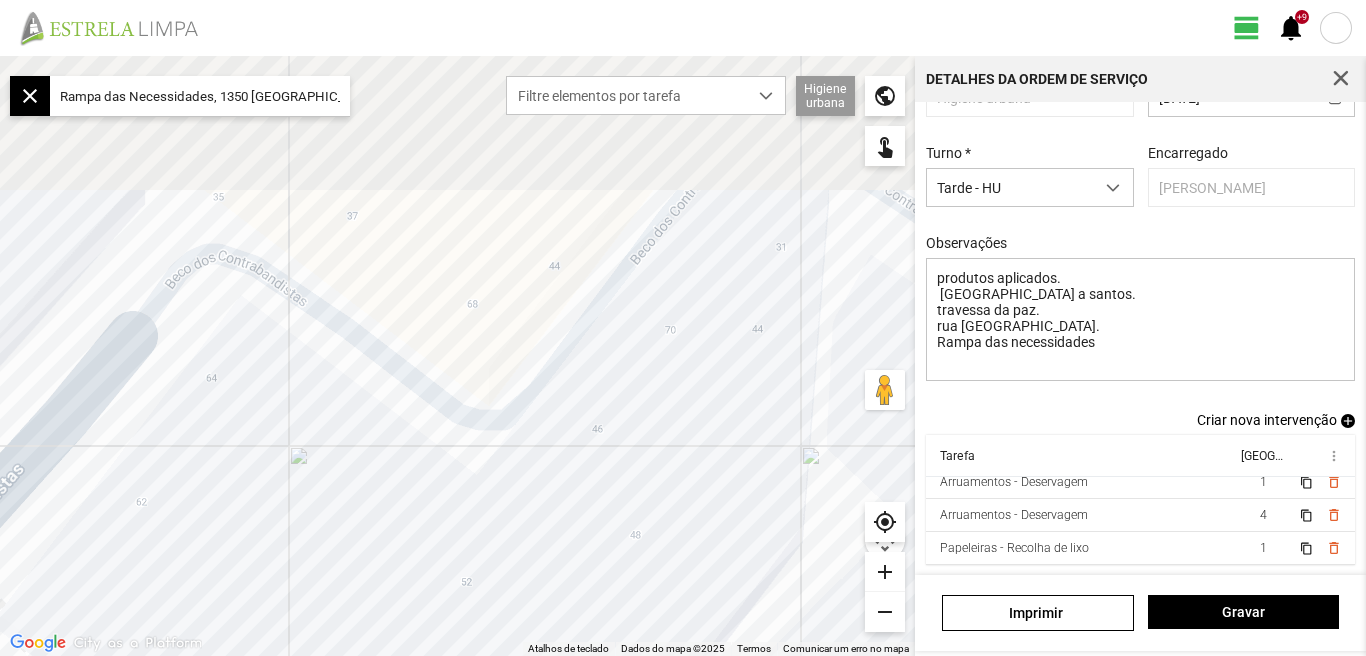 click on "Para navegar, prima as teclas de seta." 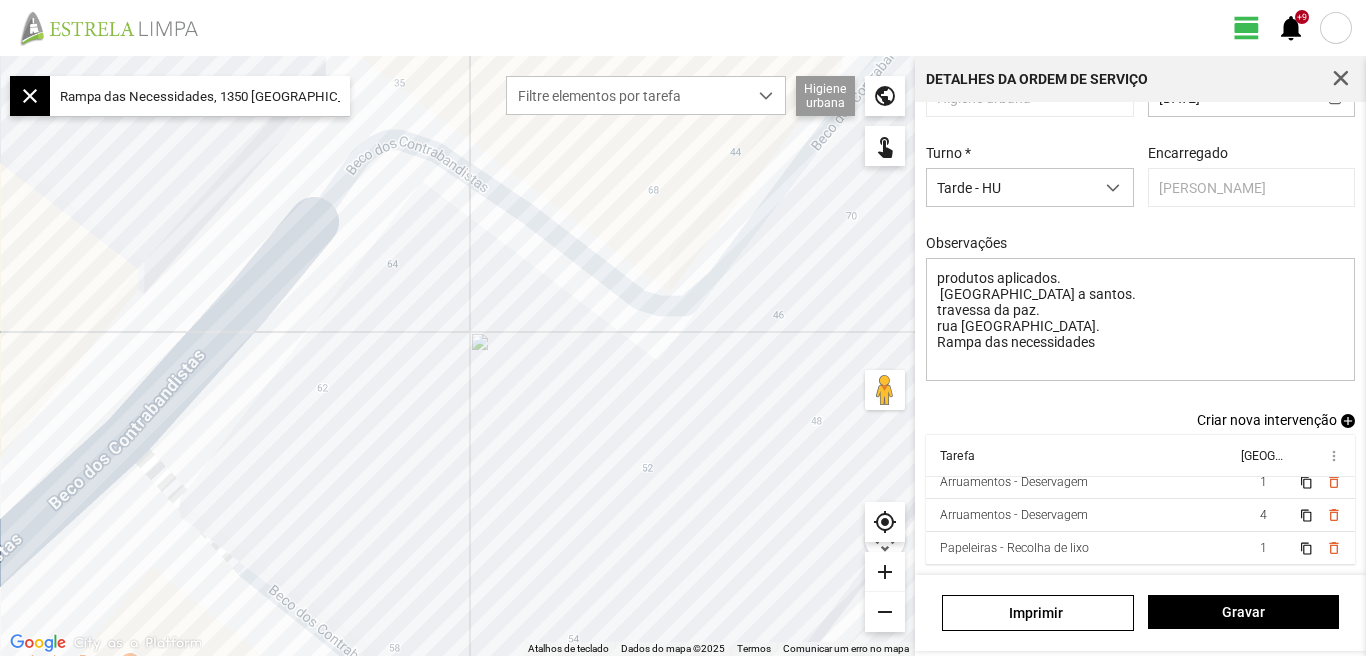 drag, startPoint x: 557, startPoint y: 490, endPoint x: 745, endPoint y: 344, distance: 238.03362 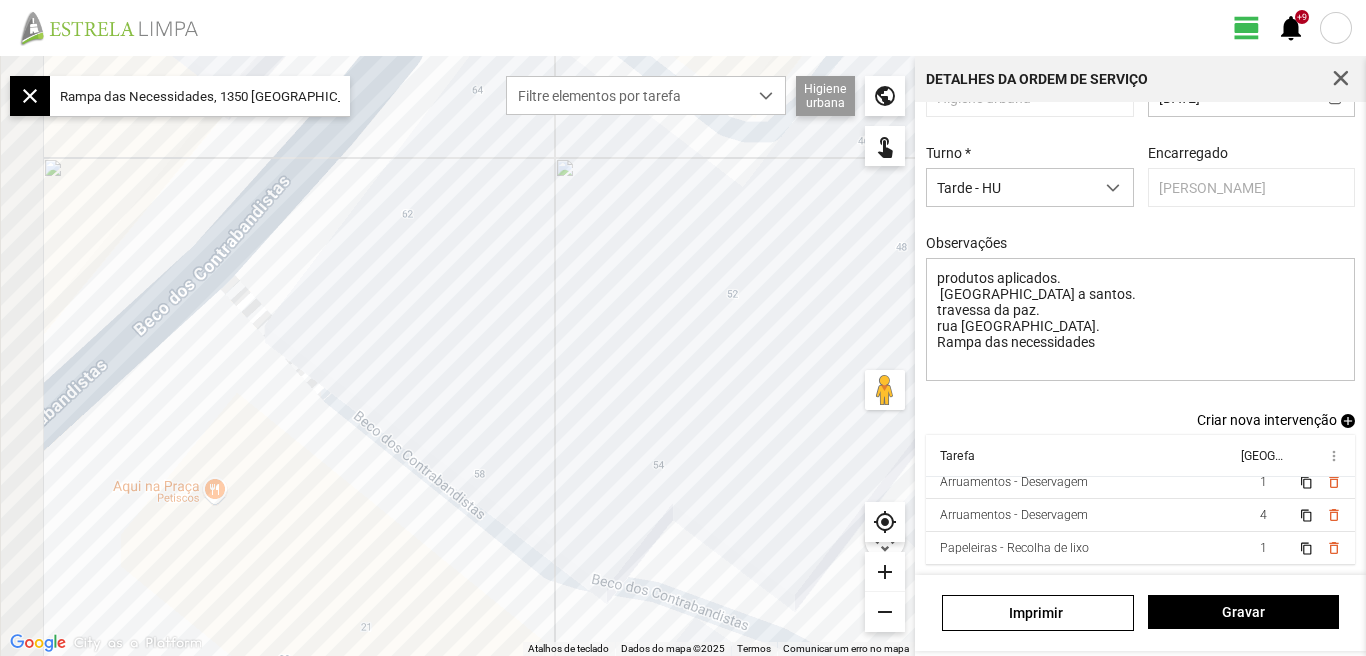 drag, startPoint x: 328, startPoint y: 453, endPoint x: 408, endPoint y: 280, distance: 190.60168 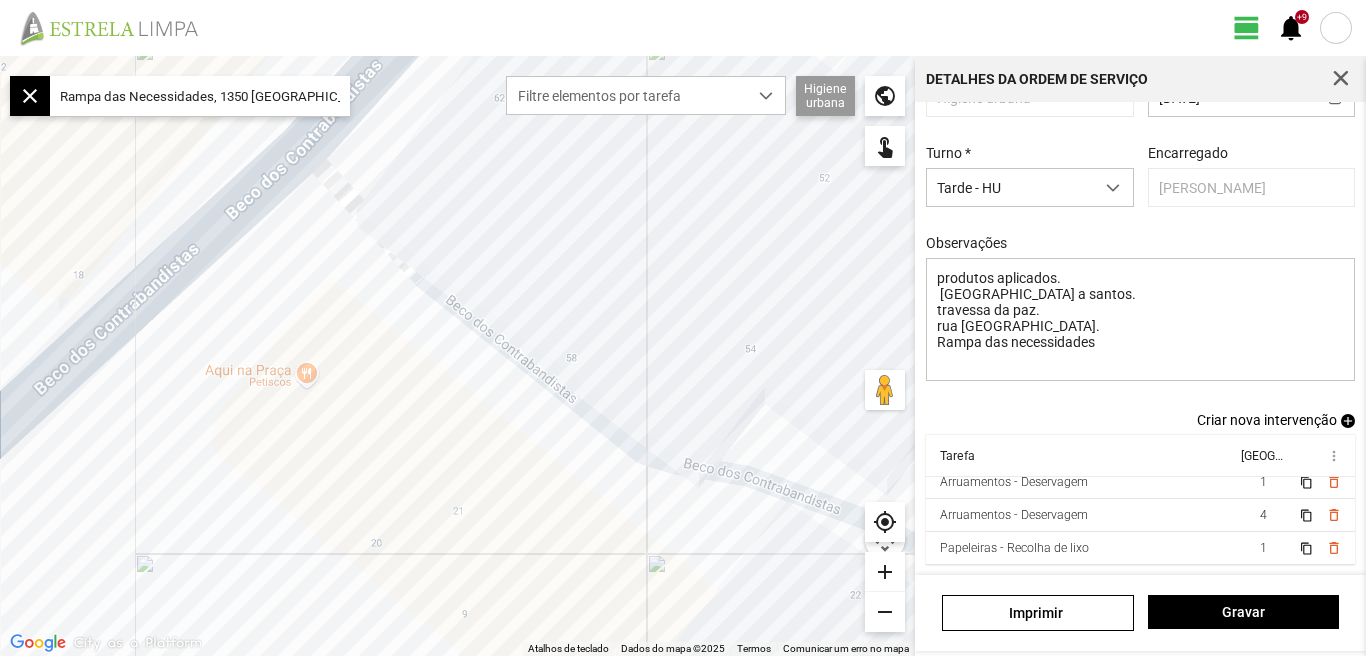 drag, startPoint x: 333, startPoint y: 363, endPoint x: 445, endPoint y: 205, distance: 193.66982 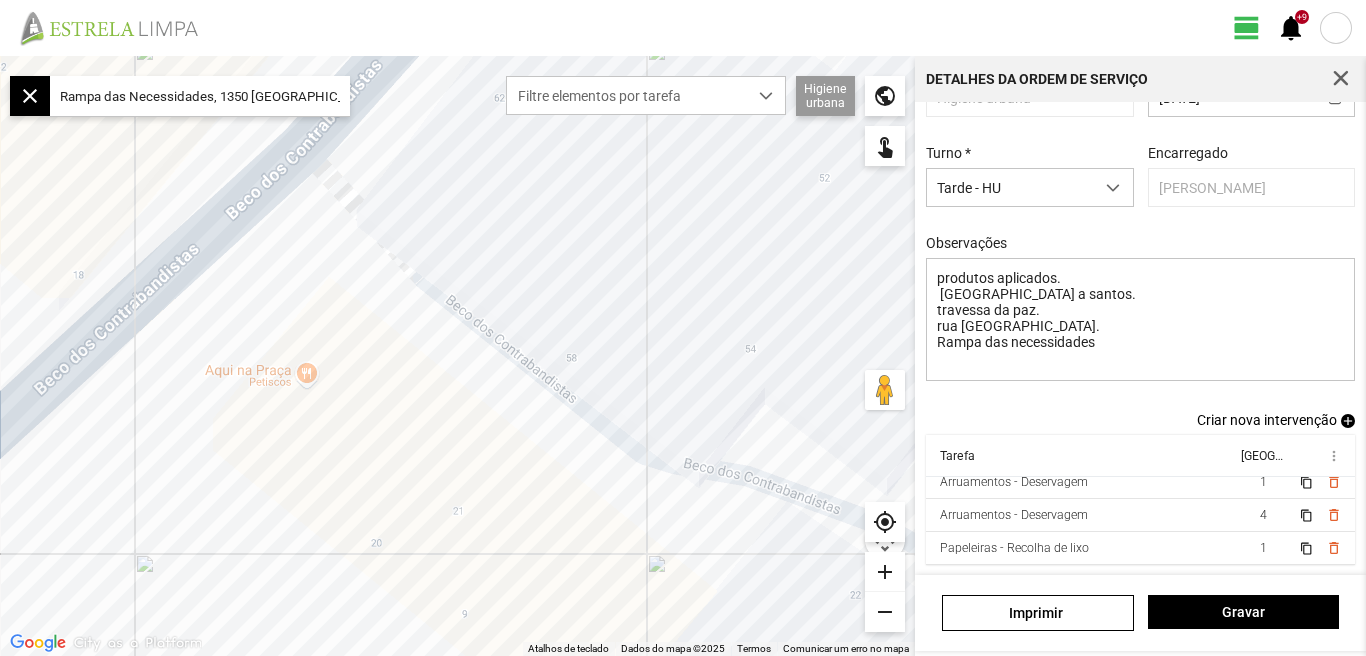 click on "Para navegar, prima as teclas de seta." 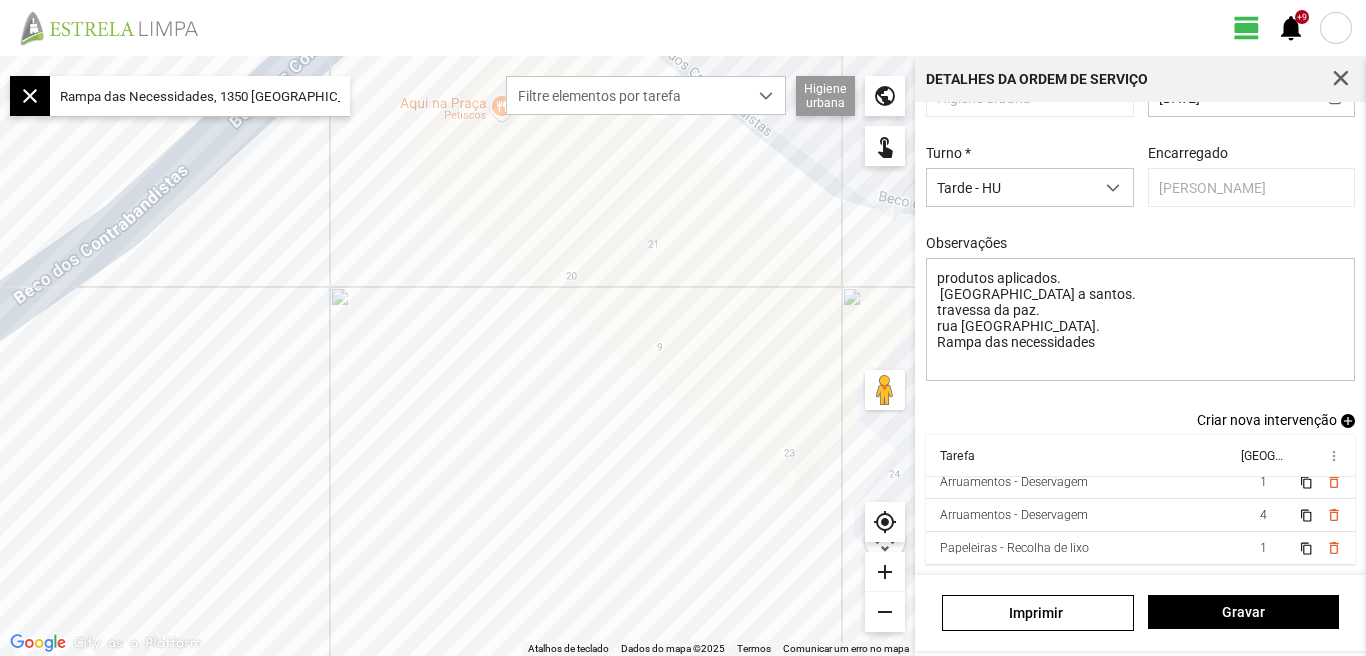 drag, startPoint x: 419, startPoint y: 323, endPoint x: 505, endPoint y: 255, distance: 109.63576 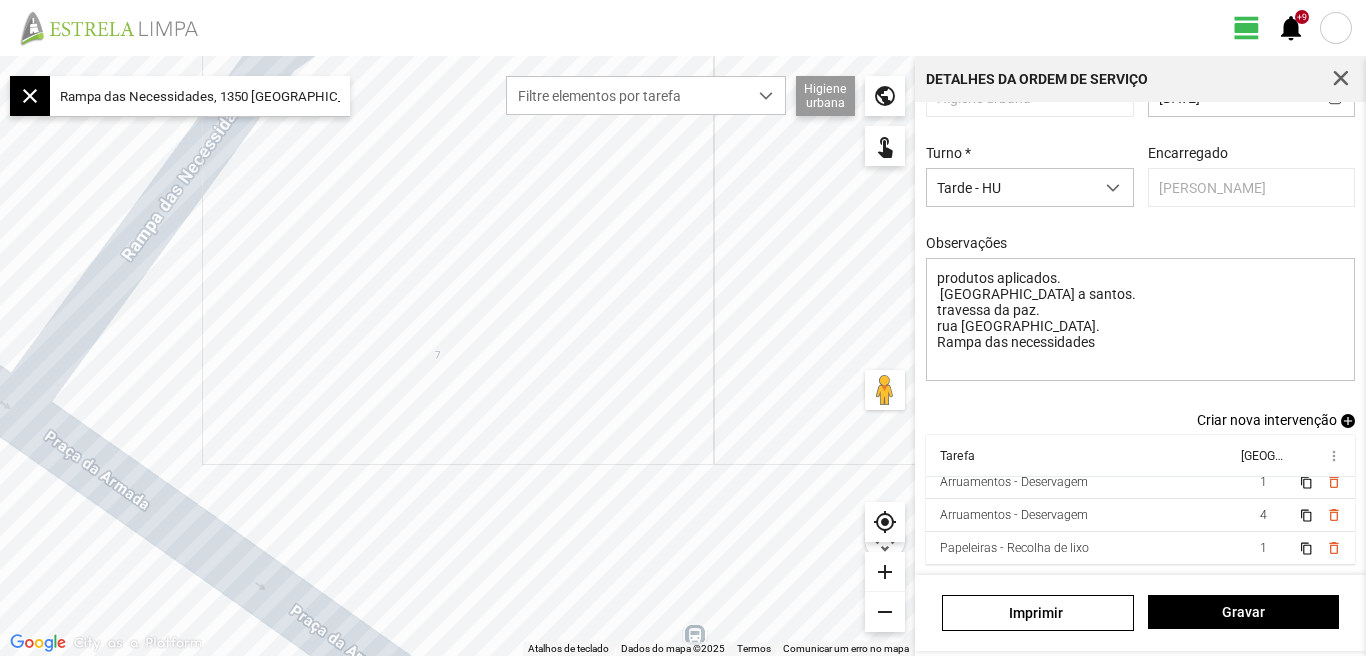 drag, startPoint x: 375, startPoint y: 371, endPoint x: 518, endPoint y: 235, distance: 197.34488 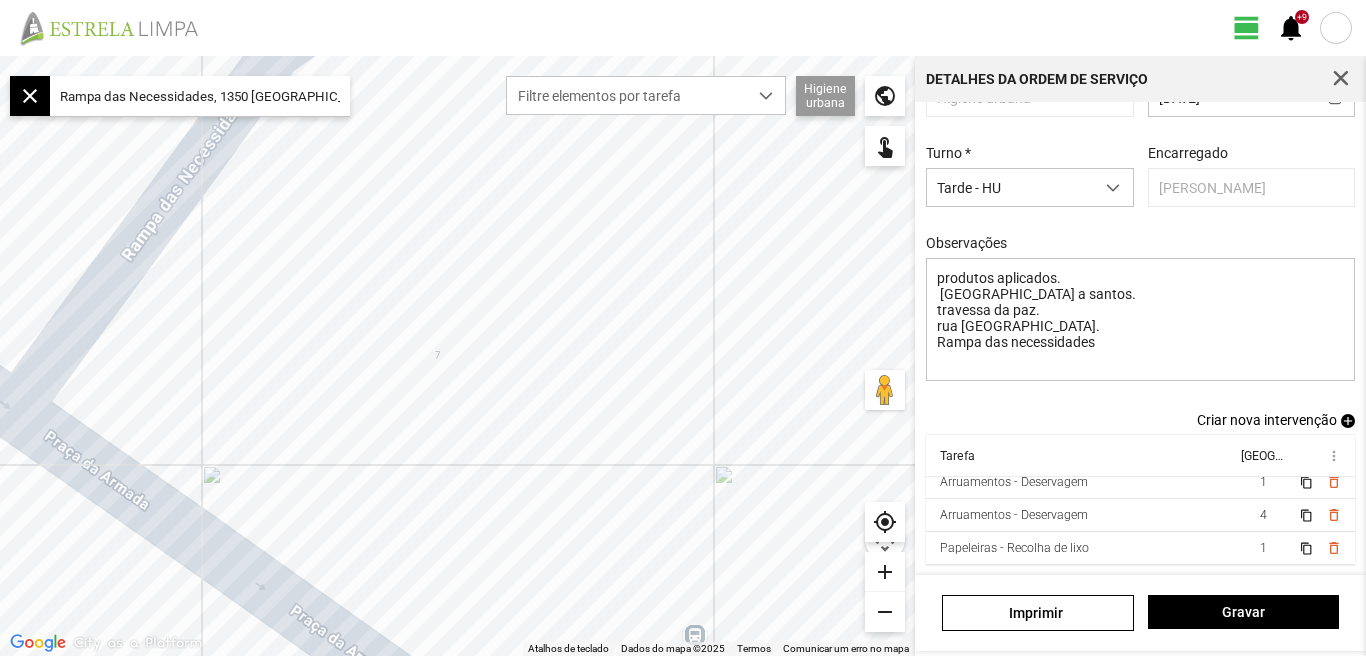 click on "Para navegar, prima as teclas de seta." 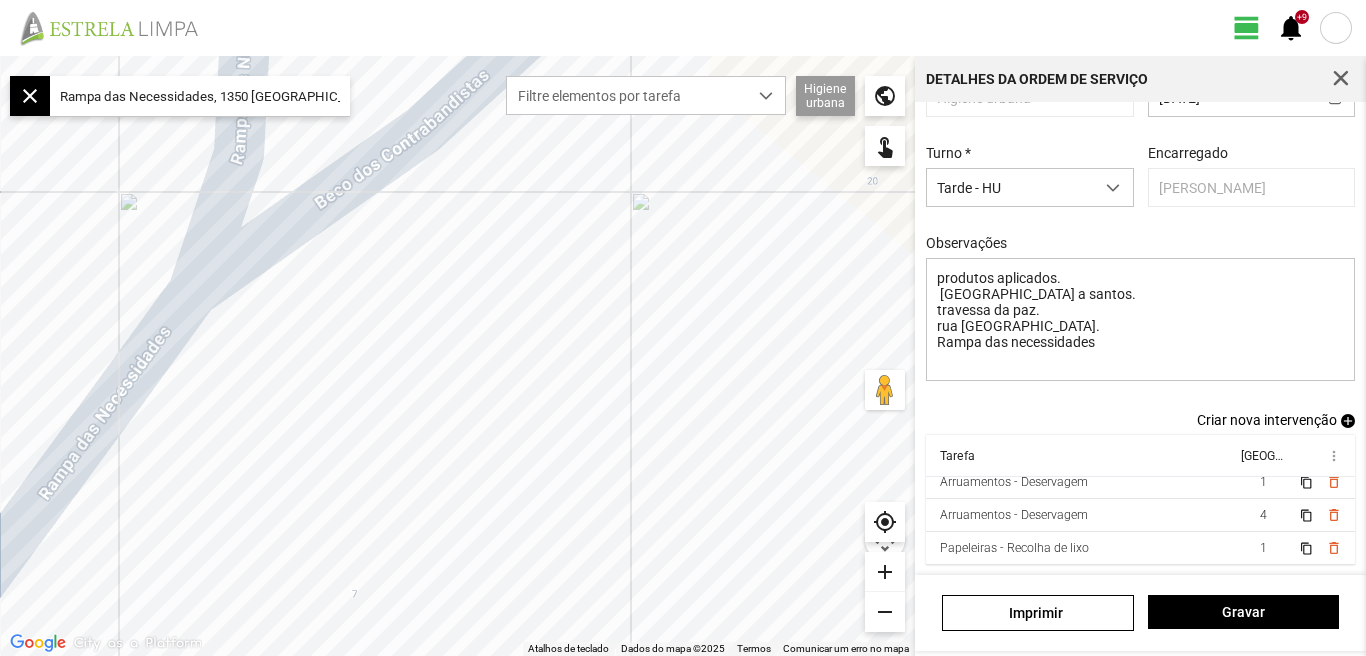 drag, startPoint x: 380, startPoint y: 396, endPoint x: 256, endPoint y: 569, distance: 212.84972 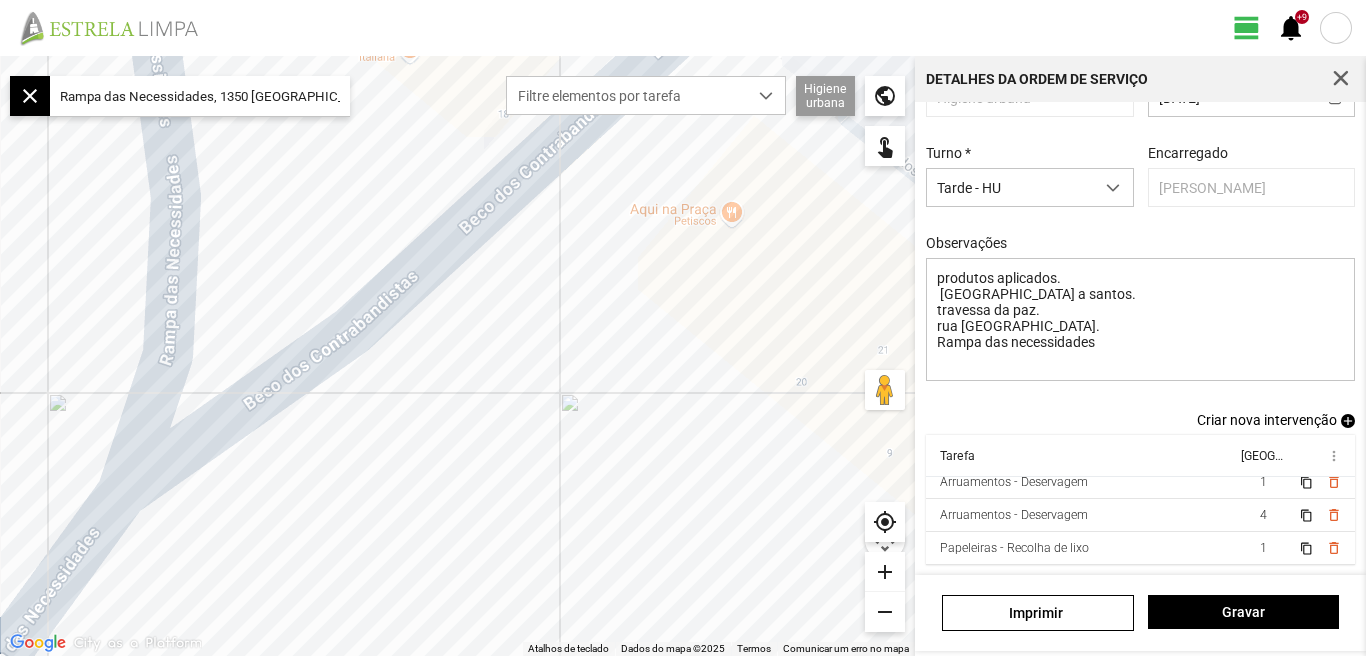 drag, startPoint x: 304, startPoint y: 400, endPoint x: 244, endPoint y: 602, distance: 210.72256 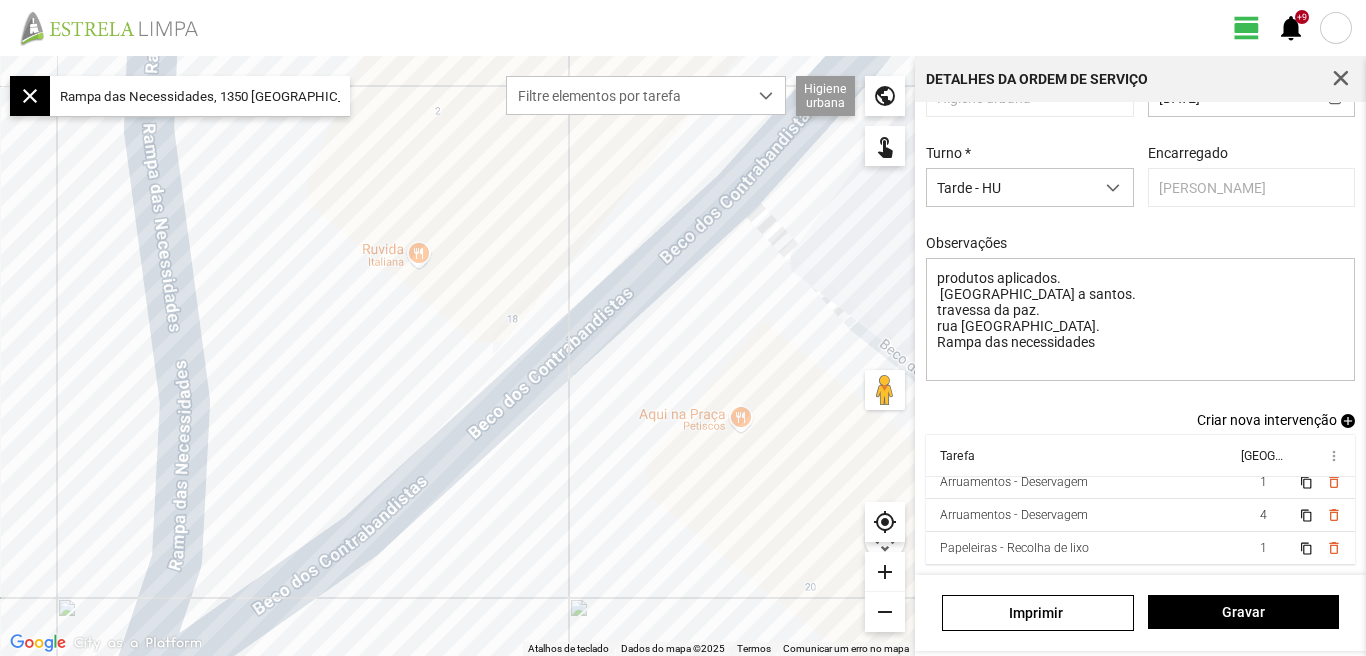 drag, startPoint x: 350, startPoint y: 423, endPoint x: 360, endPoint y: 630, distance: 207.24141 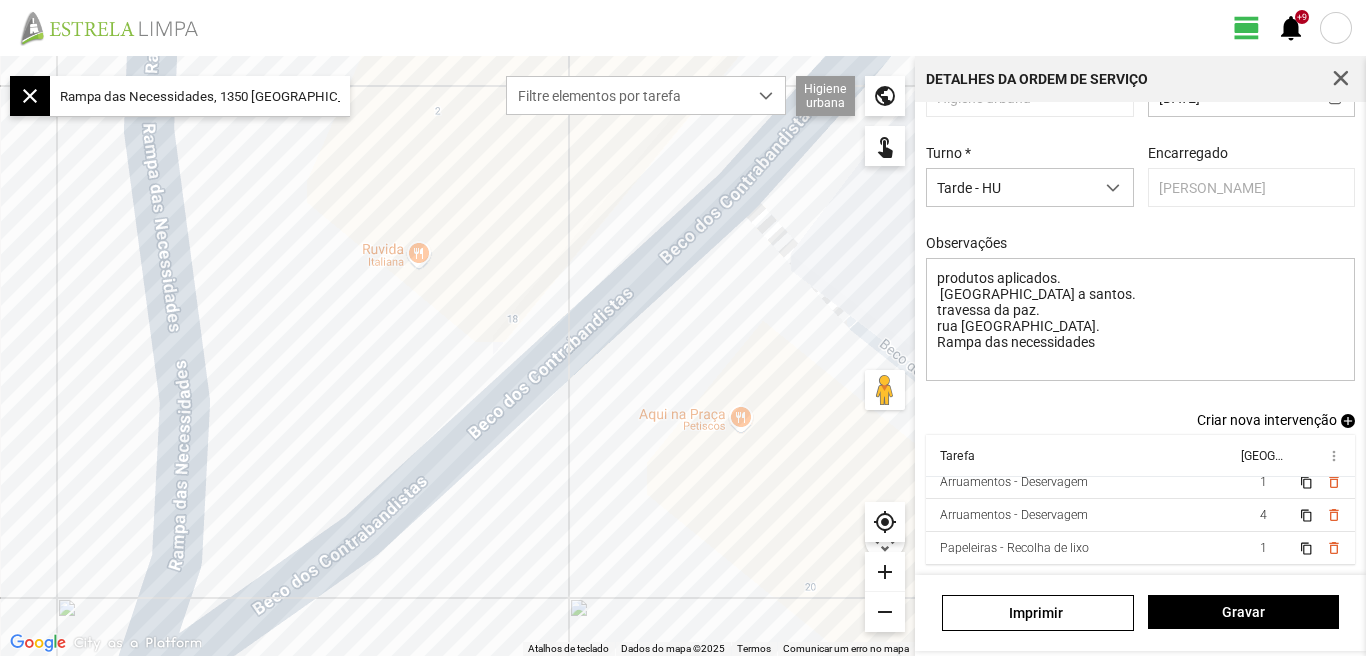 click on "Para navegar, prima as teclas de seta." 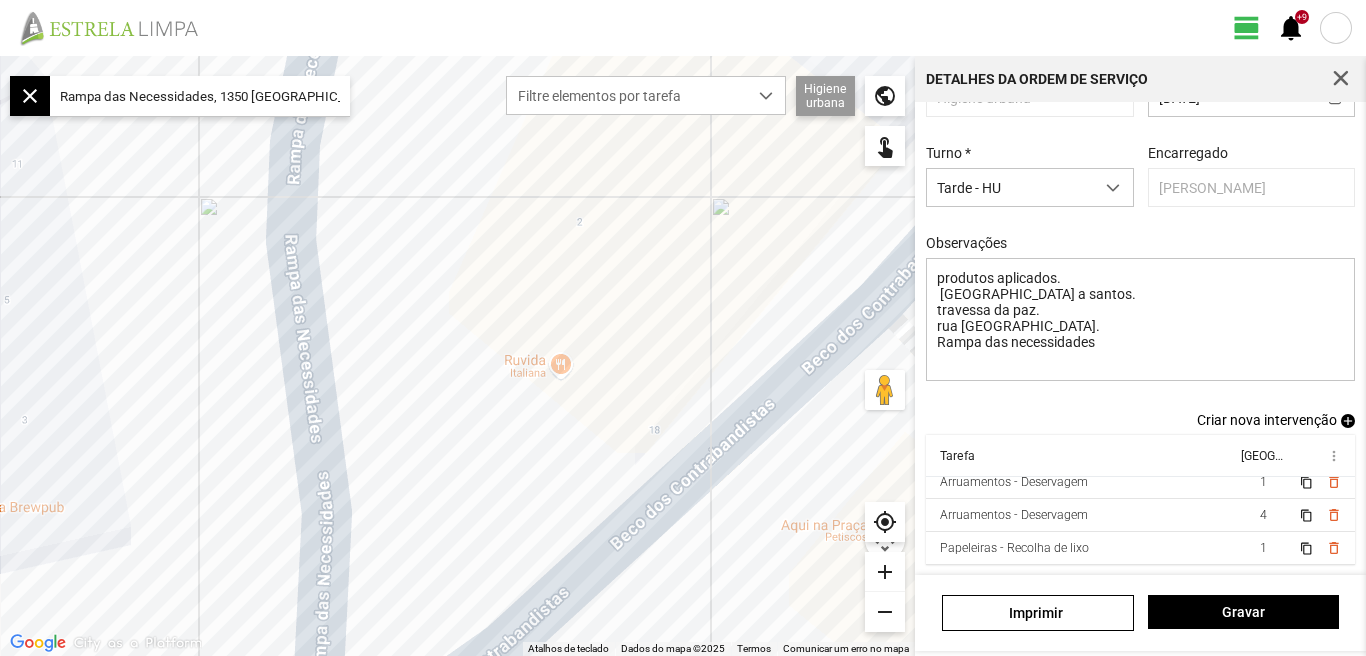 drag, startPoint x: 268, startPoint y: 381, endPoint x: 414, endPoint y: 495, distance: 185.23499 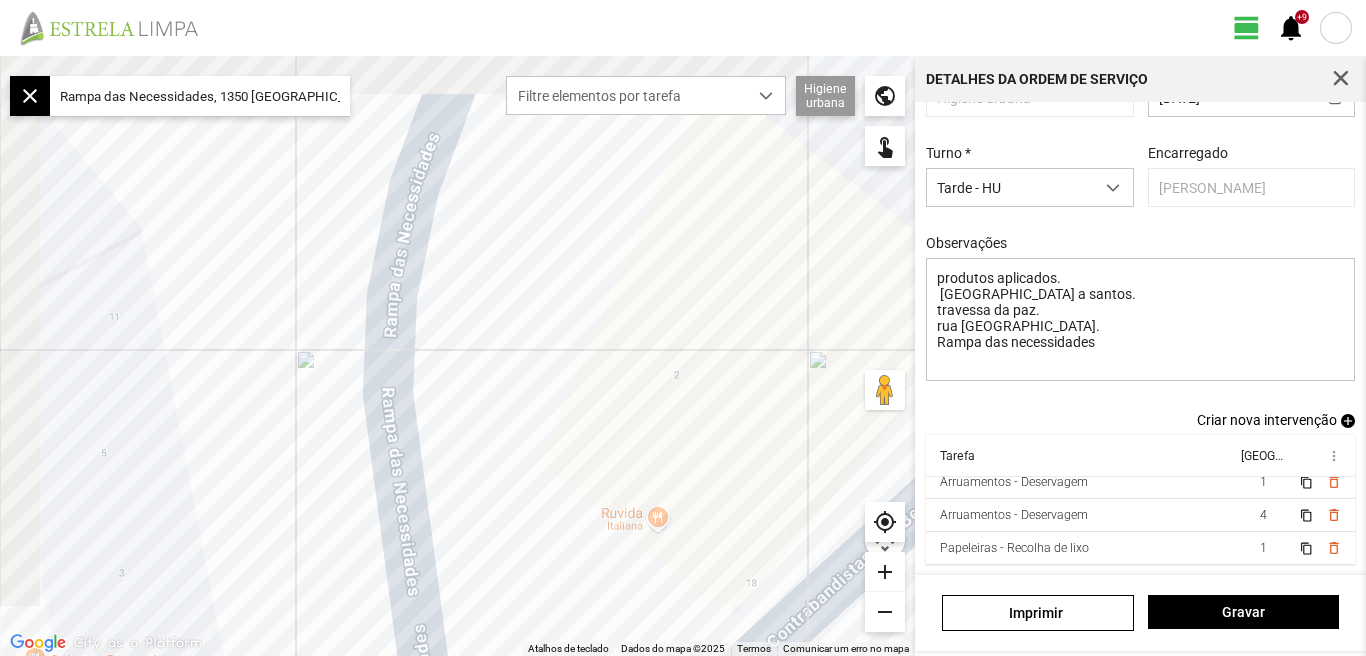 drag, startPoint x: 381, startPoint y: 323, endPoint x: 481, endPoint y: 478, distance: 184.45866 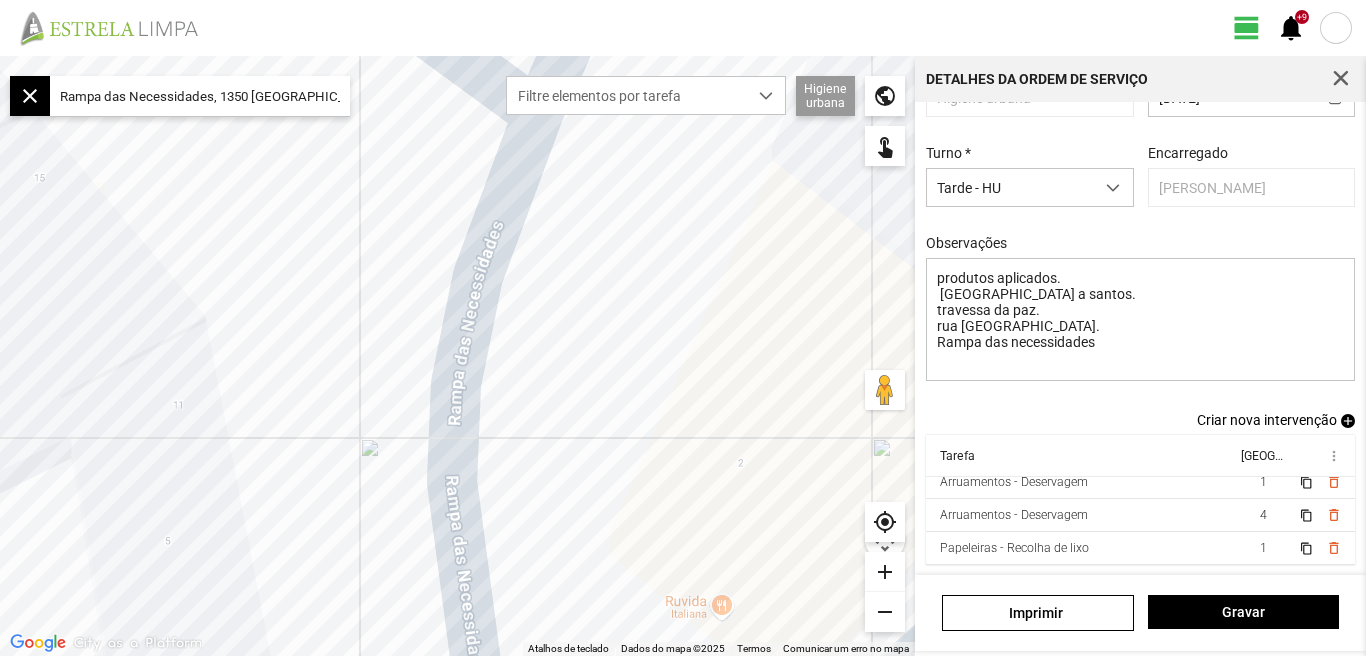 drag, startPoint x: 448, startPoint y: 362, endPoint x: 549, endPoint y: 435, distance: 124.61942 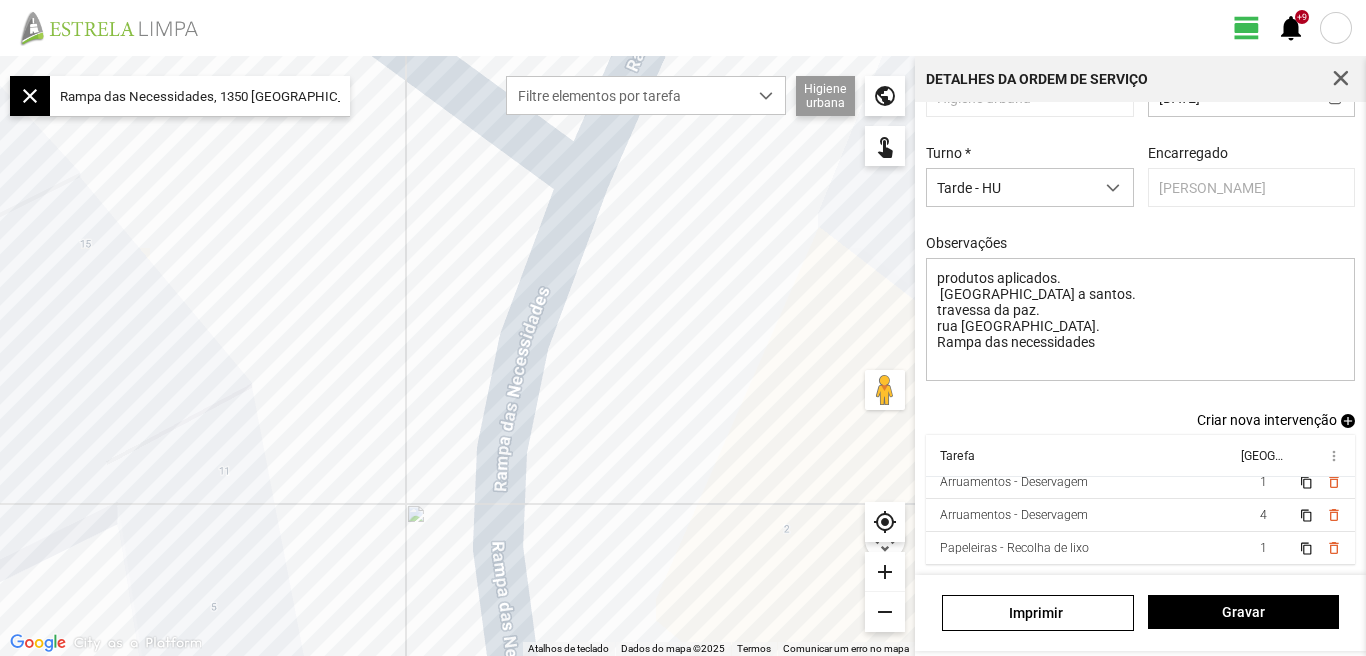 drag, startPoint x: 603, startPoint y: 342, endPoint x: 644, endPoint y: 469, distance: 133.45412 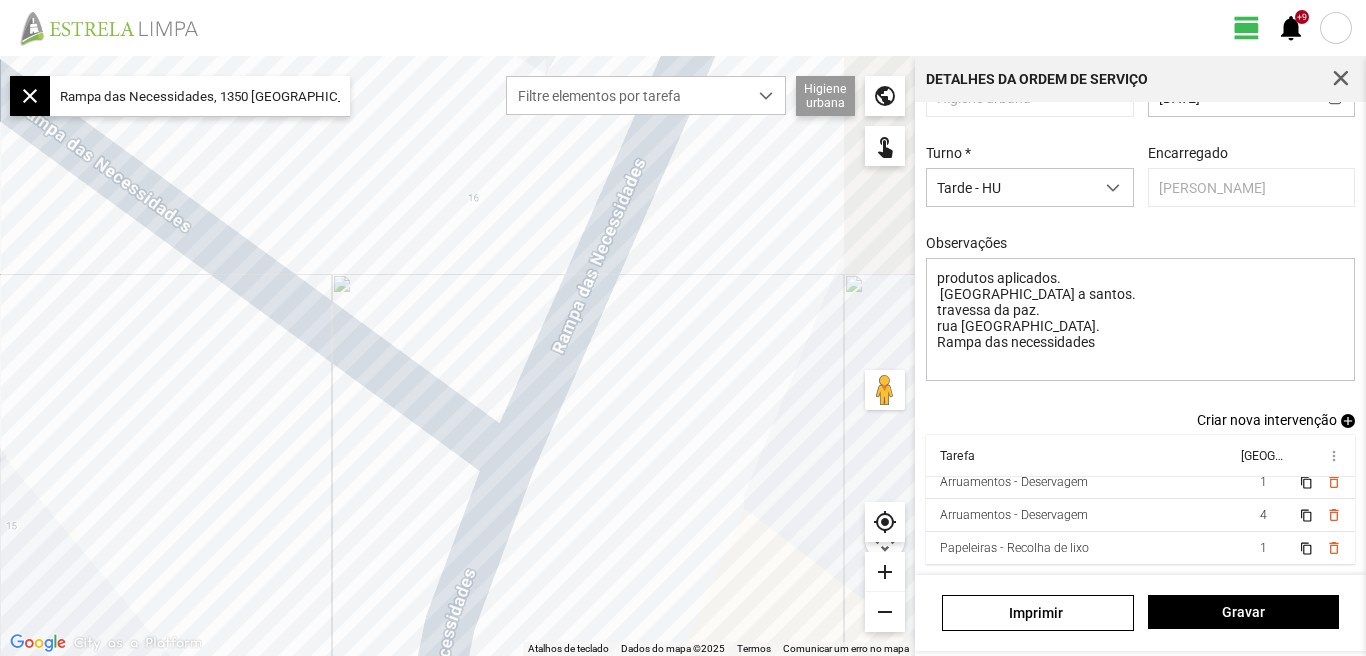 drag, startPoint x: 694, startPoint y: 337, endPoint x: 563, endPoint y: 474, distance: 189.55211 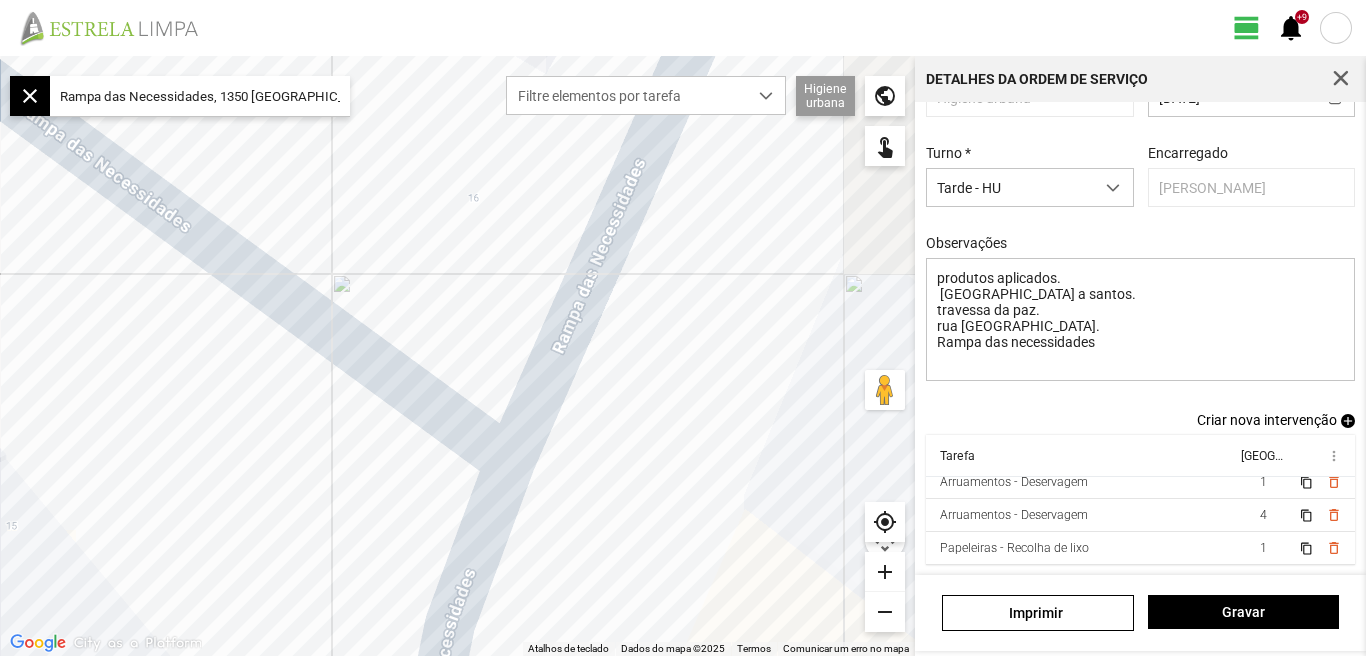 click on "Para navegar, prima as teclas de seta." 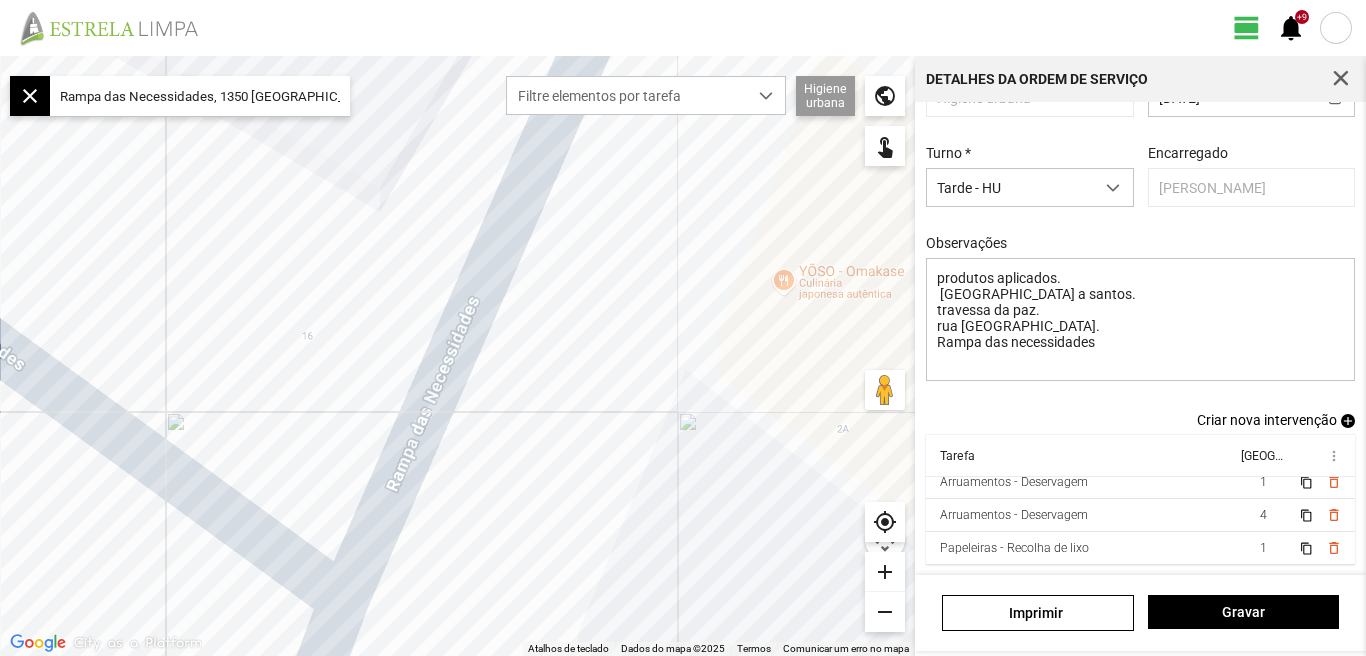 drag 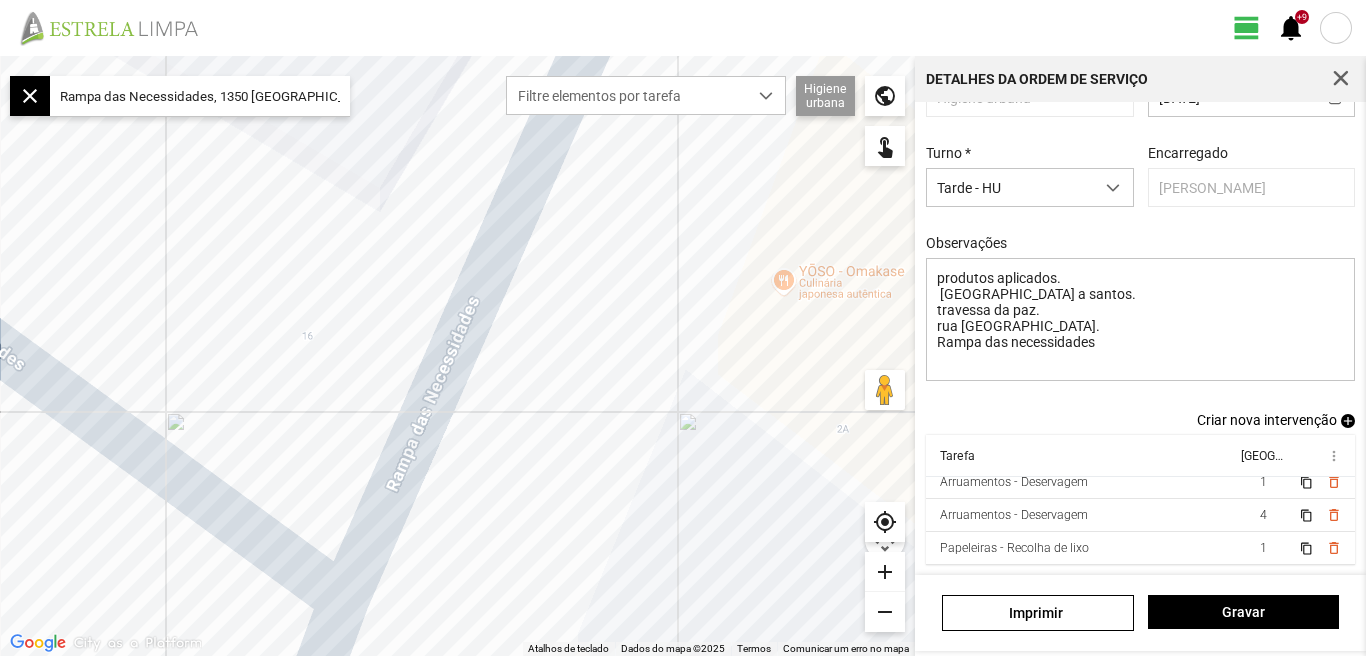 click on "Para navegar, prima as teclas de seta." 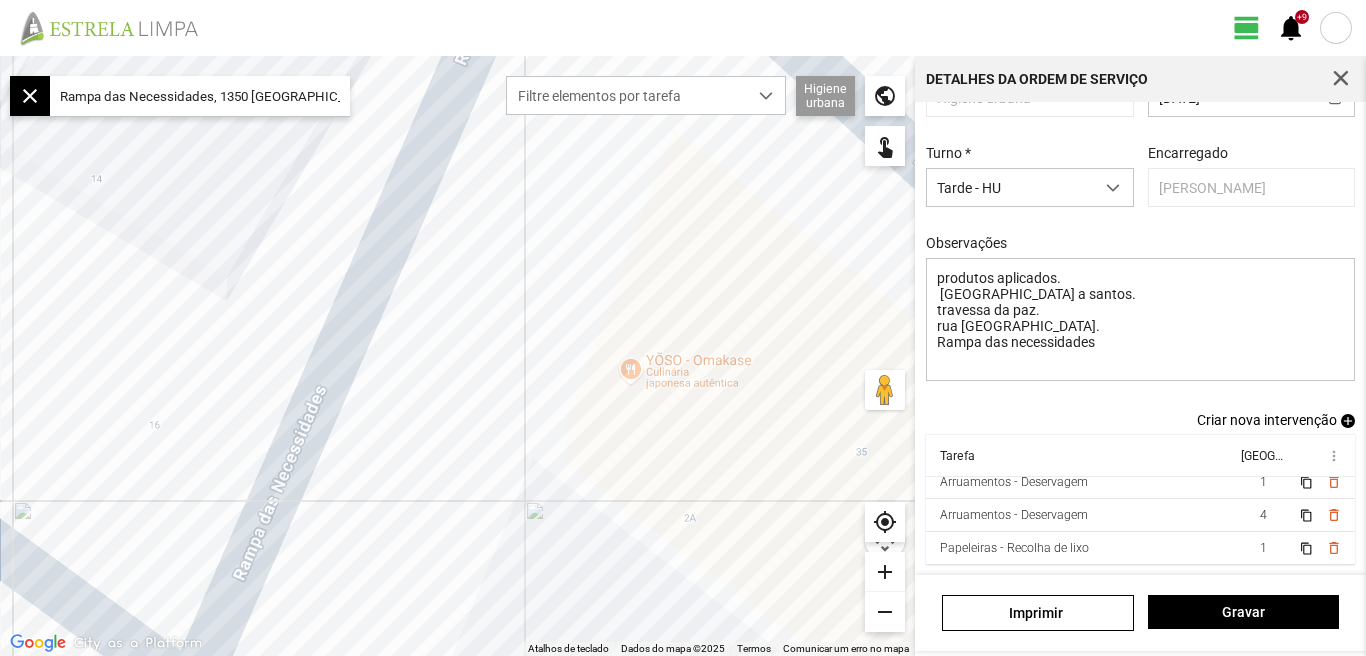 click on "Para navegar, prima as teclas de seta." 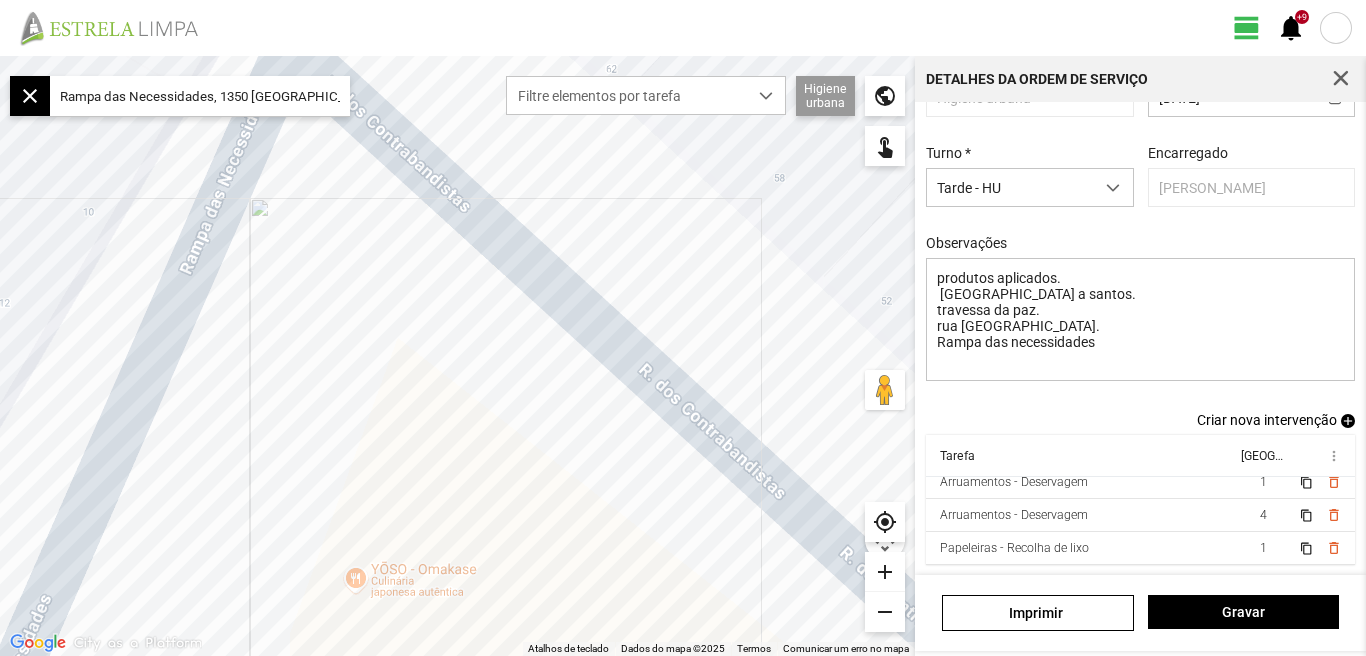 click on "Para navegar, prima as teclas de seta." 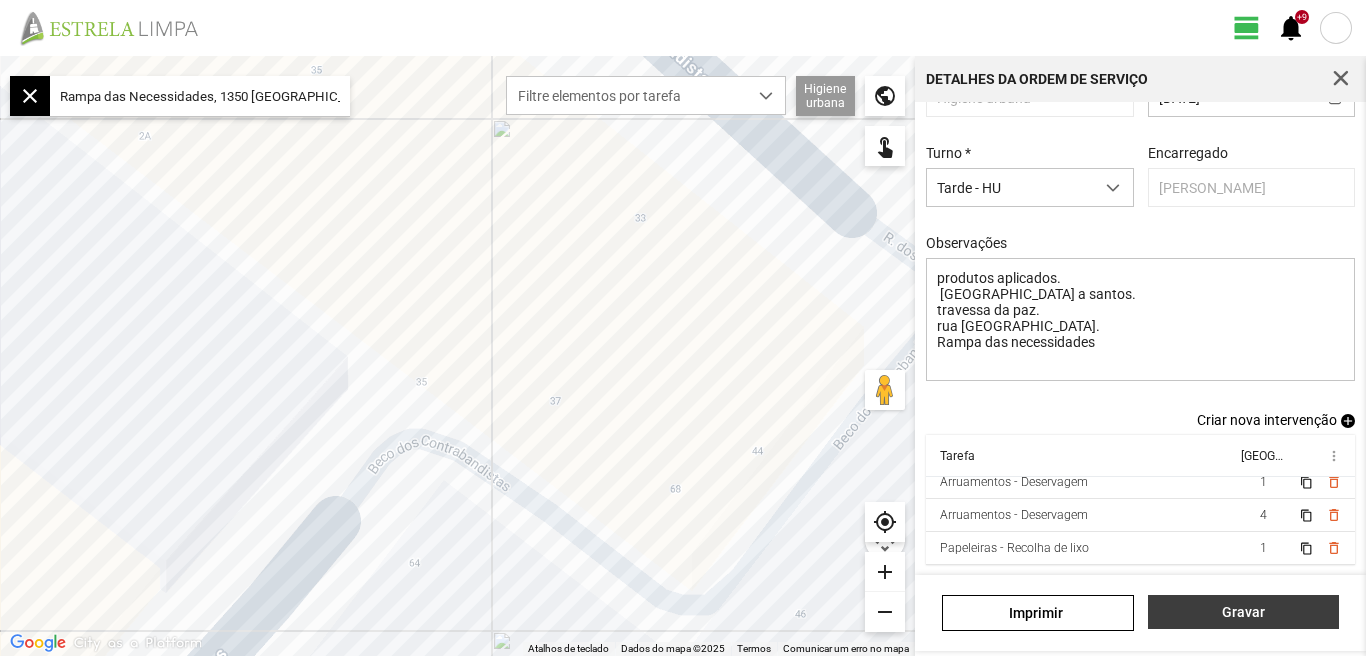 click on "Gravar" at bounding box center (1243, 612) 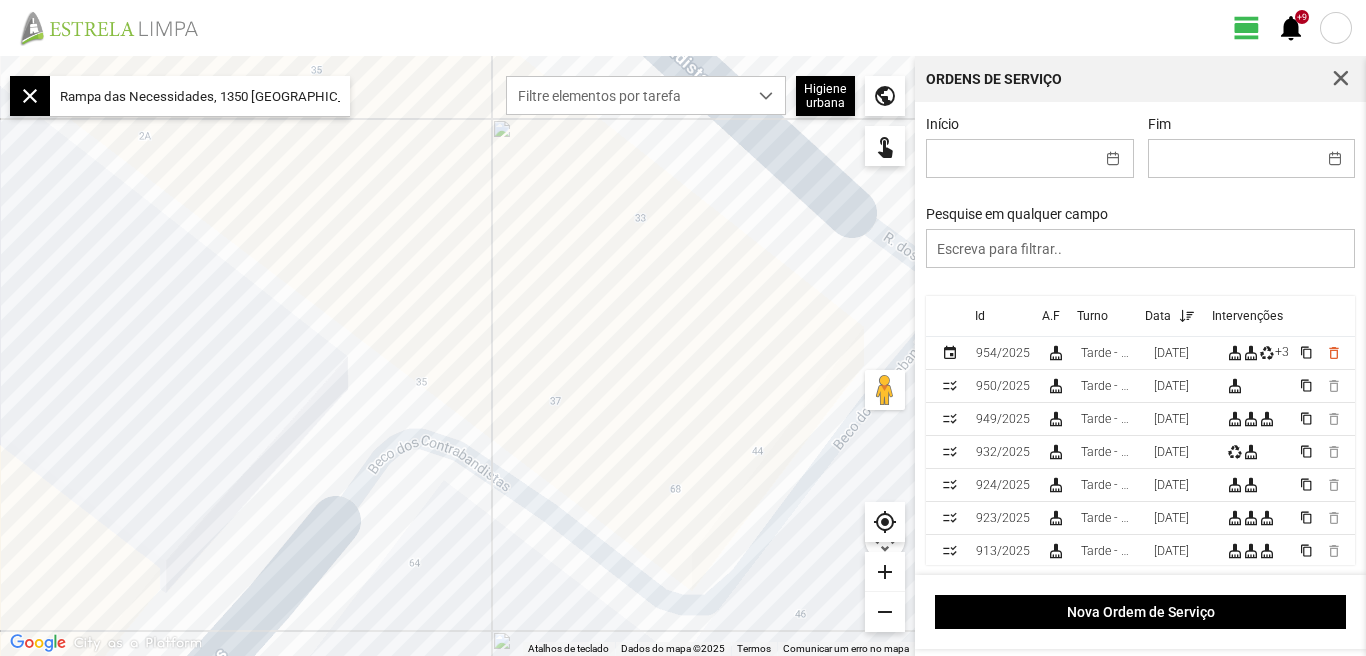 click on "Rampa das Necessidades, 1350 [GEOGRAPHIC_DATA], [GEOGRAPHIC_DATA]" 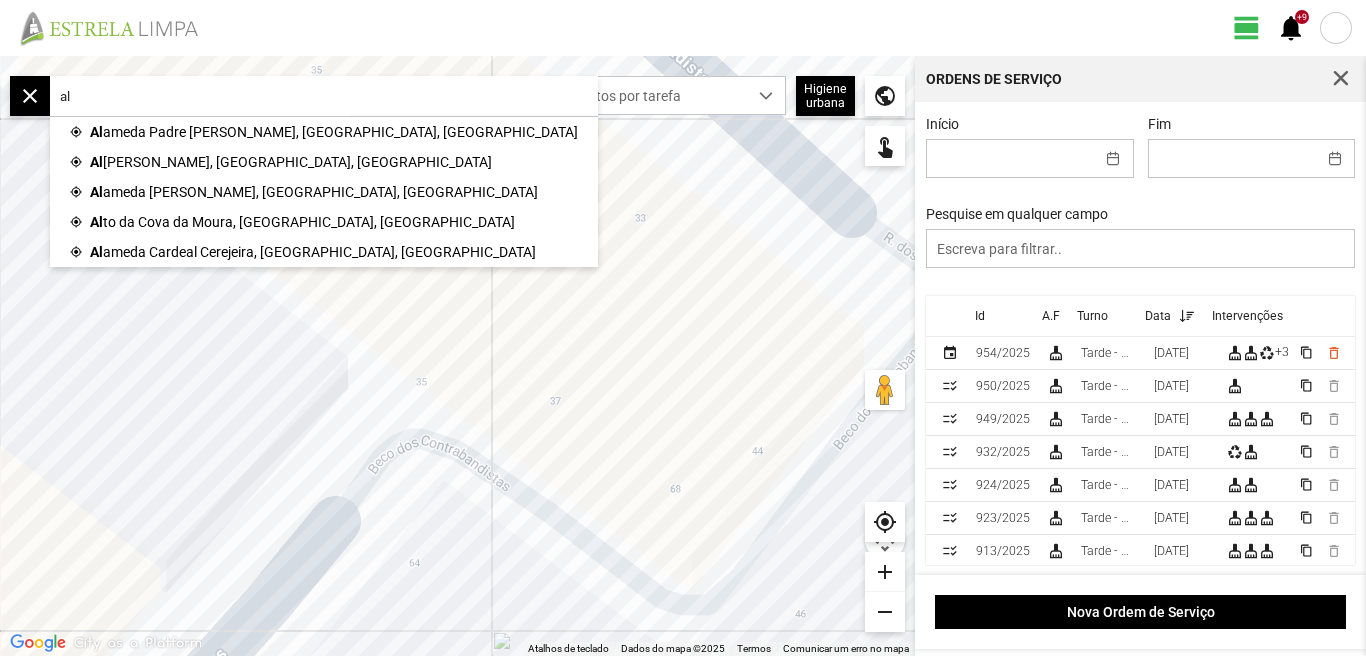 click on "al" 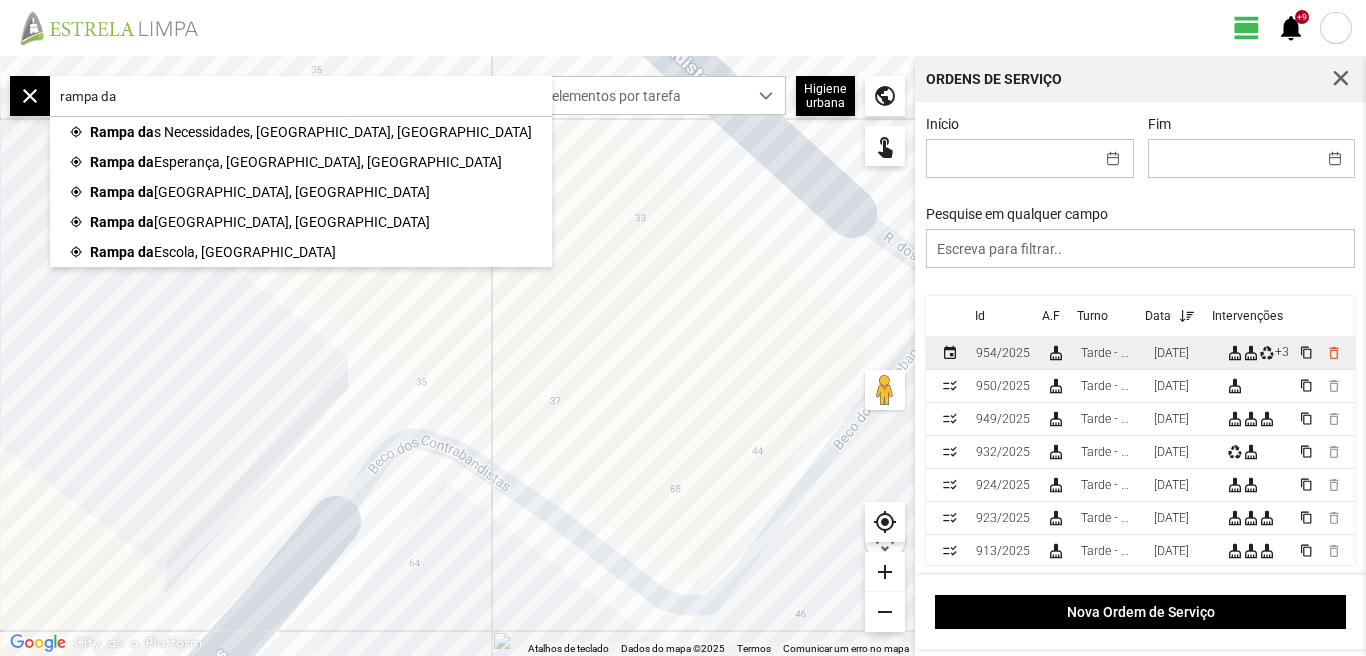 type on "rampa da" 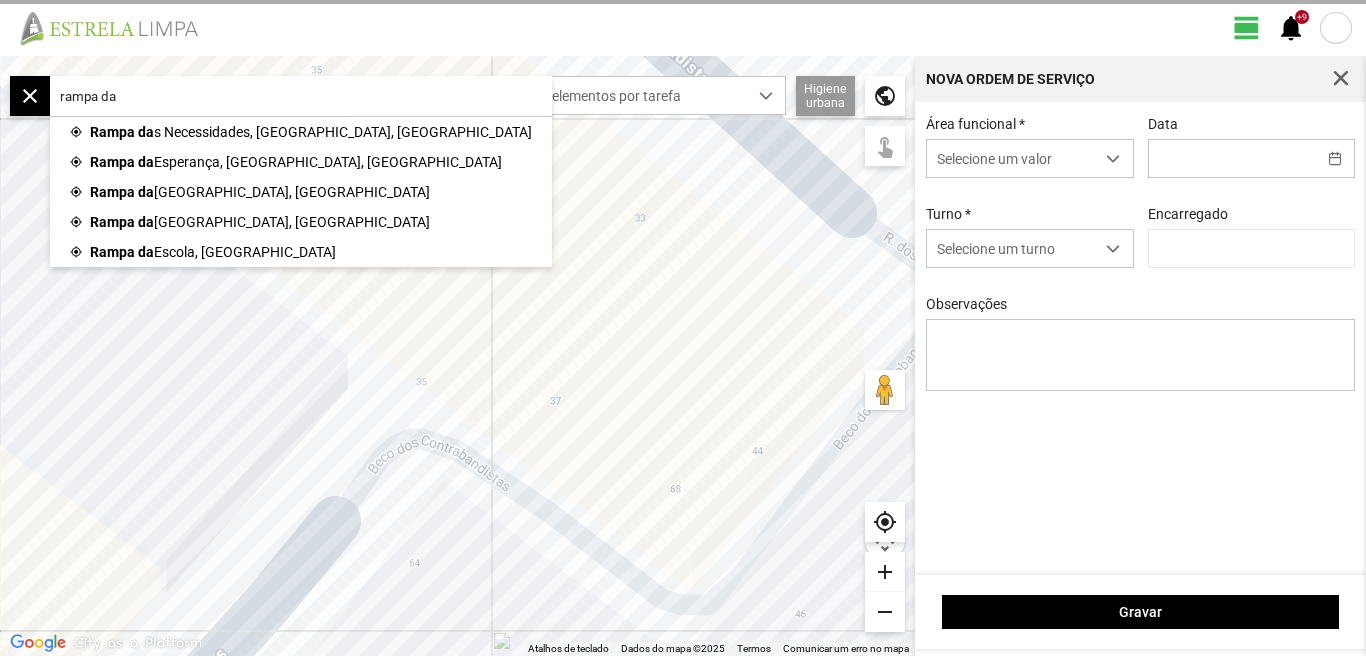 type on "[DATE]" 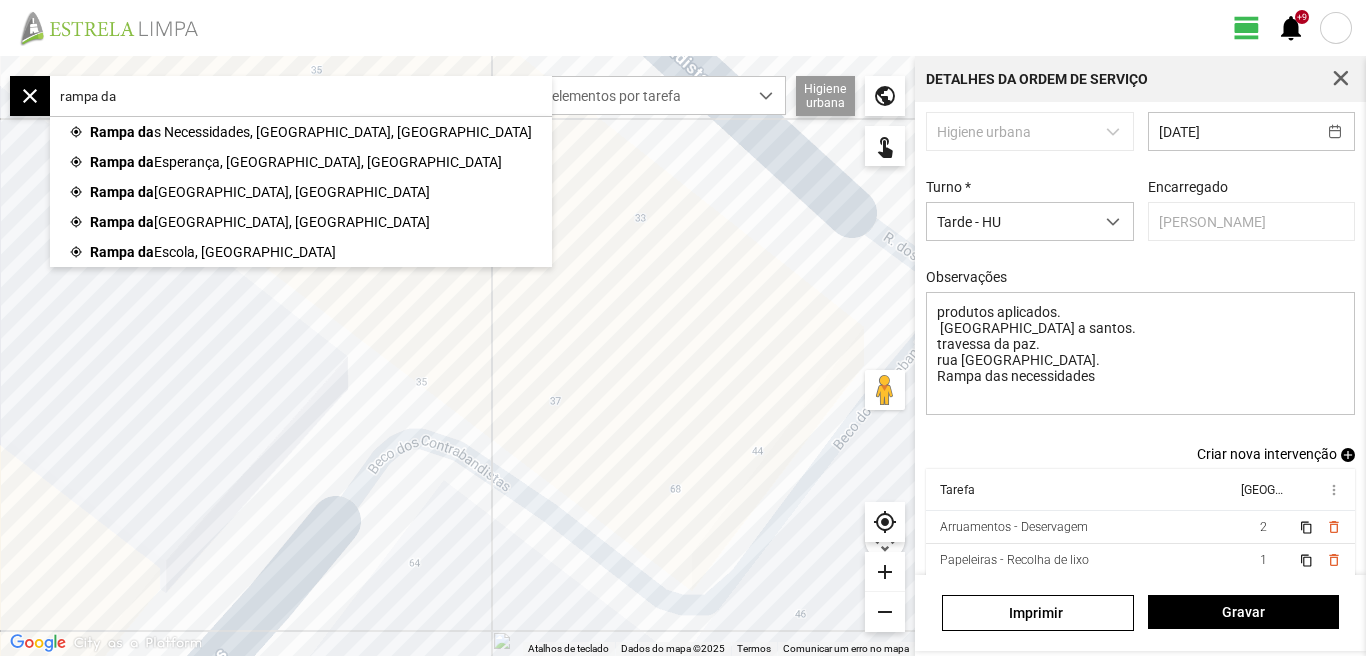 scroll, scrollTop: 160, scrollLeft: 0, axis: vertical 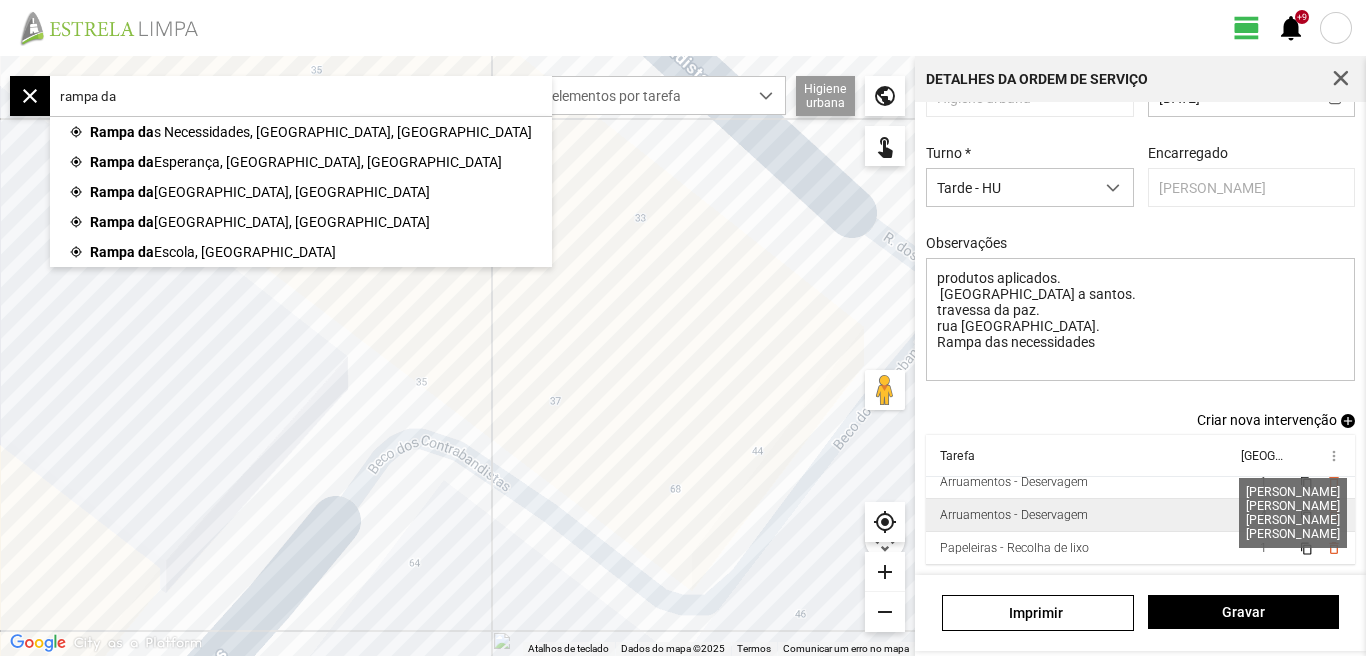 click on "4" at bounding box center [1263, 515] 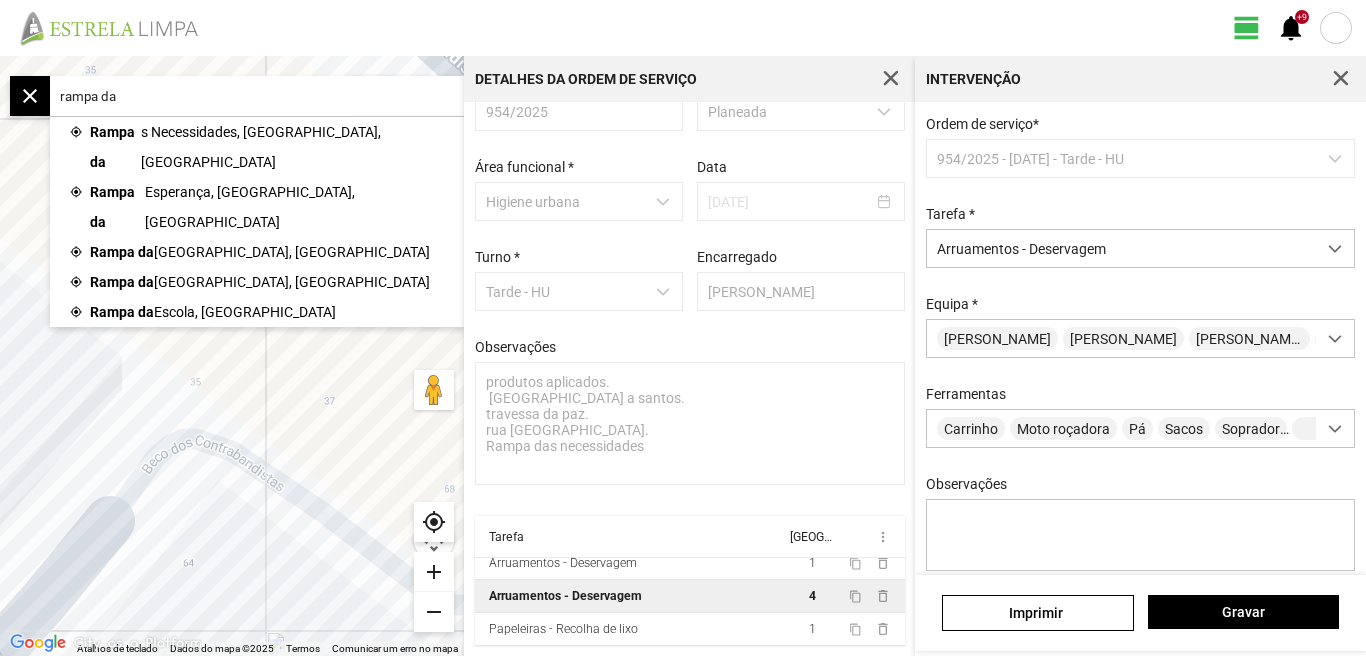 scroll, scrollTop: 177, scrollLeft: 0, axis: vertical 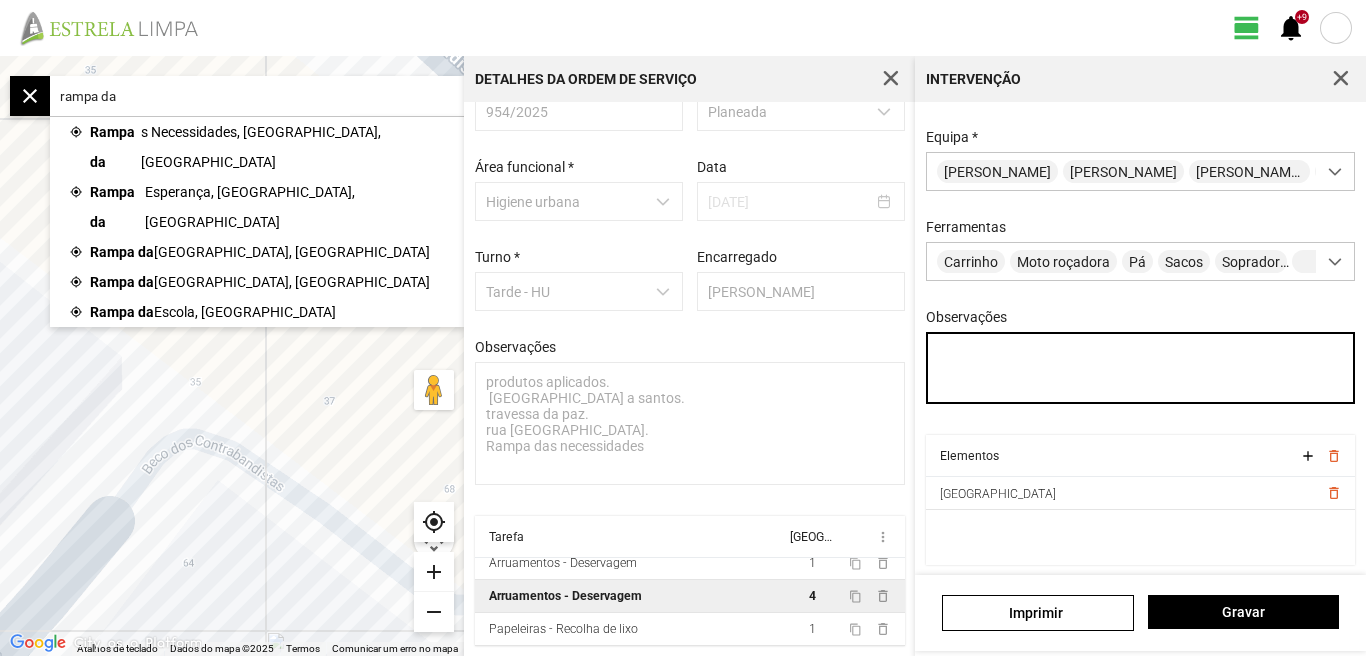 click on "Observações" at bounding box center [1141, 368] 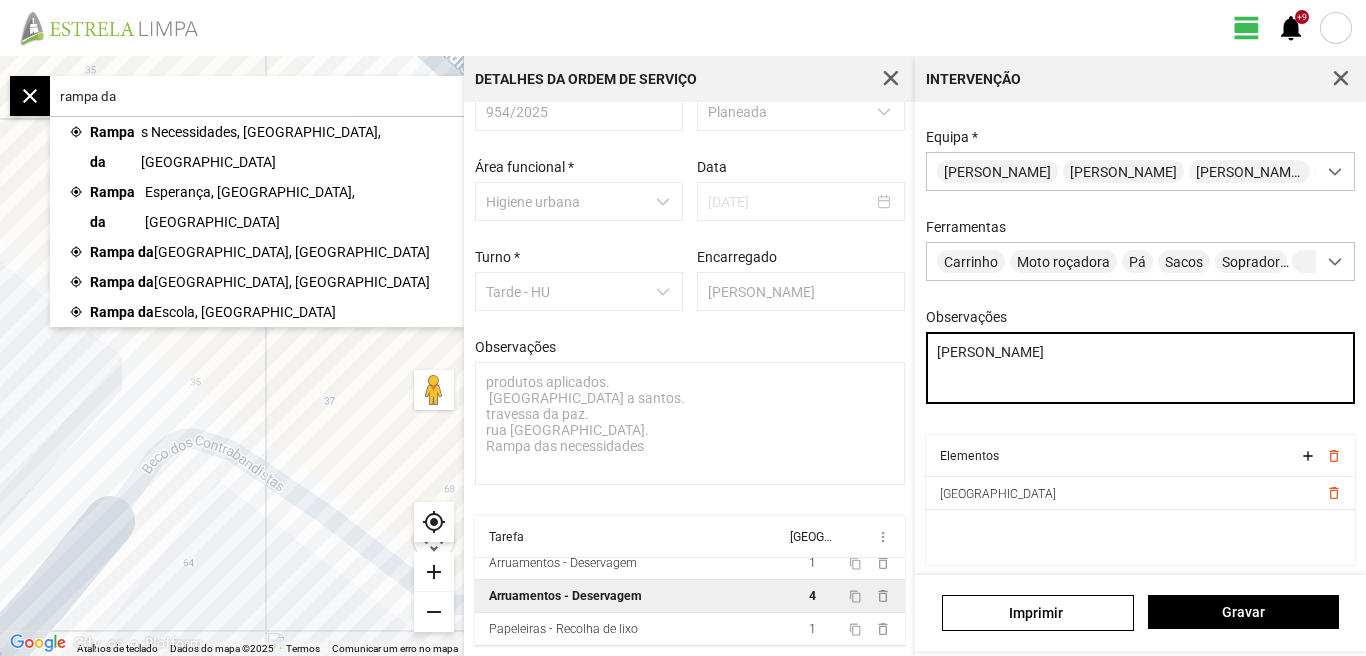 drag, startPoint x: 966, startPoint y: 373, endPoint x: 1025, endPoint y: 375, distance: 59.03389 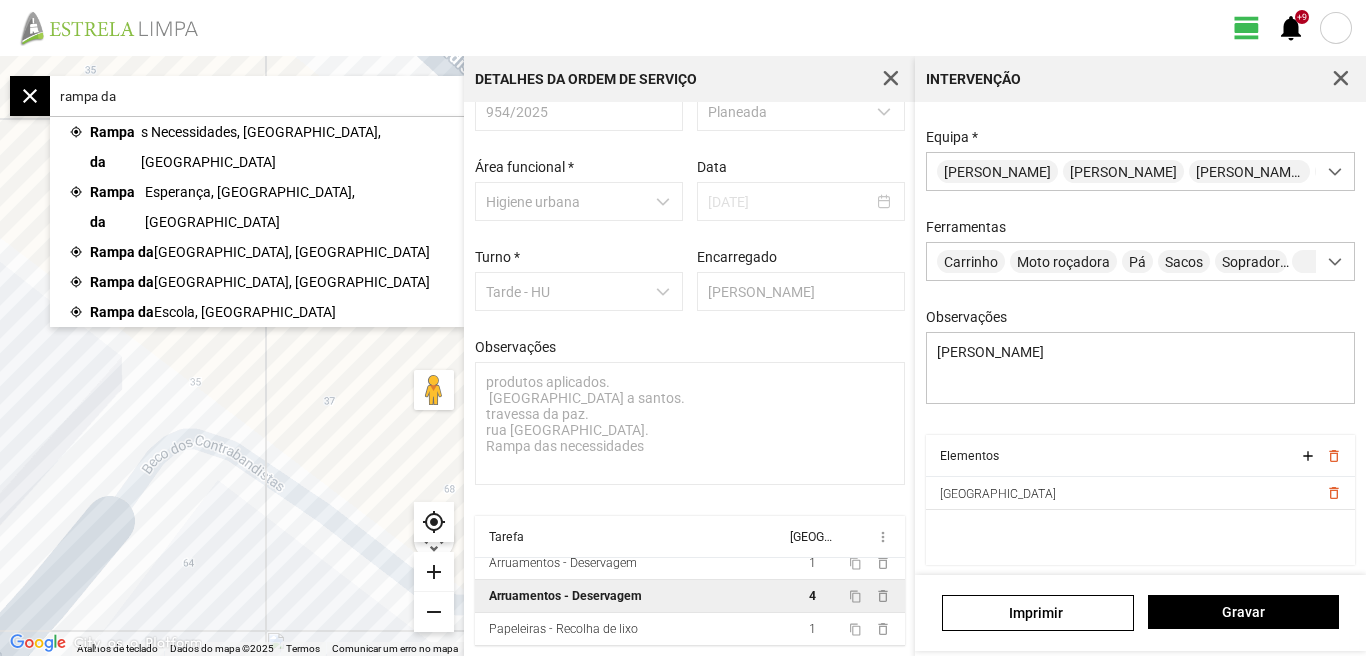 drag, startPoint x: 334, startPoint y: 426, endPoint x: 244, endPoint y: 339, distance: 125.17587 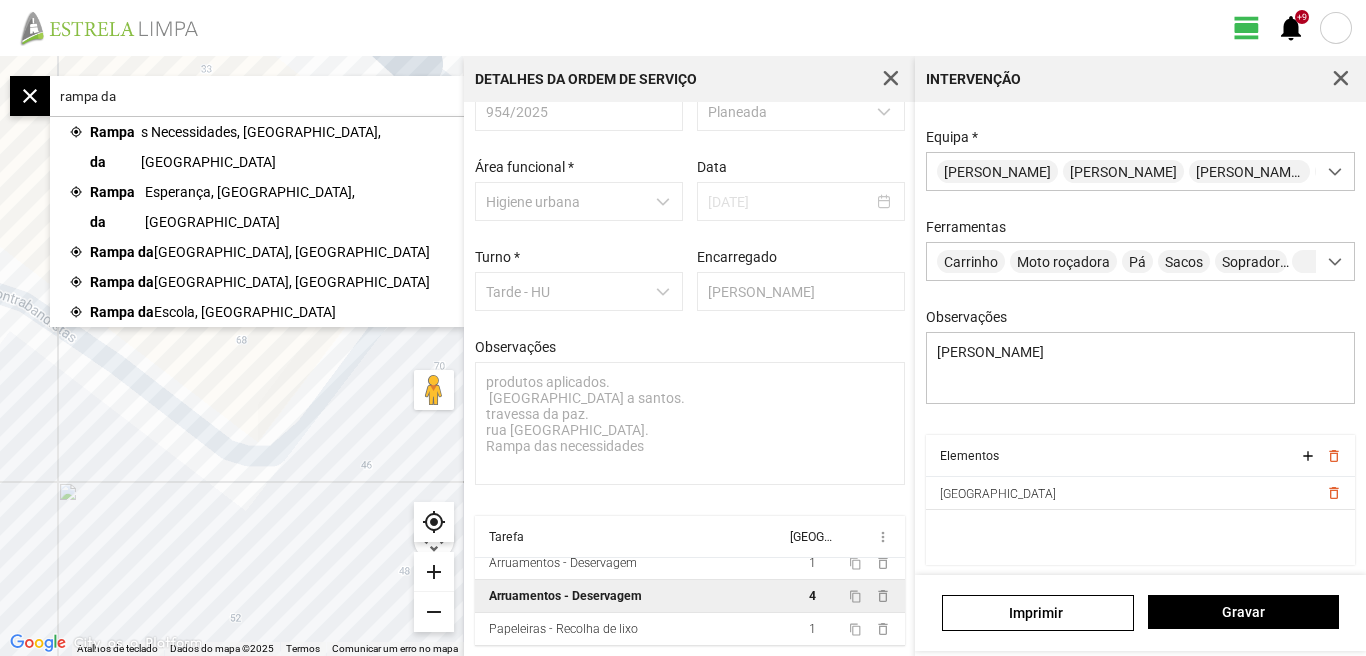 drag, startPoint x: 282, startPoint y: 430, endPoint x: 152, endPoint y: 496, distance: 145.79437 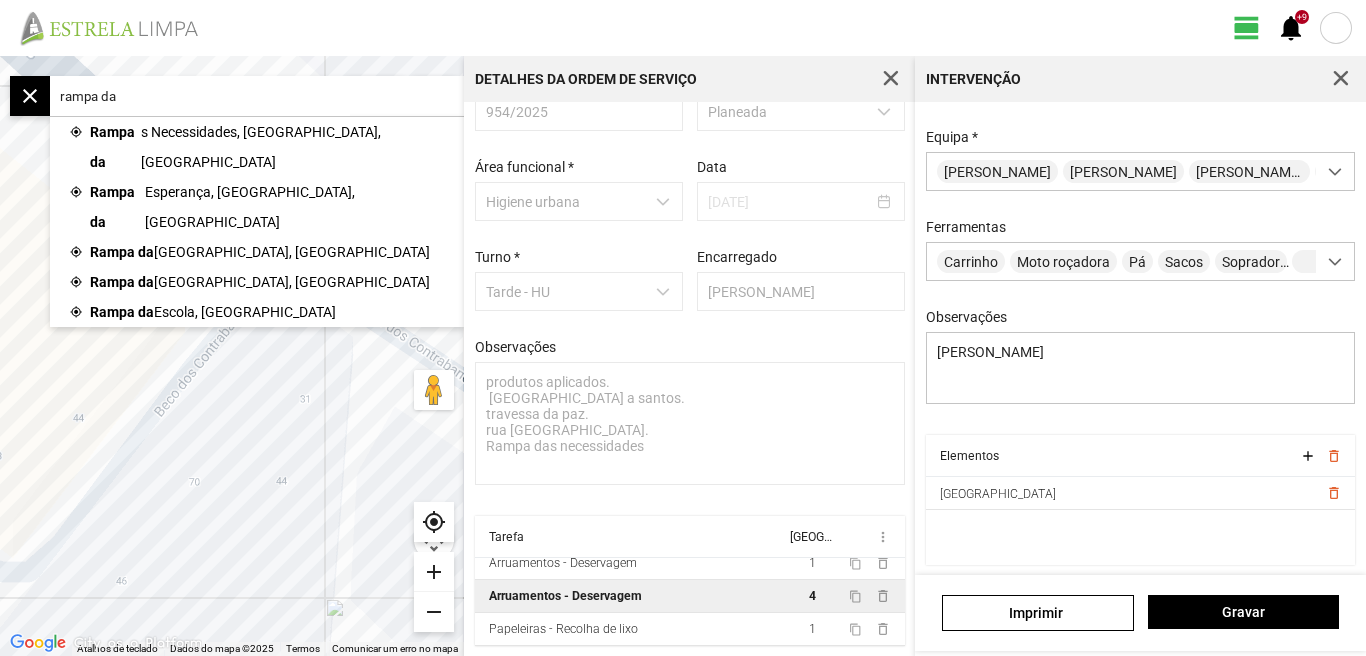 drag, startPoint x: 159, startPoint y: 470, endPoint x: 90, endPoint y: 475, distance: 69.18092 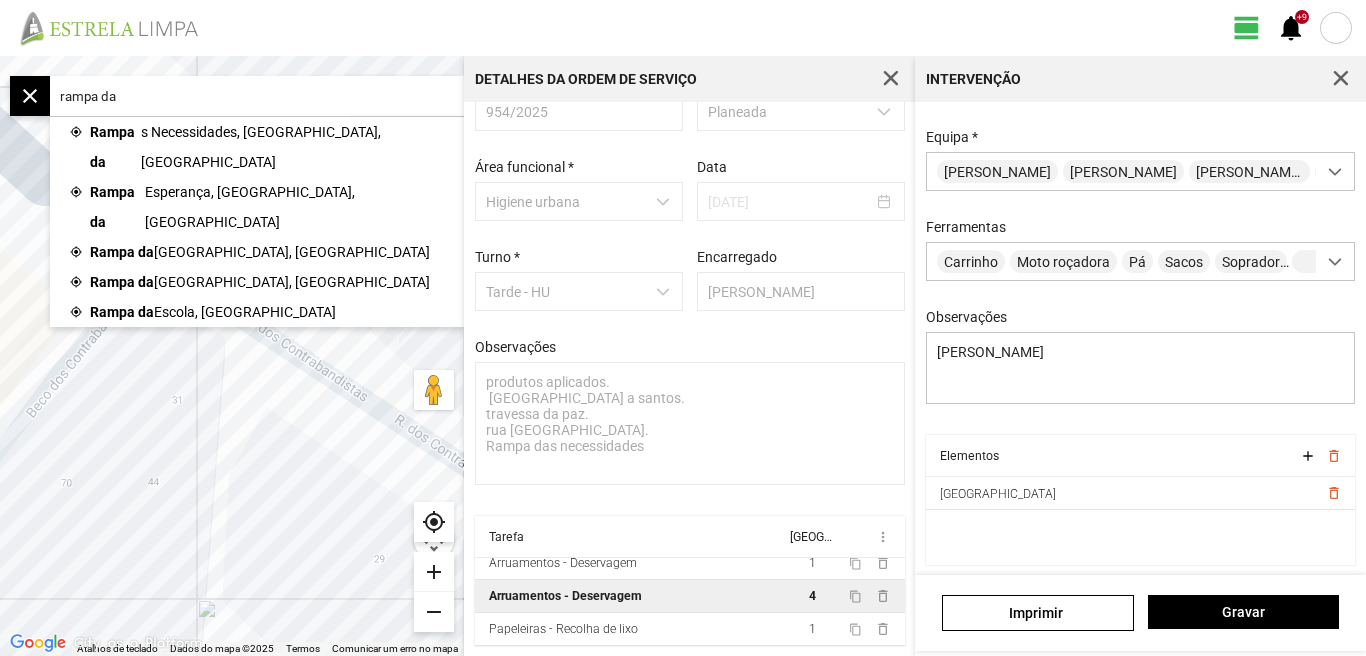 drag, startPoint x: 196, startPoint y: 494, endPoint x: 151, endPoint y: 476, distance: 48.466484 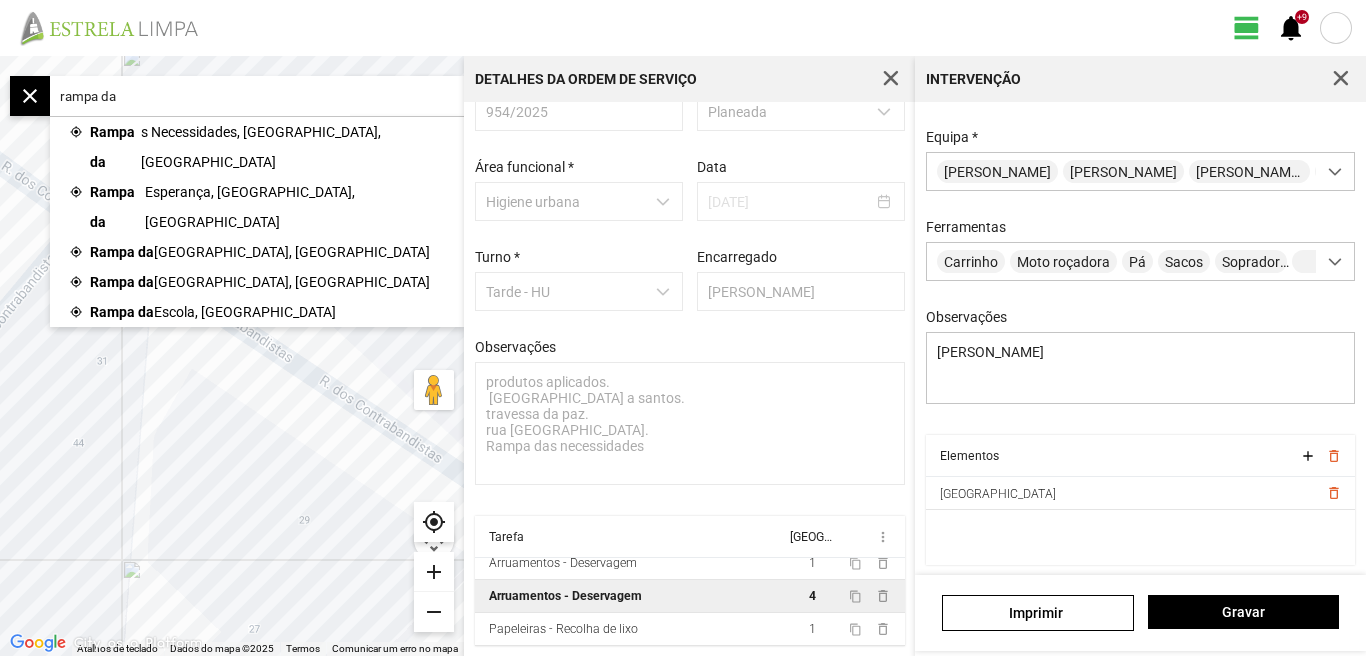 drag, startPoint x: 216, startPoint y: 523, endPoint x: 145, endPoint y: 486, distance: 80.06248 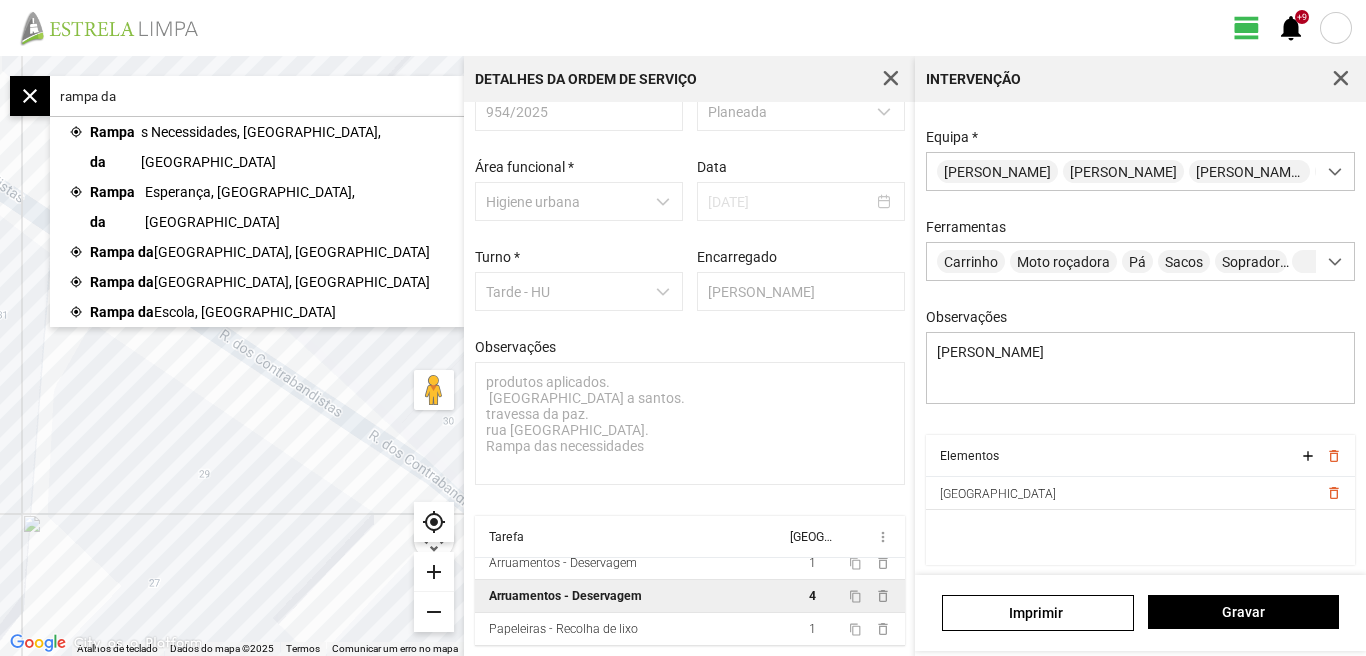 drag, startPoint x: 214, startPoint y: 527, endPoint x: 131, endPoint y: 450, distance: 113.216606 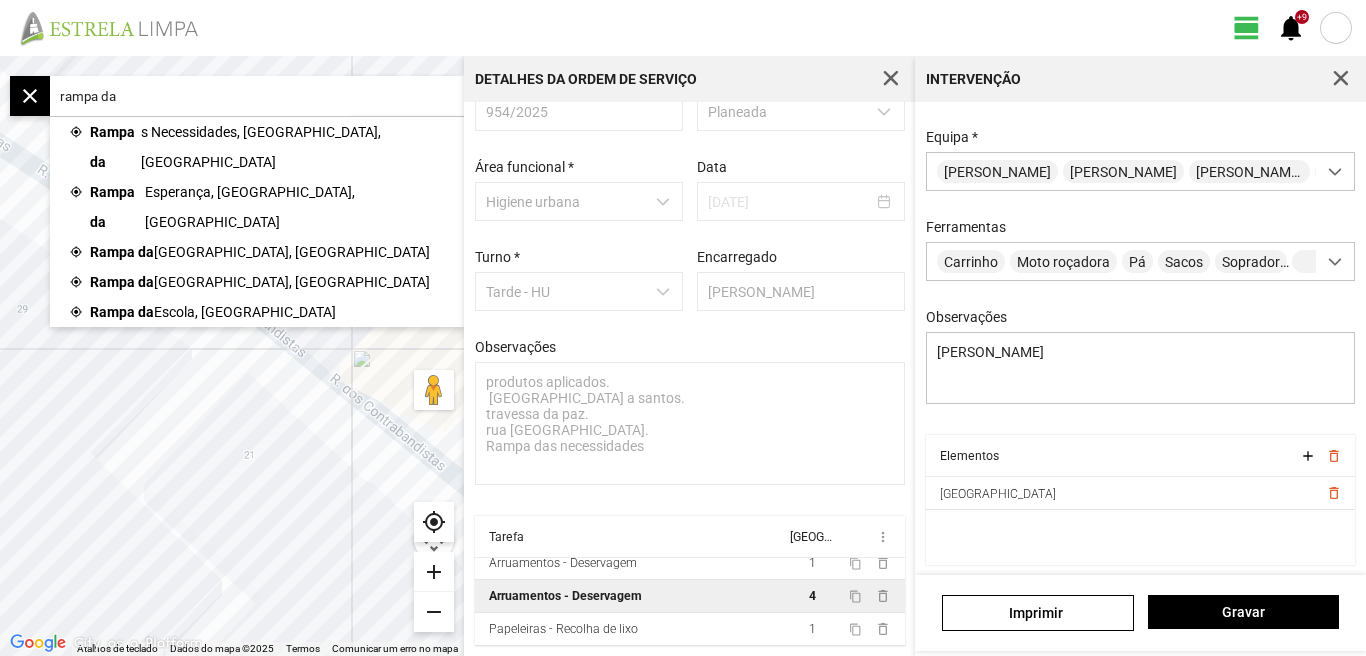 drag, startPoint x: 177, startPoint y: 524, endPoint x: 123, endPoint y: 452, distance: 90 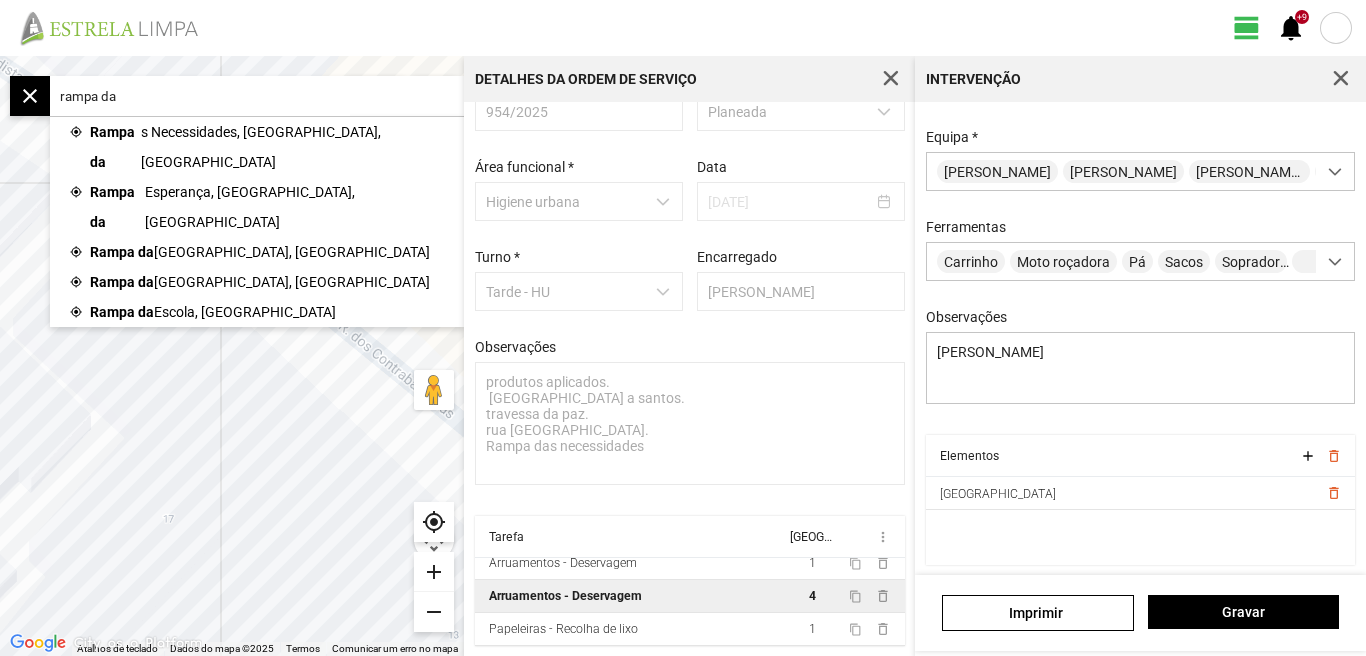 drag, startPoint x: 162, startPoint y: 501, endPoint x: 49, endPoint y: 450, distance: 123.97581 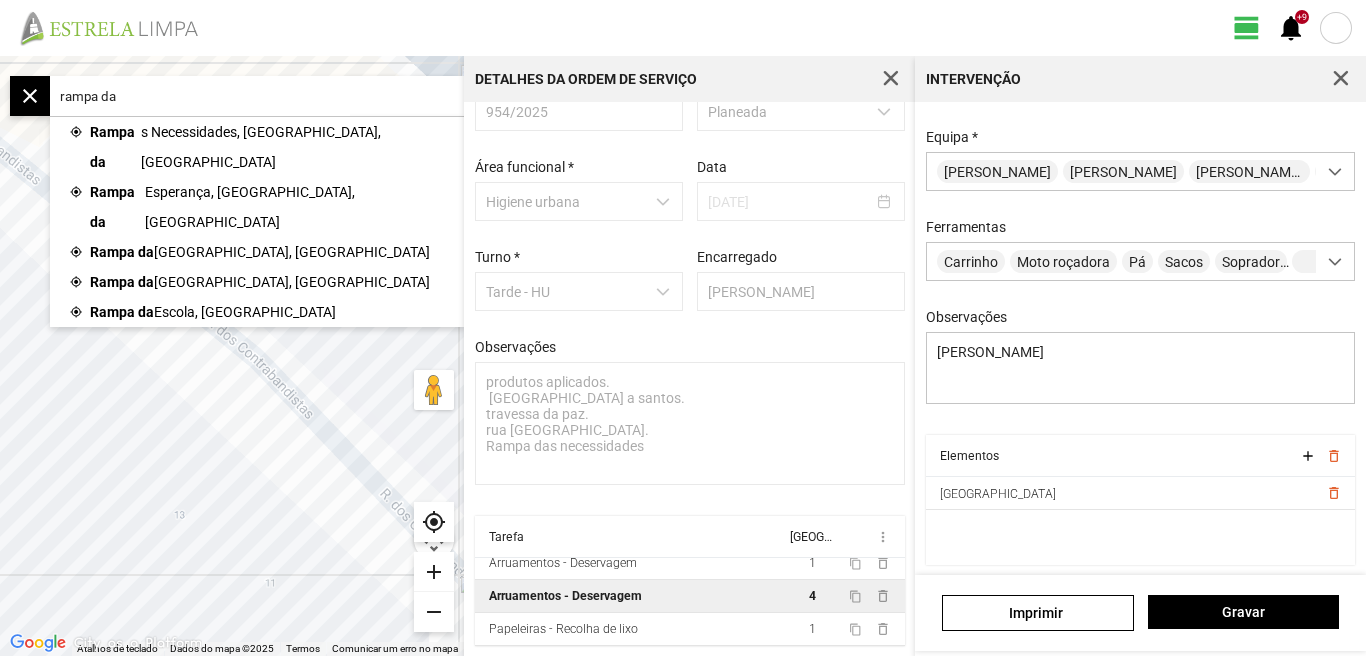 drag, startPoint x: 72, startPoint y: 512, endPoint x: 69, endPoint y: 402, distance: 110.0409 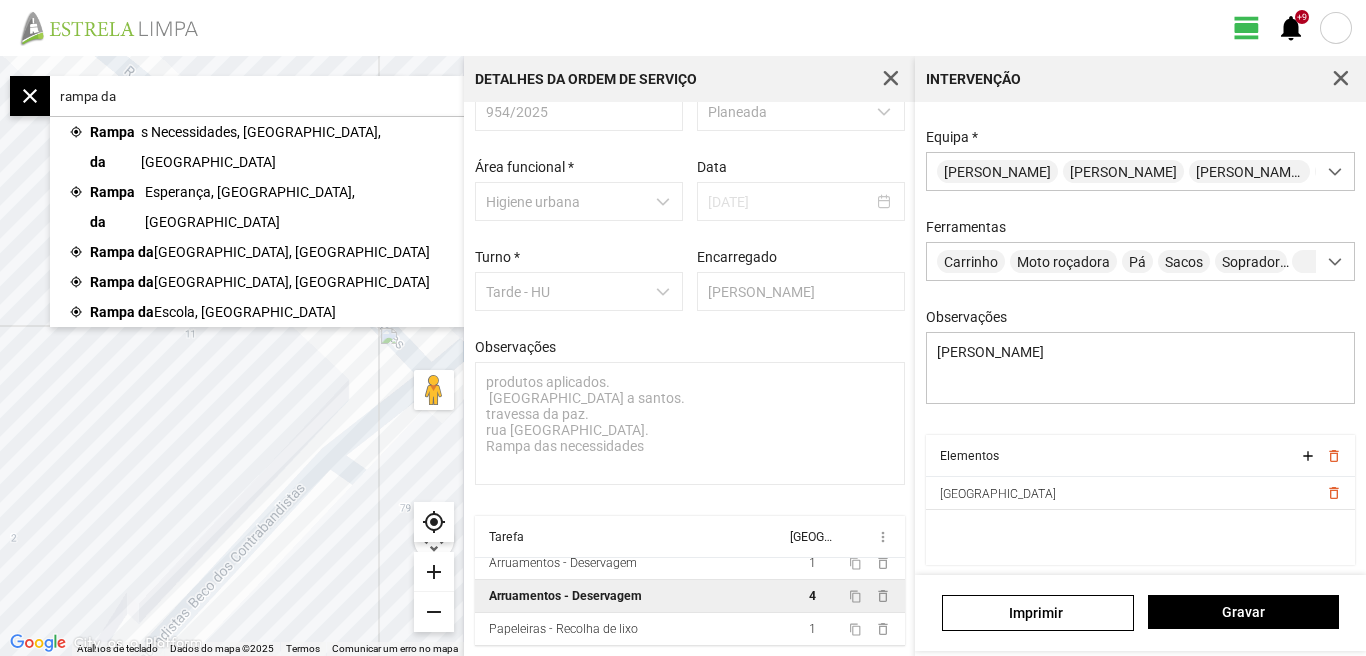 drag, startPoint x: 85, startPoint y: 452, endPoint x: 14, endPoint y: 418, distance: 78.72102 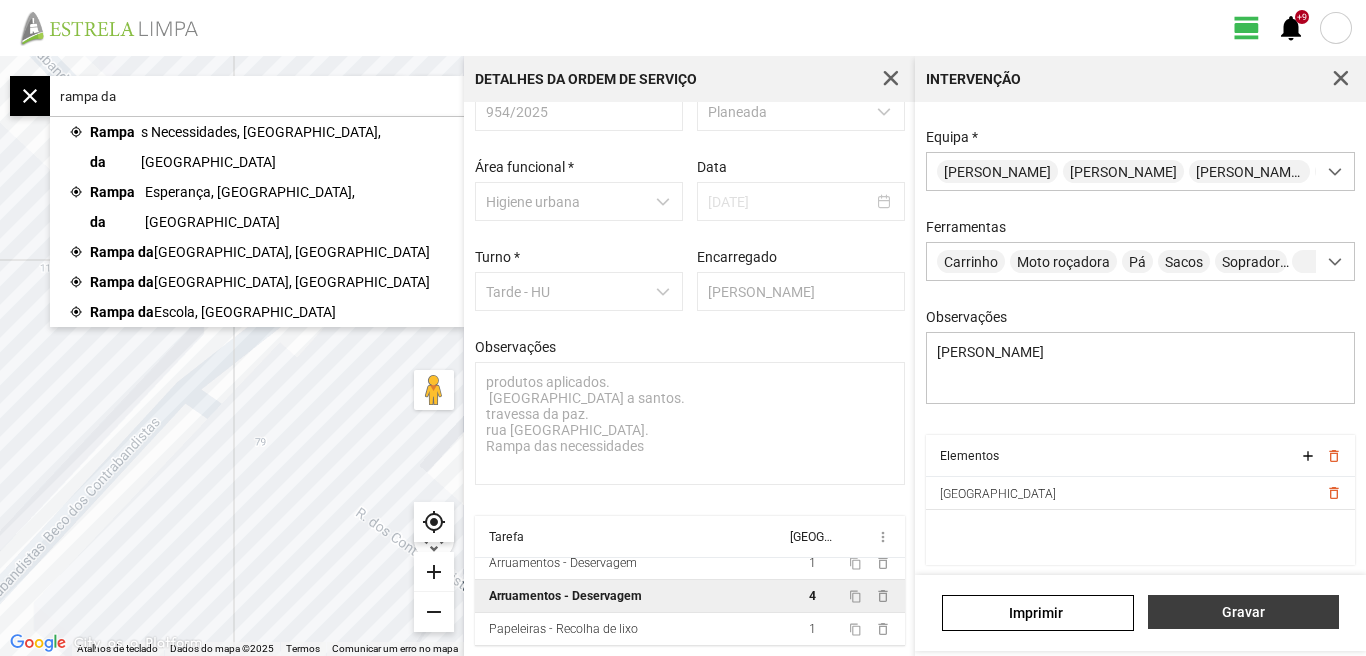 click on "Gravar" at bounding box center (1243, 612) 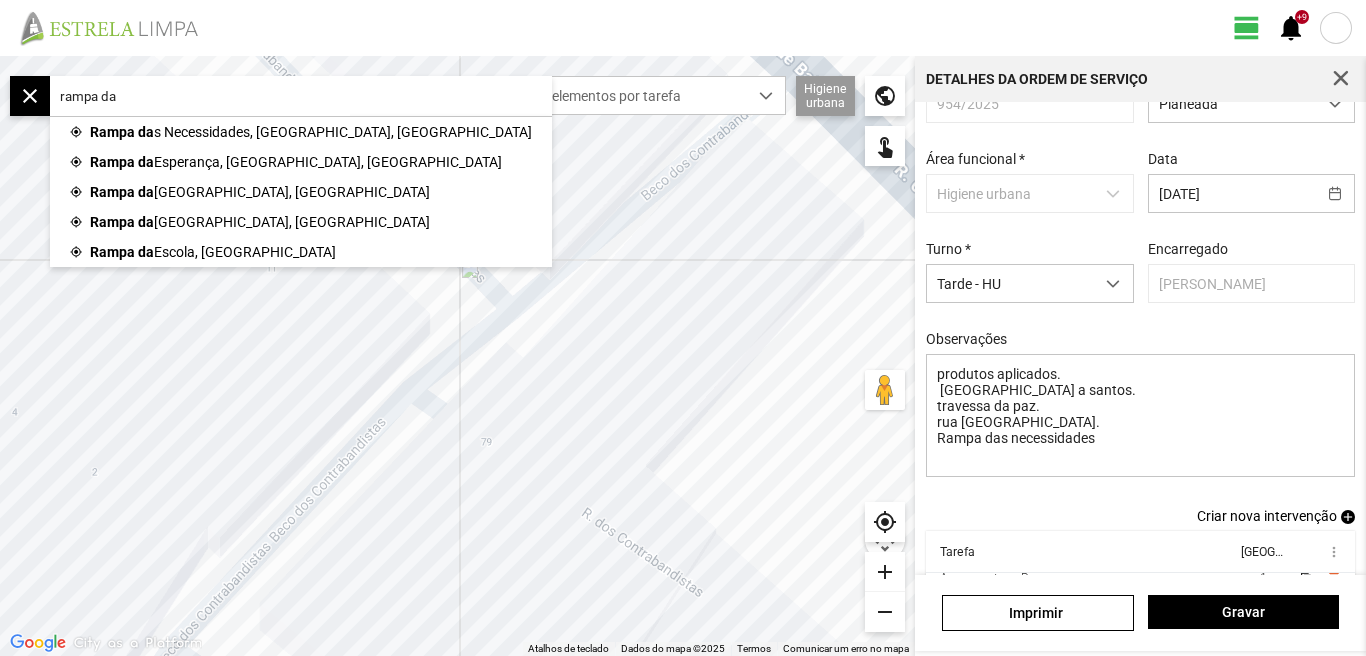 scroll, scrollTop: 160, scrollLeft: 0, axis: vertical 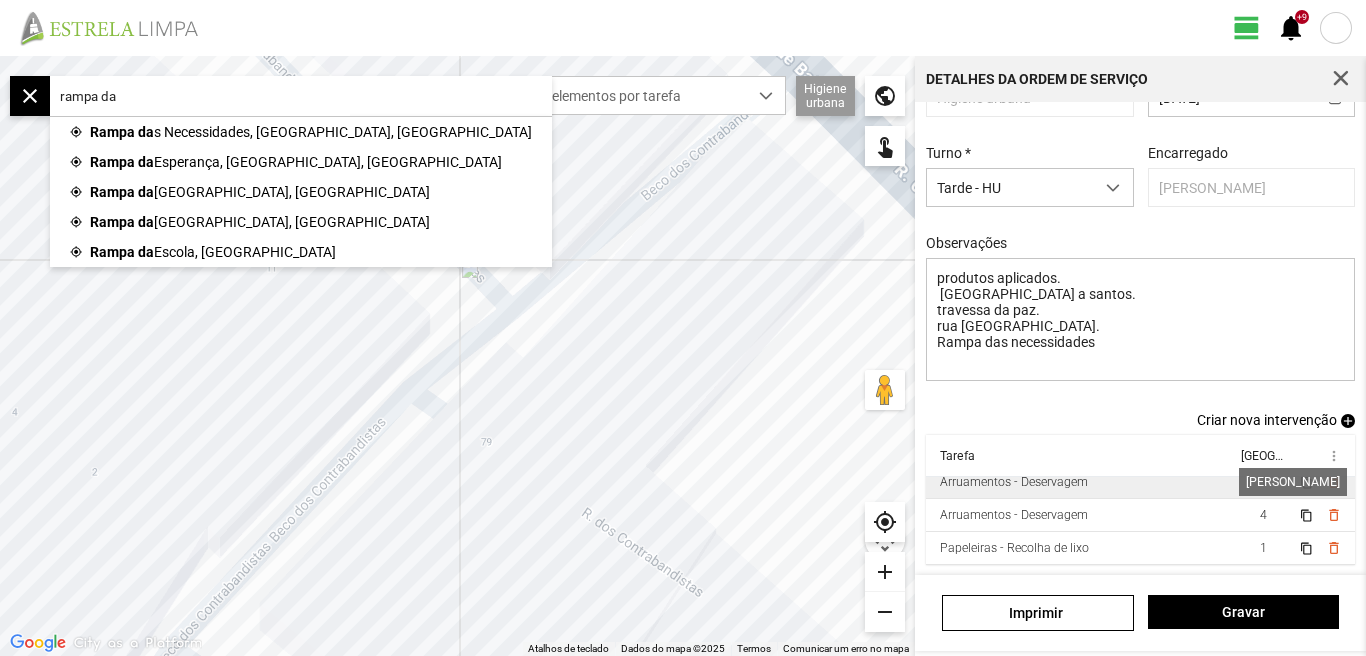 click on "1" at bounding box center (1263, 482) 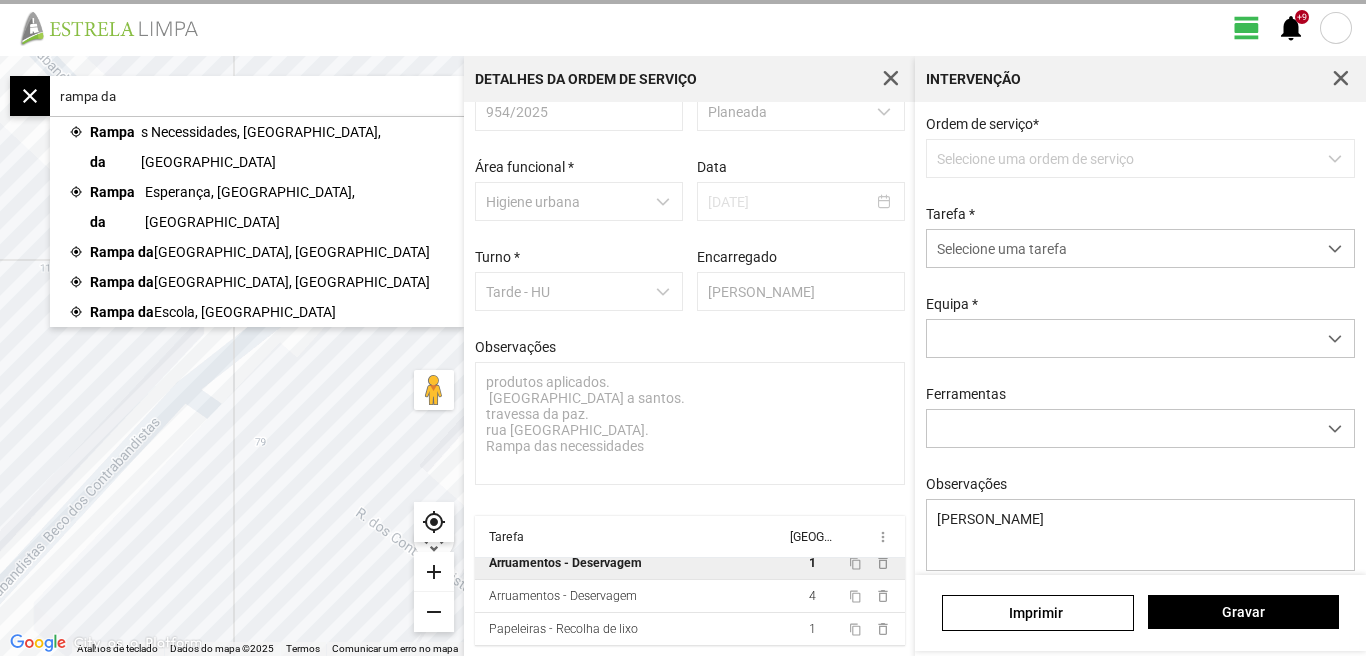 scroll, scrollTop: 55, scrollLeft: 0, axis: vertical 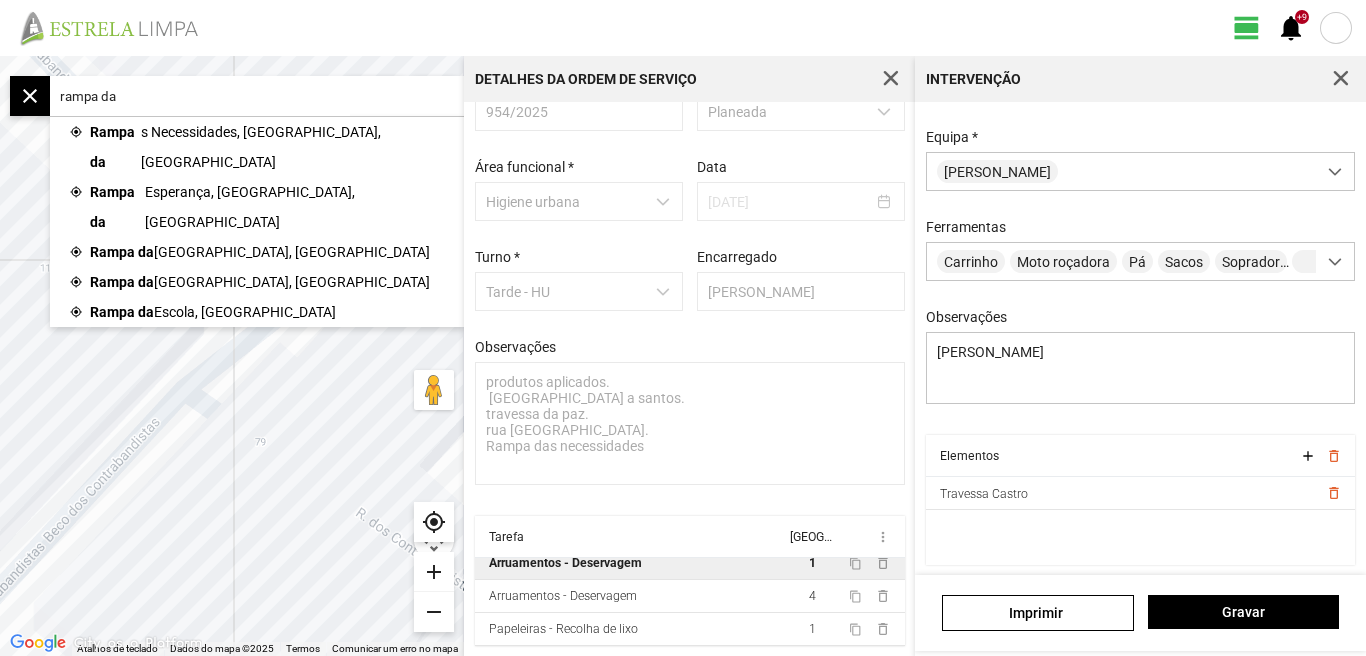 click on "rampa da" 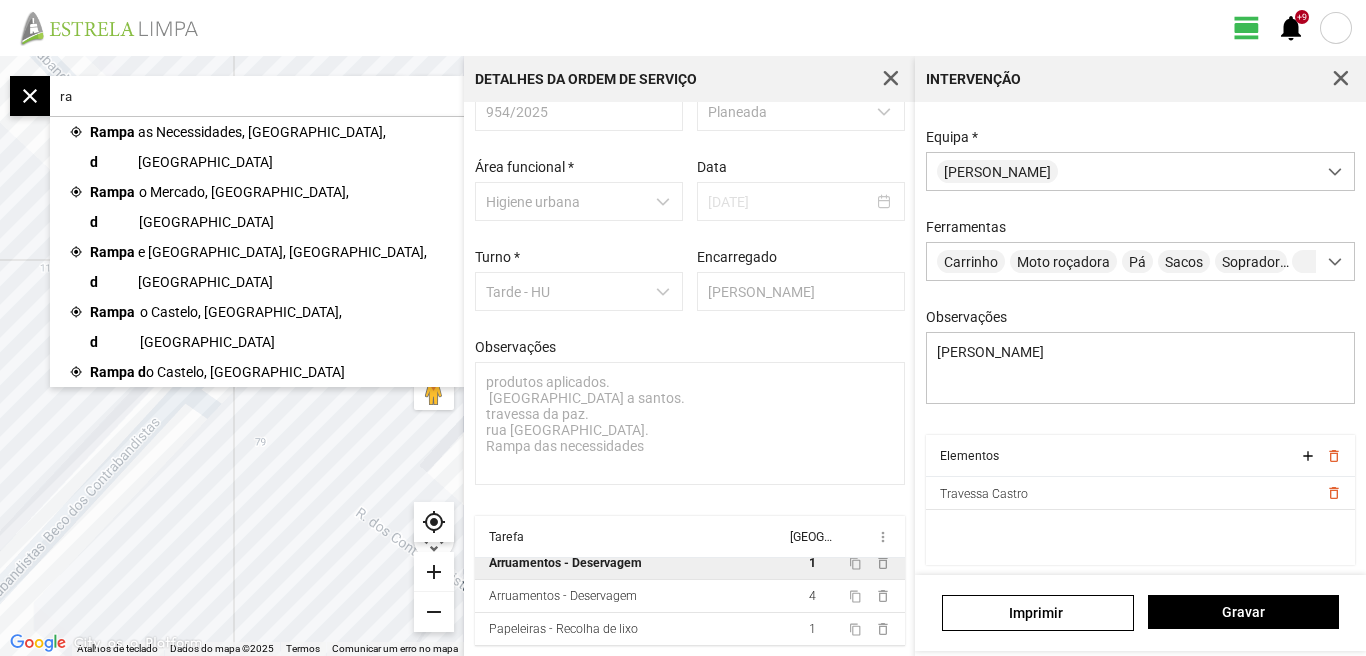 type on "r" 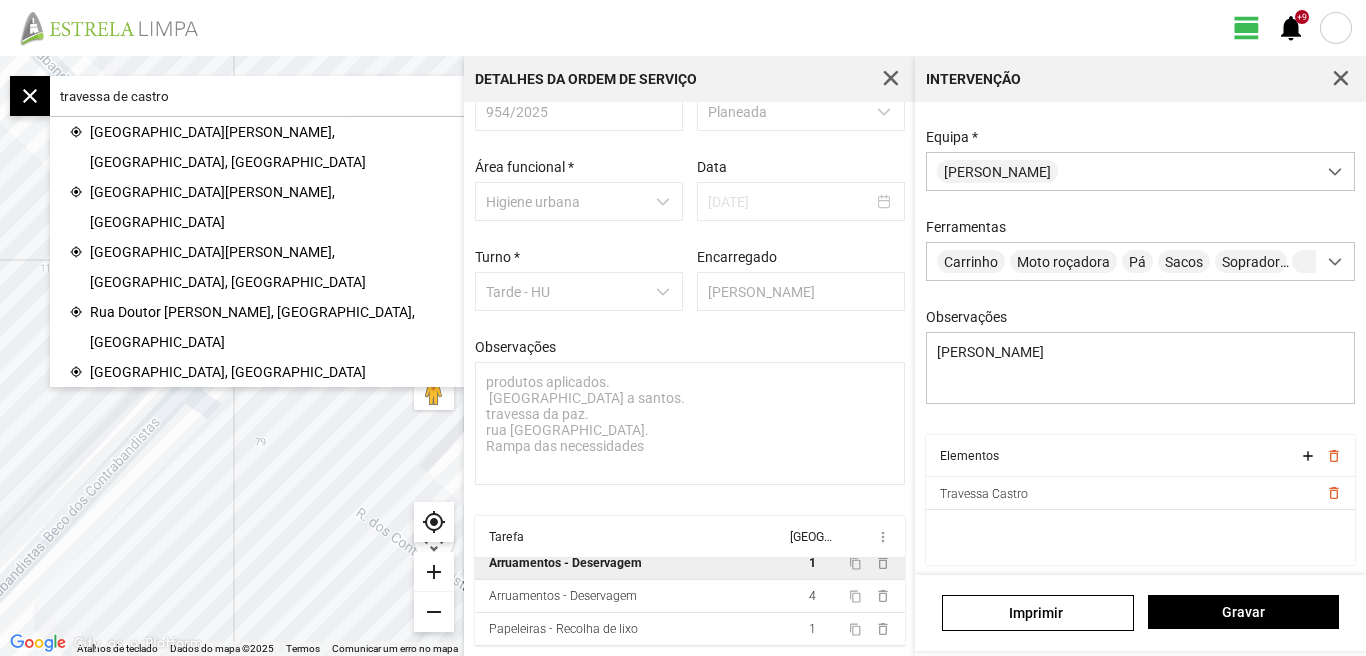 click on "travessa de castro" 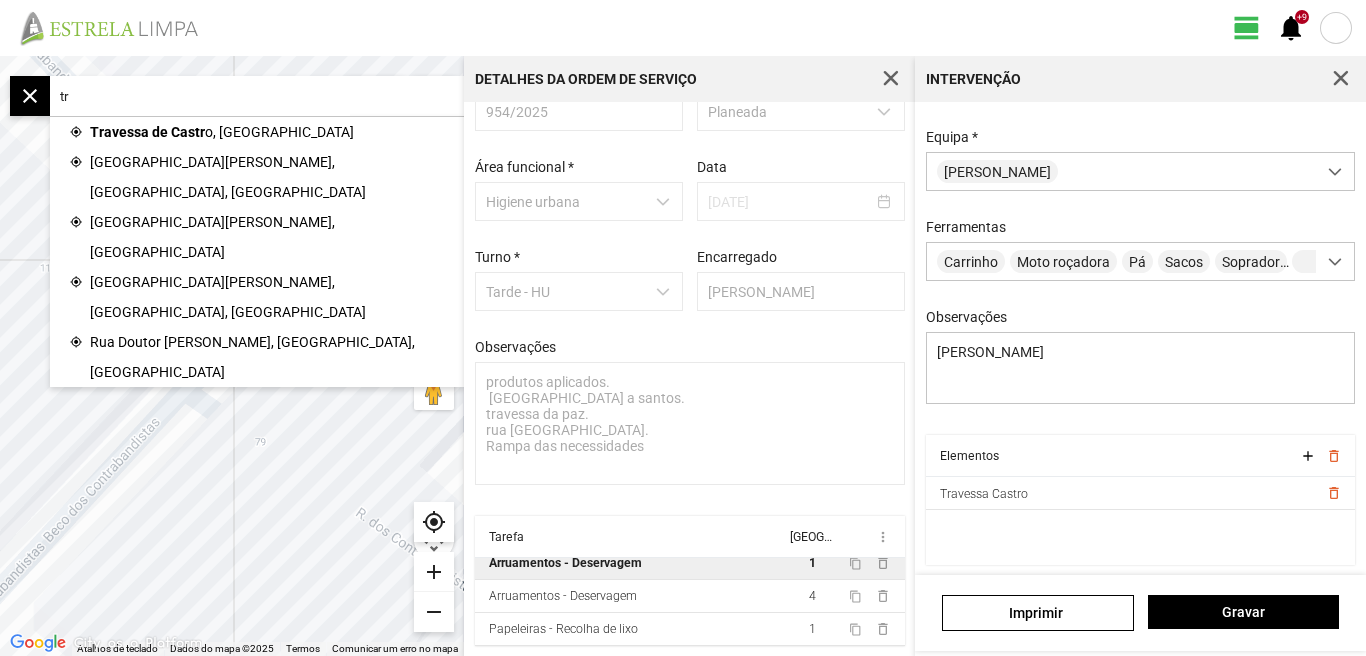 type on "t" 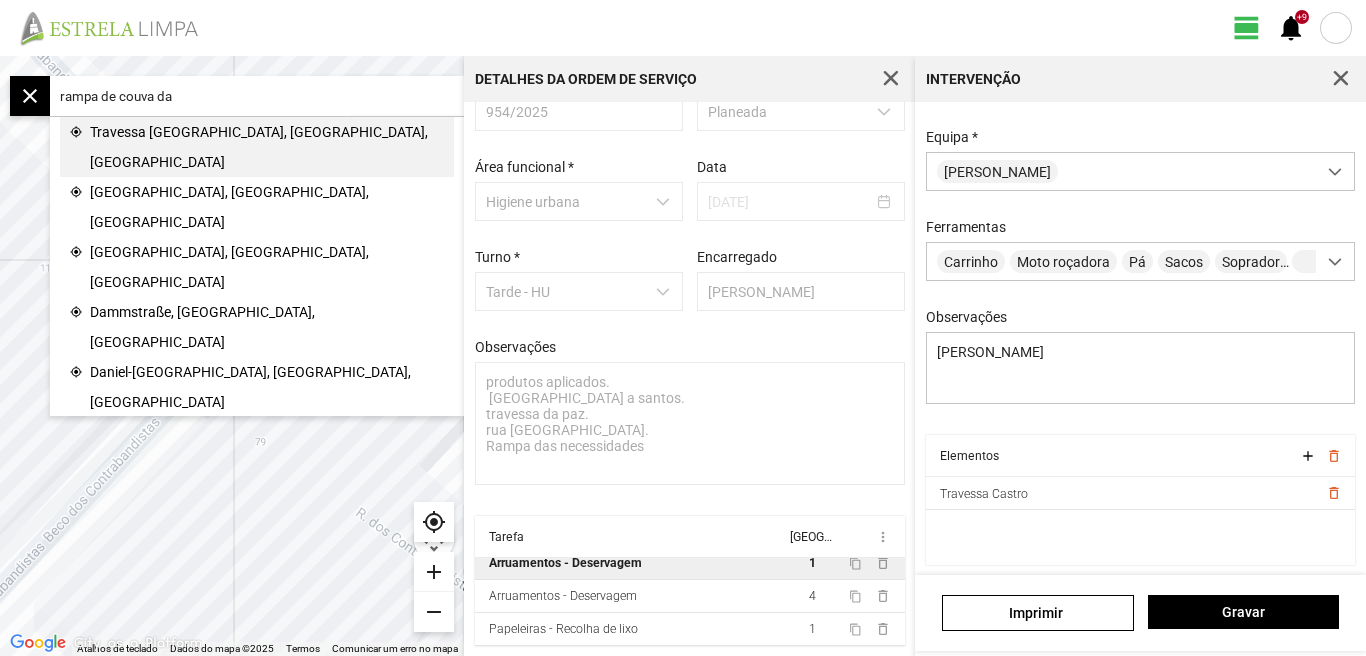 click on "Travessa [GEOGRAPHIC_DATA], [GEOGRAPHIC_DATA], [GEOGRAPHIC_DATA]" 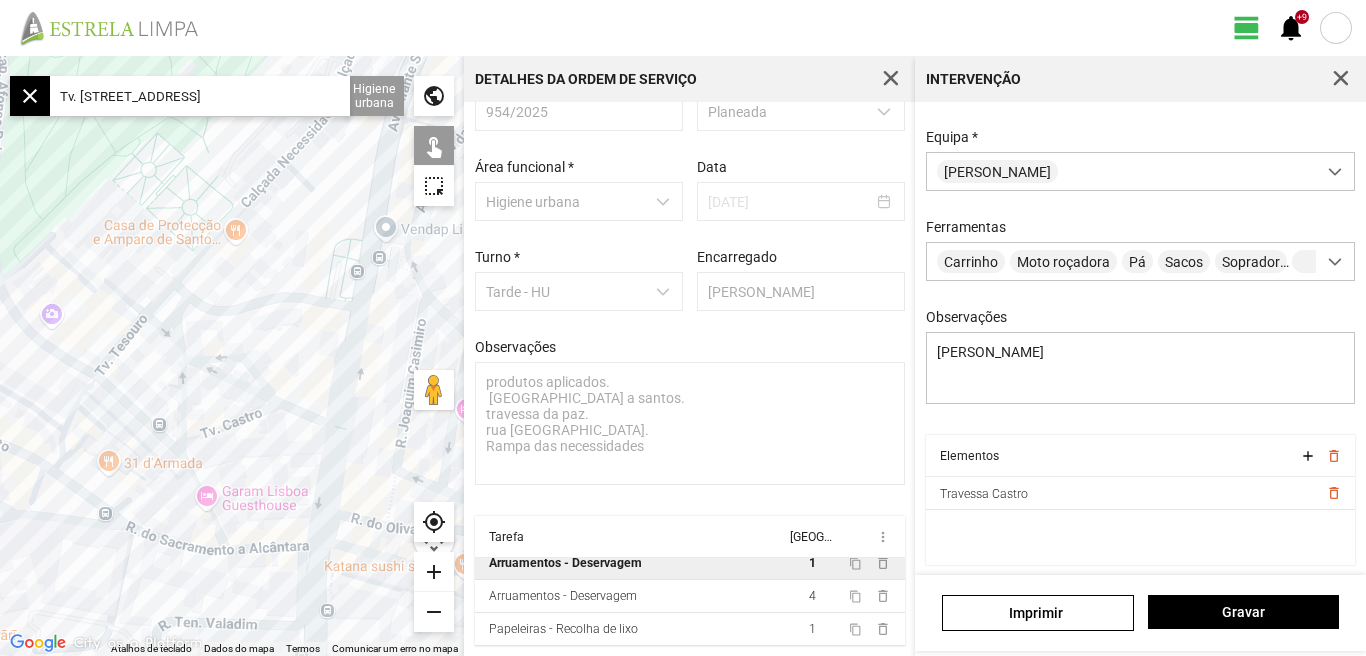click on "add" 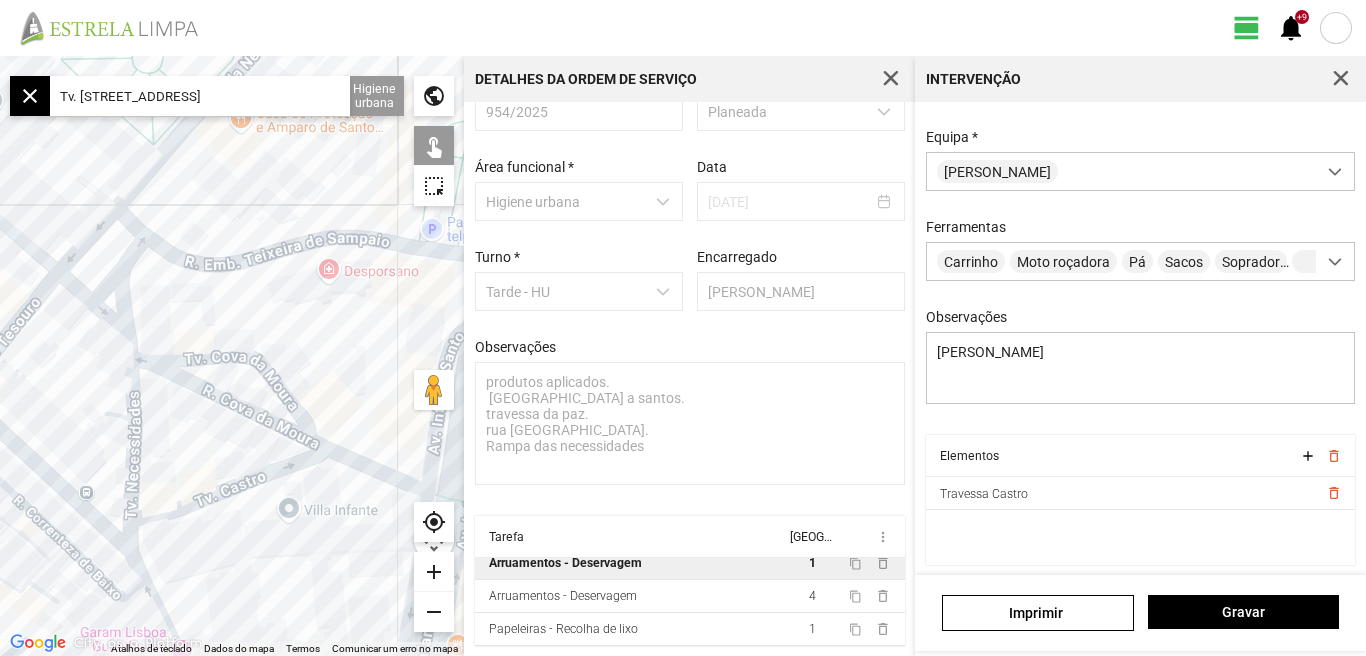 click on "add" 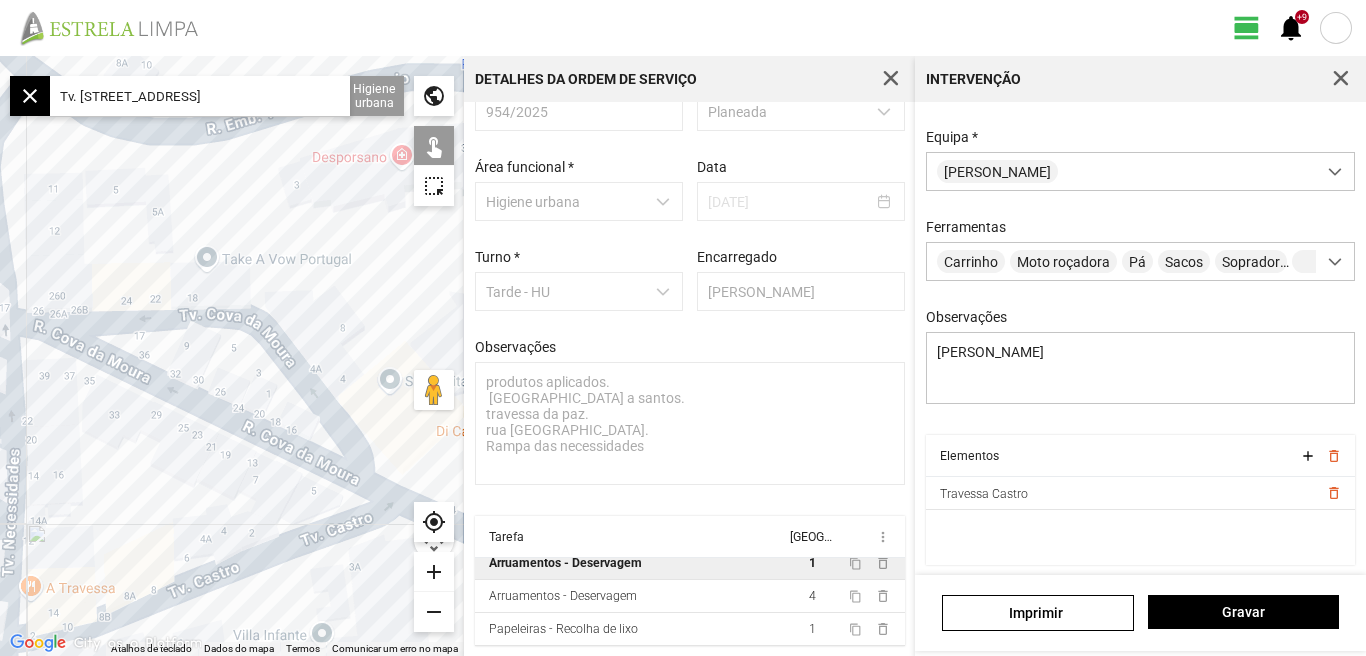 drag, startPoint x: 348, startPoint y: 368, endPoint x: 315, endPoint y: 293, distance: 81.939 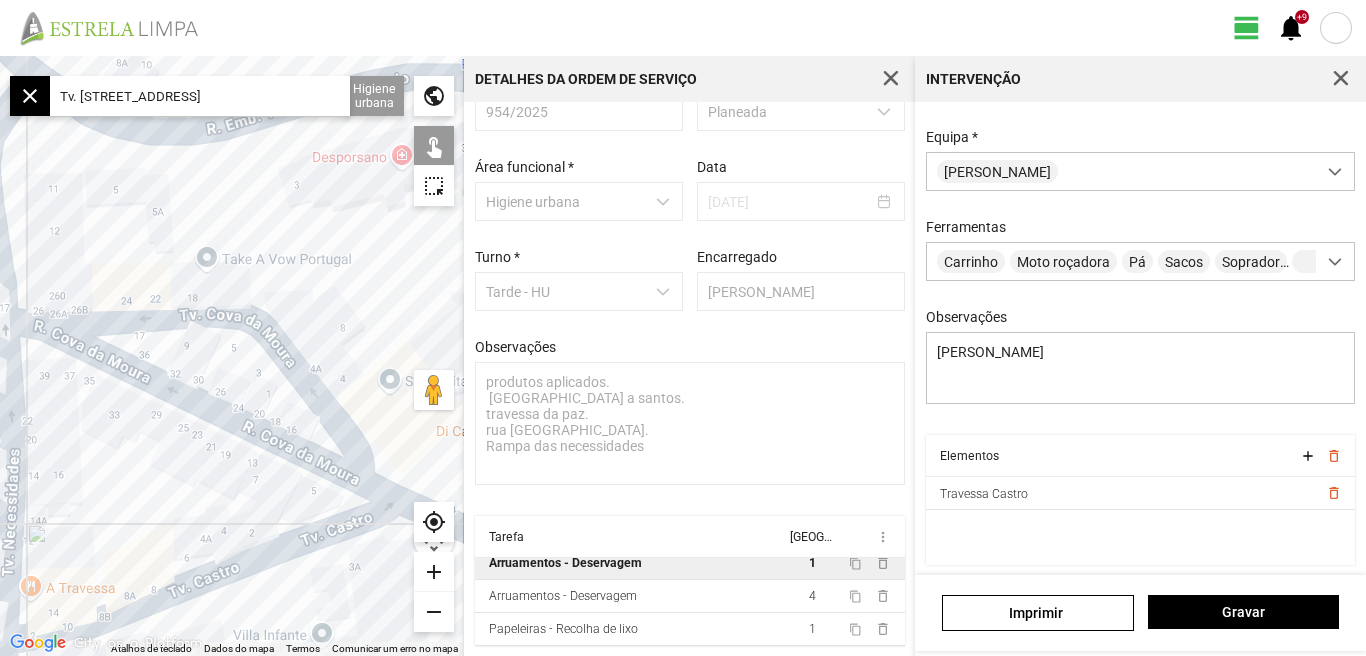 click on "Para navegar, prima as teclas de seta." 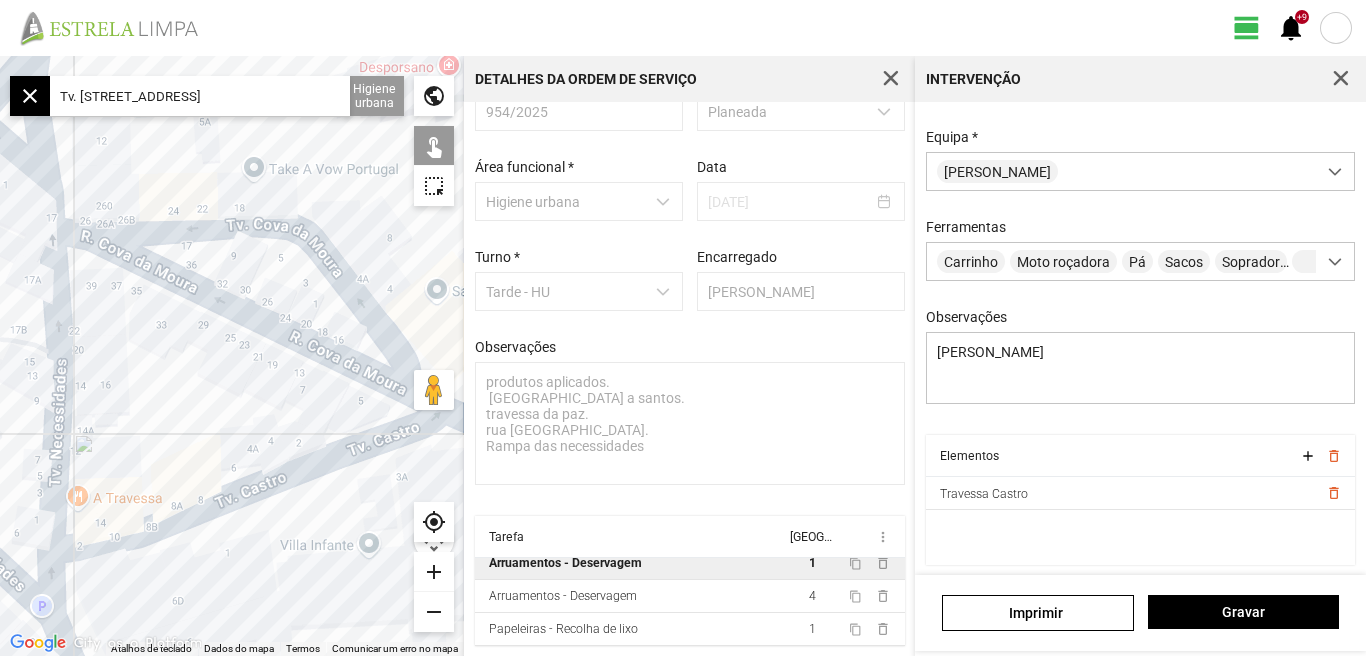 drag, startPoint x: 160, startPoint y: 434, endPoint x: 217, endPoint y: 372, distance: 84.21995 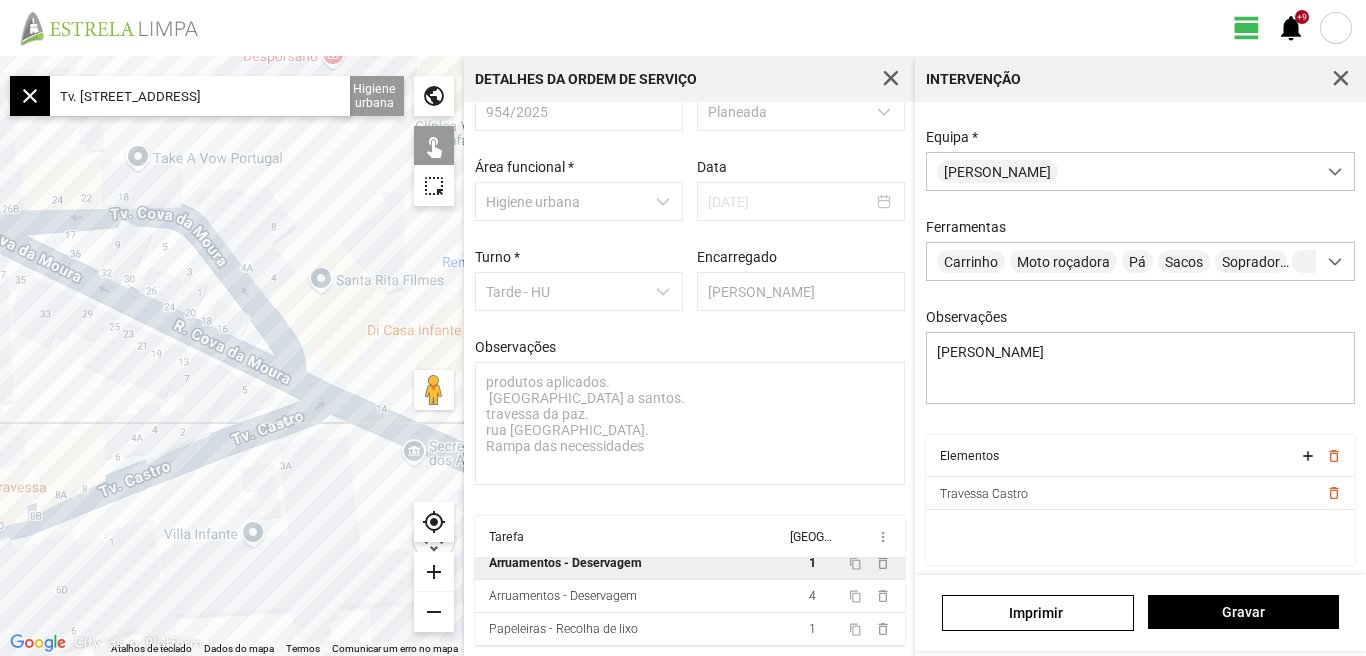 drag, startPoint x: 218, startPoint y: 372, endPoint x: 94, endPoint y: 359, distance: 124.67959 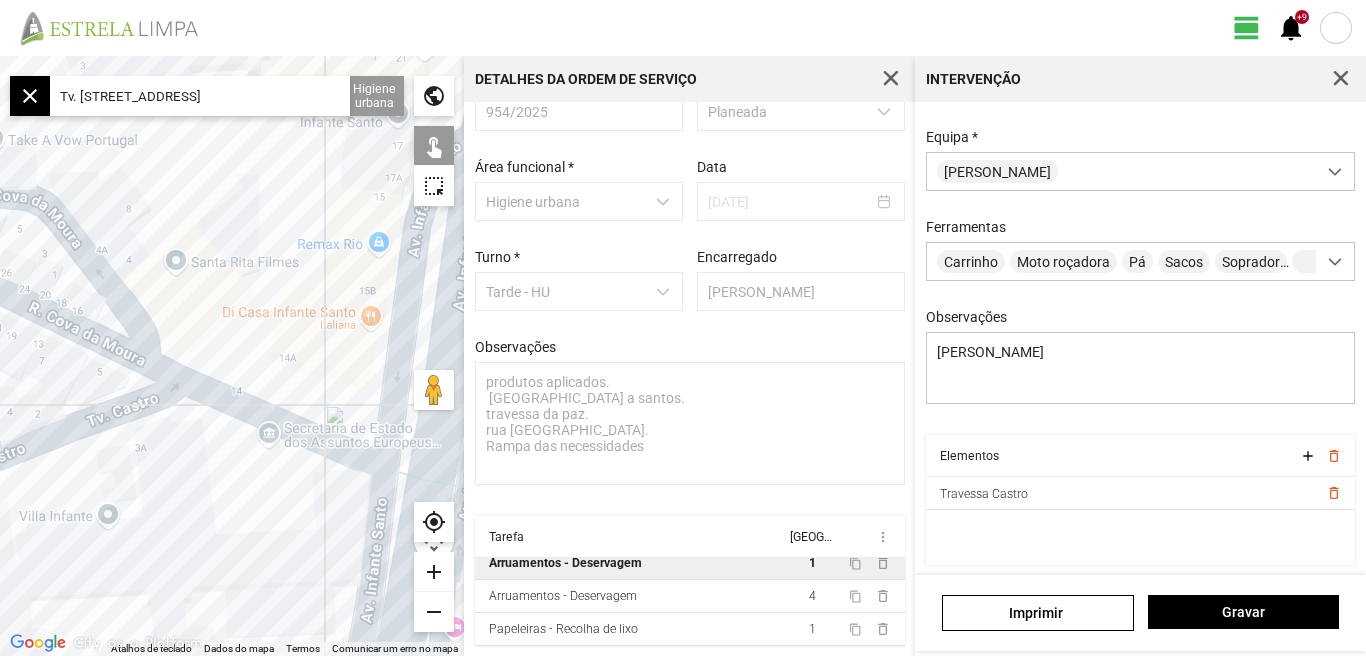 drag, startPoint x: 218, startPoint y: 456, endPoint x: 117, endPoint y: 428, distance: 104.80935 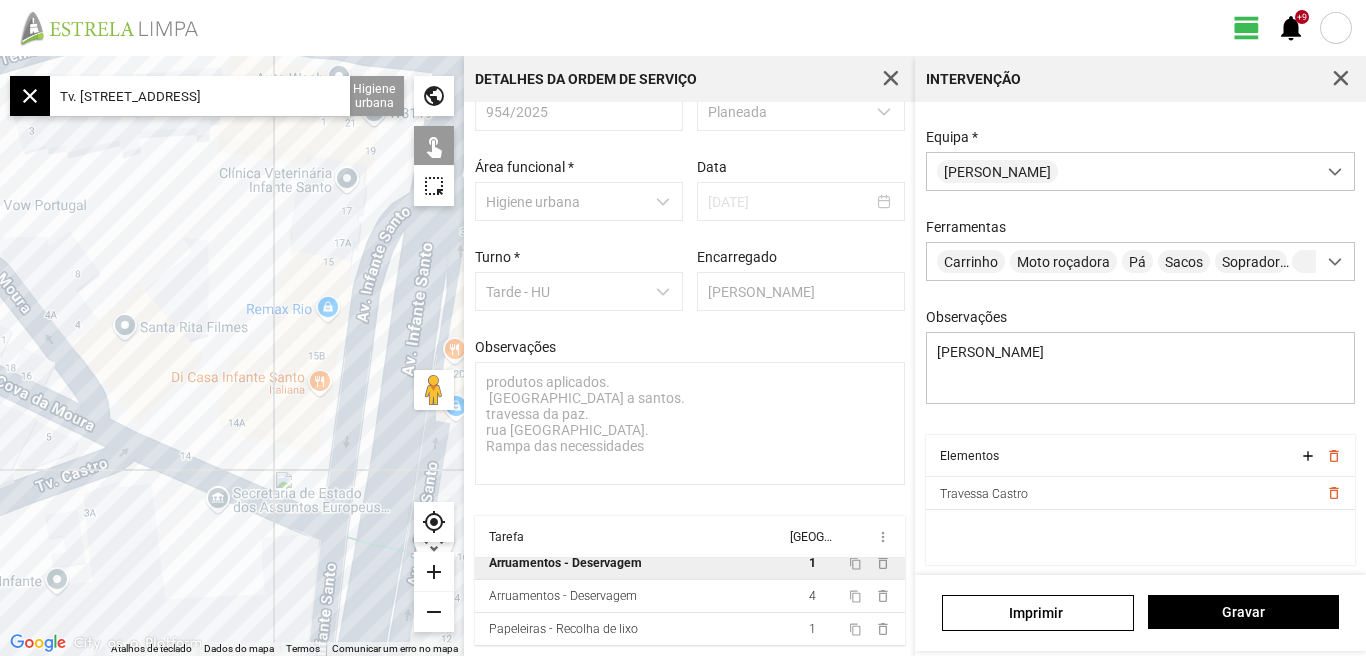 drag, startPoint x: 72, startPoint y: 247, endPoint x: 204, endPoint y: 363, distance: 175.72707 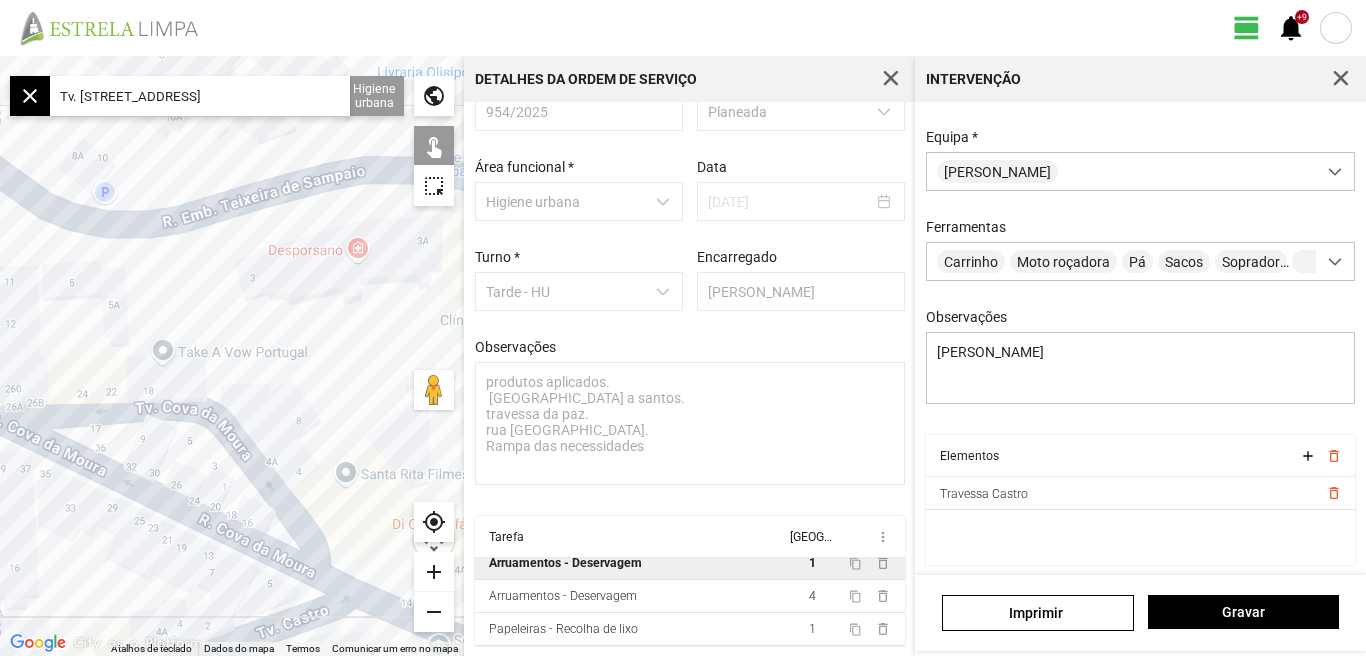 drag, startPoint x: 167, startPoint y: 346, endPoint x: 265, endPoint y: 382, distance: 104.40307 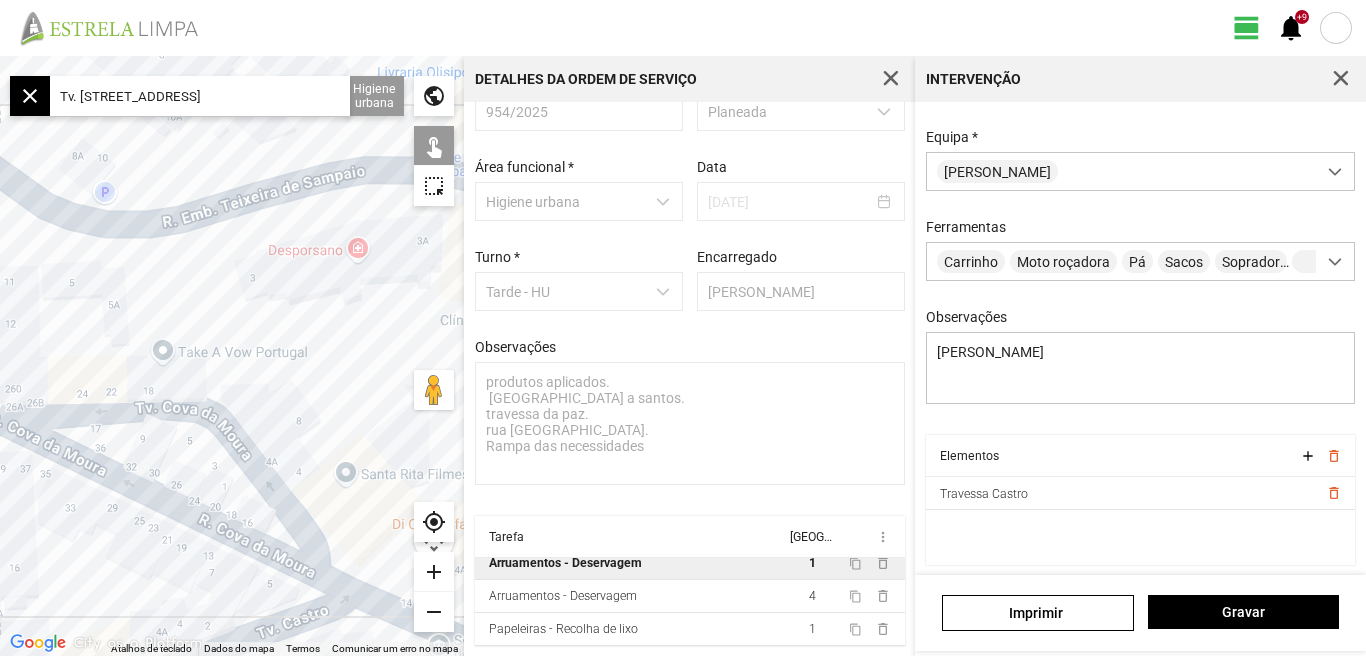 click on "Para navegar, prima as teclas de seta." 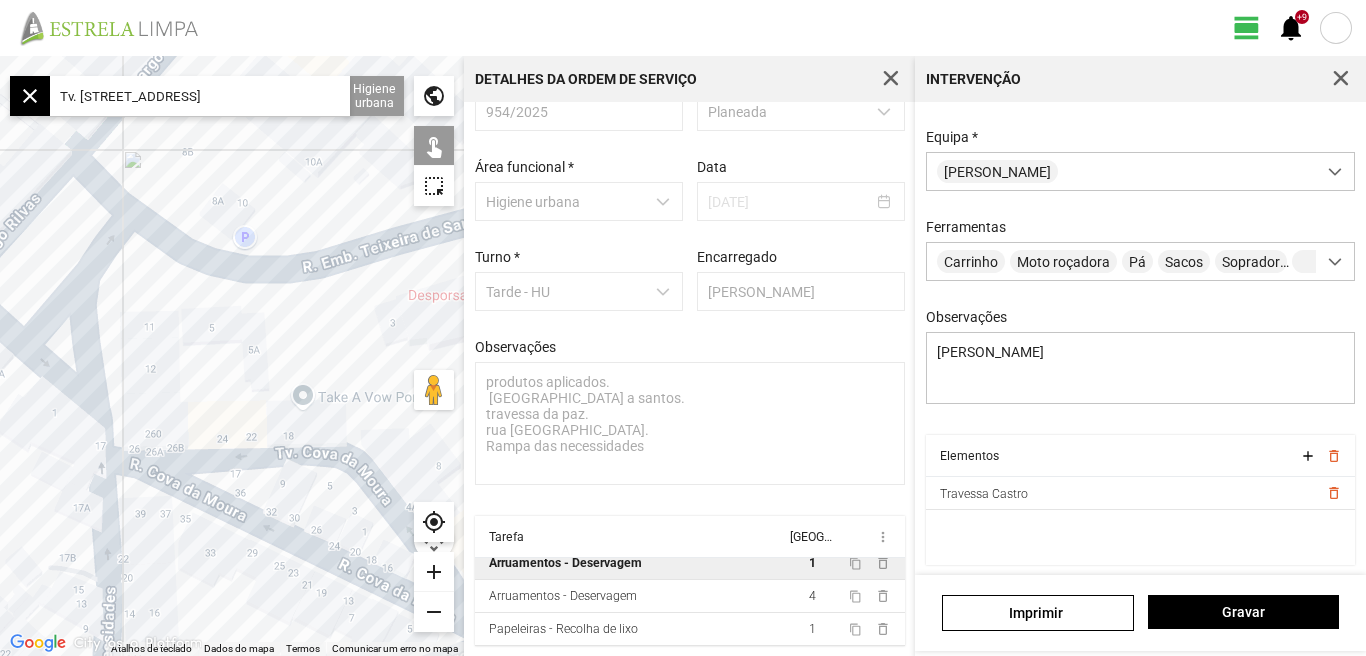 drag, startPoint x: 235, startPoint y: 355, endPoint x: 188, endPoint y: 376, distance: 51.47815 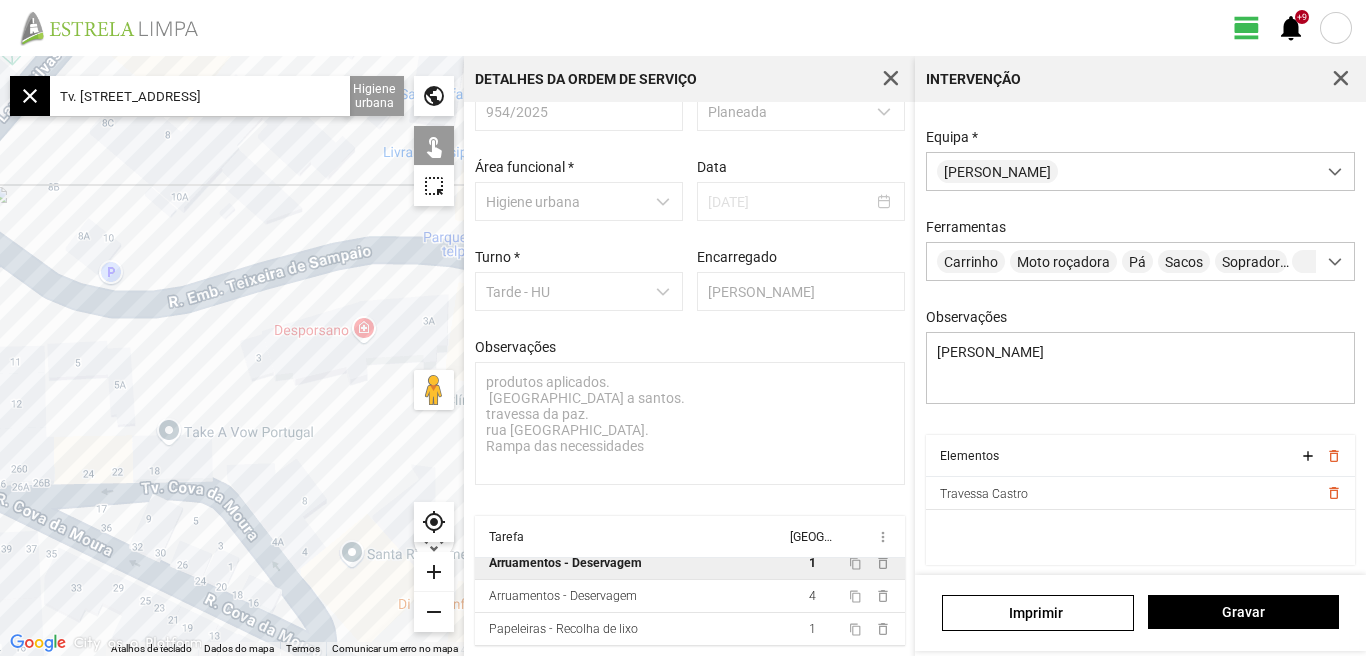 drag, startPoint x: 273, startPoint y: 361, endPoint x: 162, endPoint y: 380, distance: 112.61439 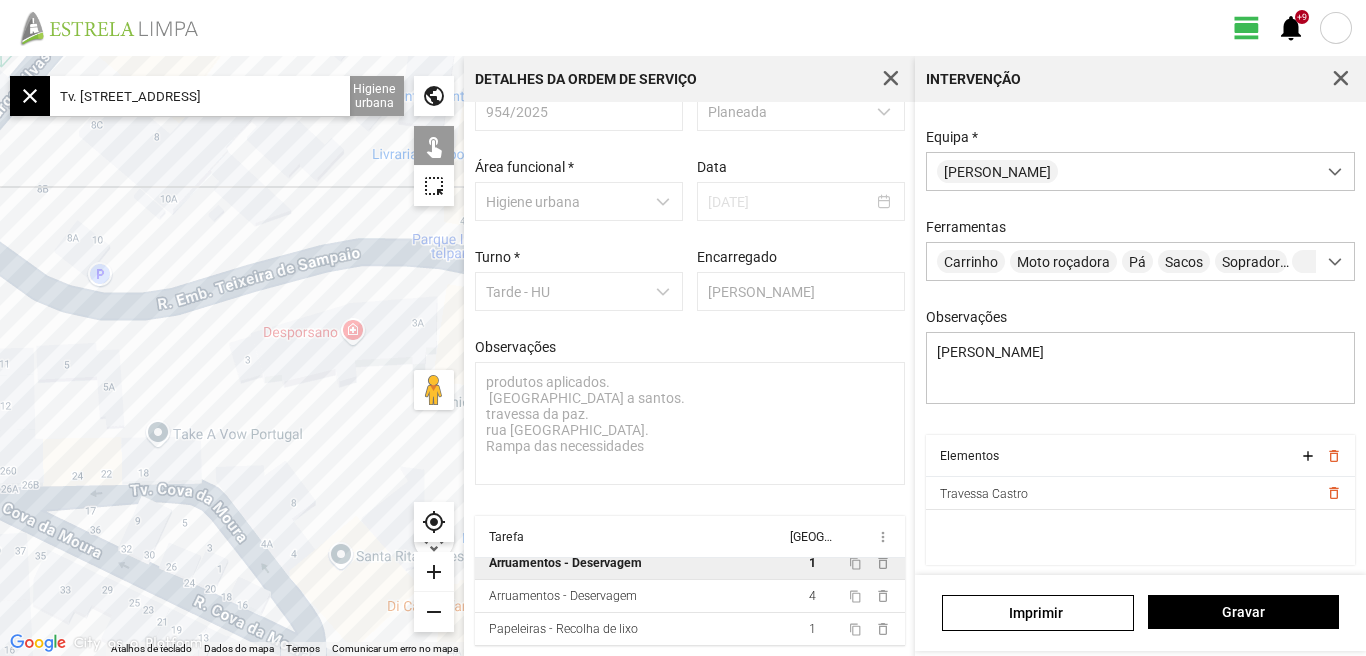 drag, startPoint x: 261, startPoint y: 380, endPoint x: 147, endPoint y: 379, distance: 114.00439 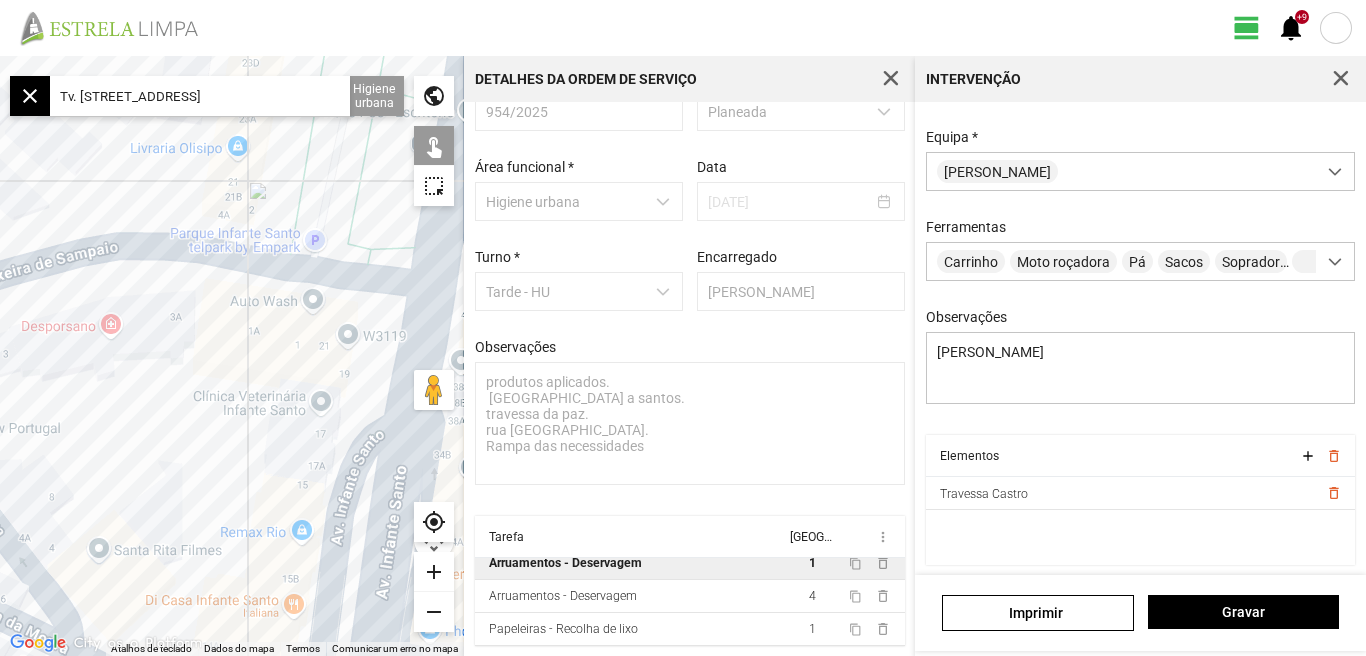 drag, startPoint x: 147, startPoint y: 383, endPoint x: 339, endPoint y: 338, distance: 197.20294 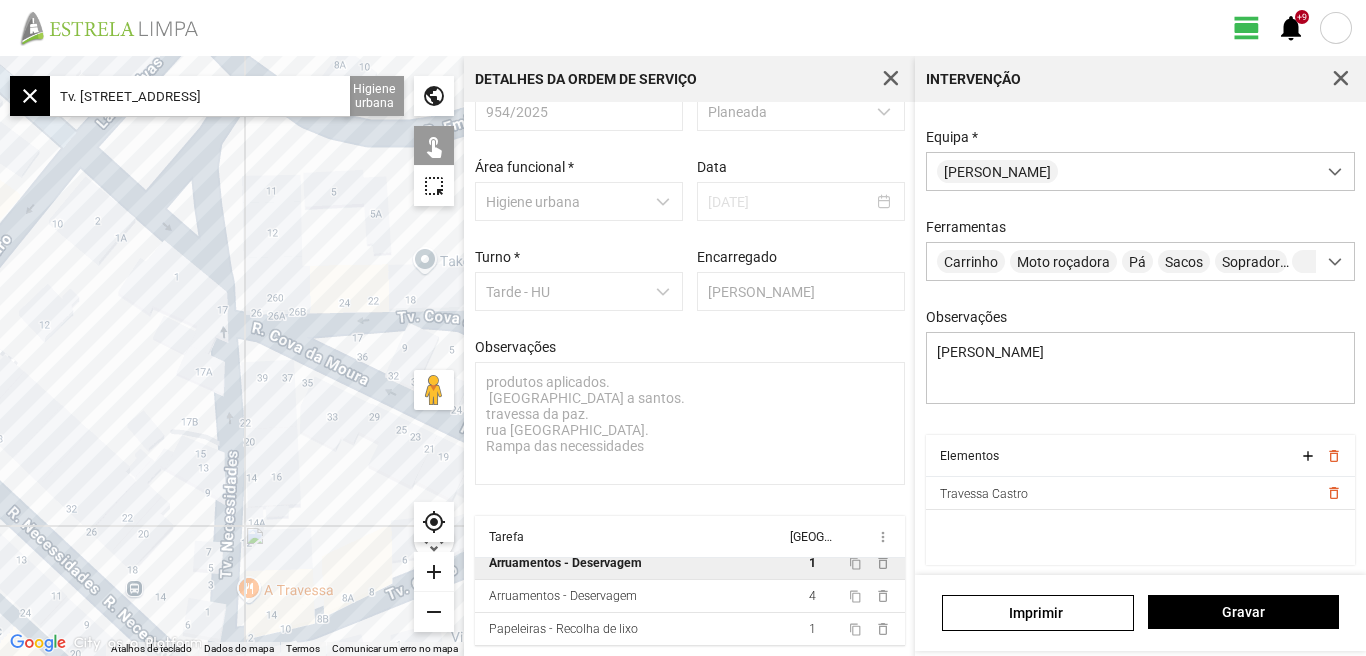 drag, startPoint x: 324, startPoint y: 489, endPoint x: 302, endPoint y: 390, distance: 101.414986 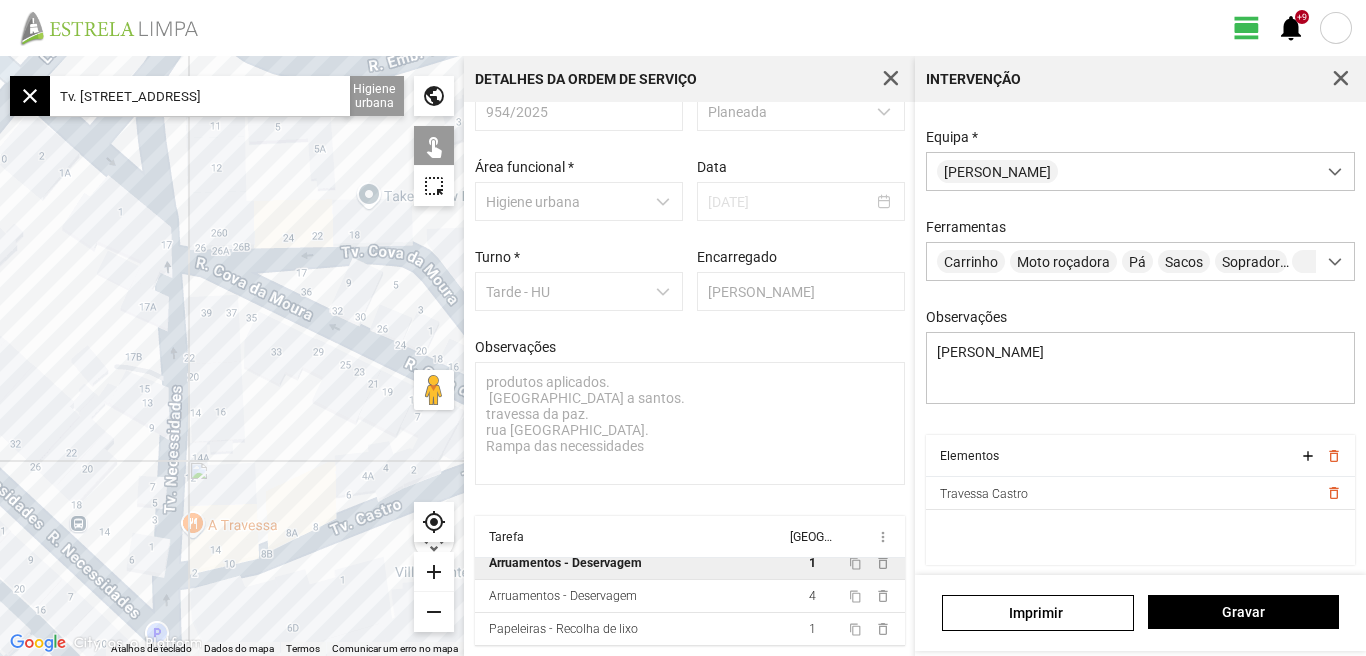 drag, startPoint x: 278, startPoint y: 382, endPoint x: 249, endPoint y: 449, distance: 73.00685 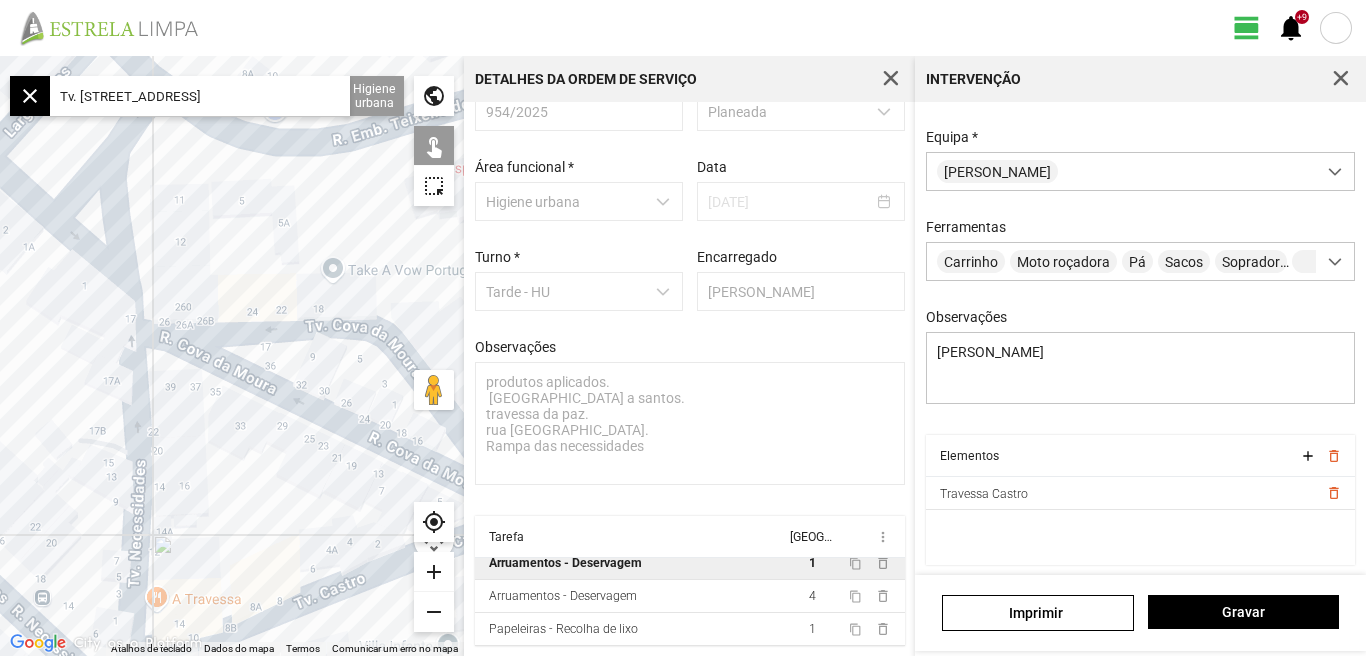 drag, startPoint x: 244, startPoint y: 430, endPoint x: 236, endPoint y: 451, distance: 22.472204 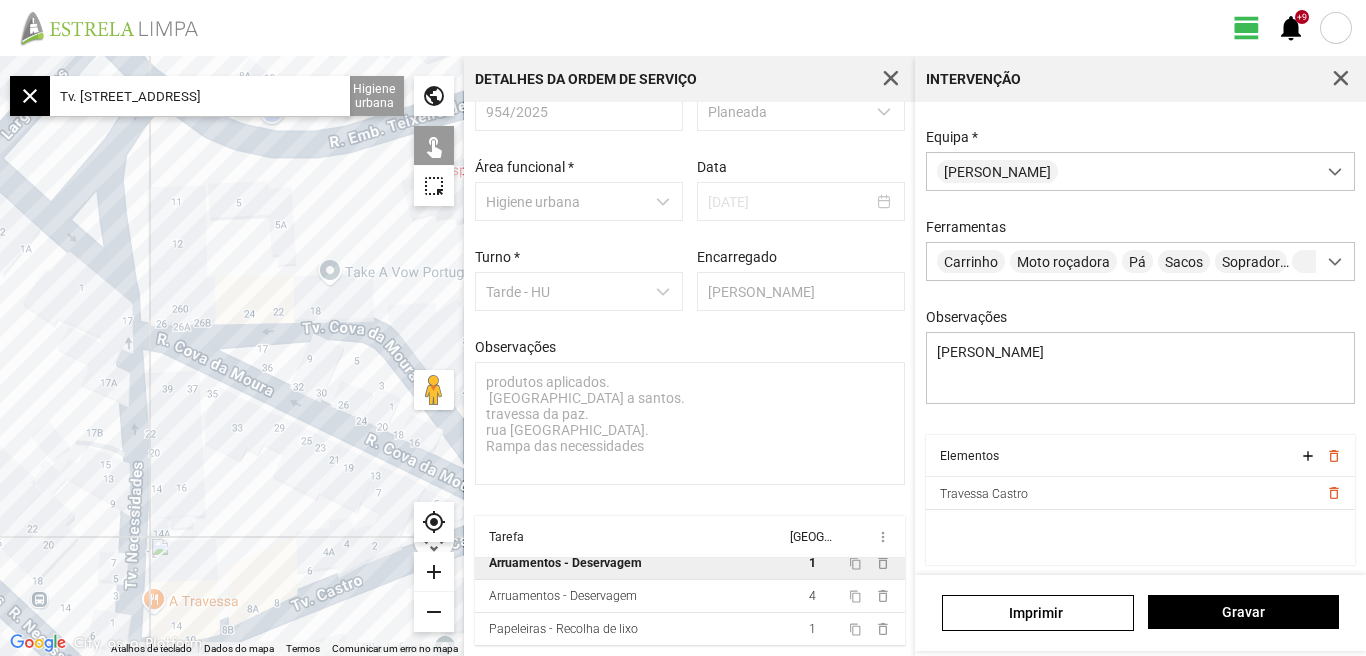 drag, startPoint x: 241, startPoint y: 439, endPoint x: 170, endPoint y: 460, distance: 74.04053 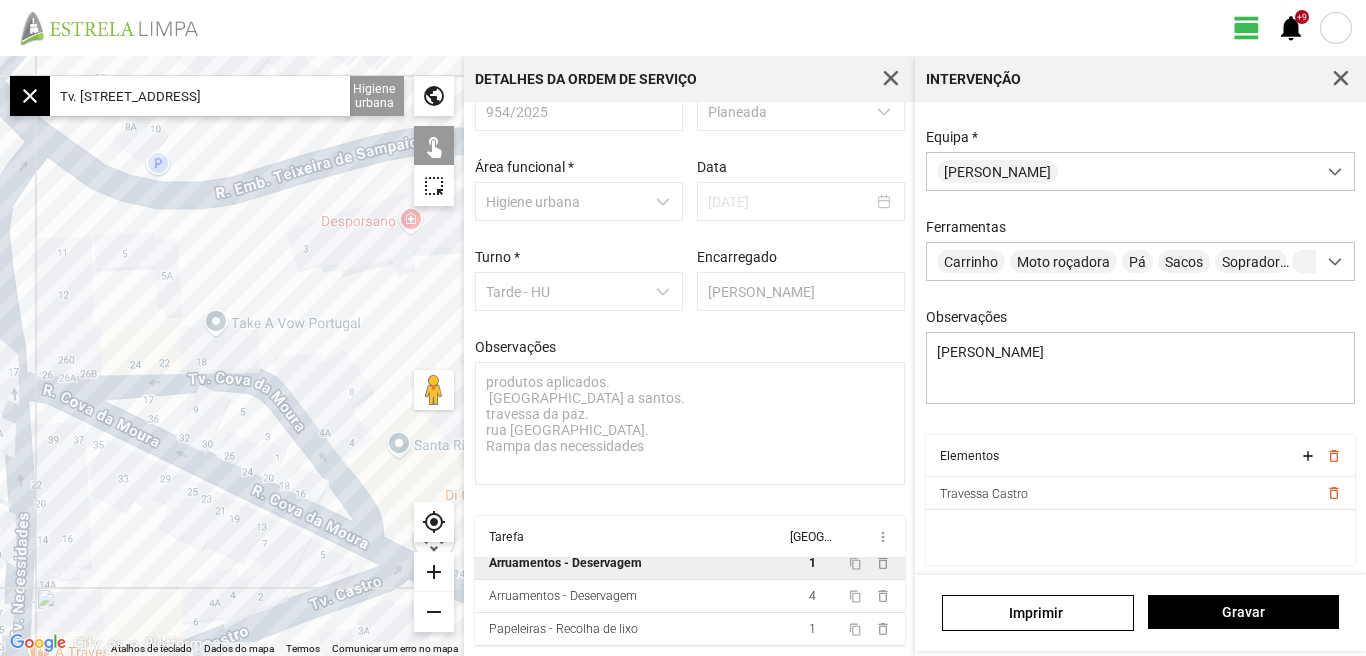 drag, startPoint x: 299, startPoint y: 299, endPoint x: 322, endPoint y: 342, distance: 48.76474 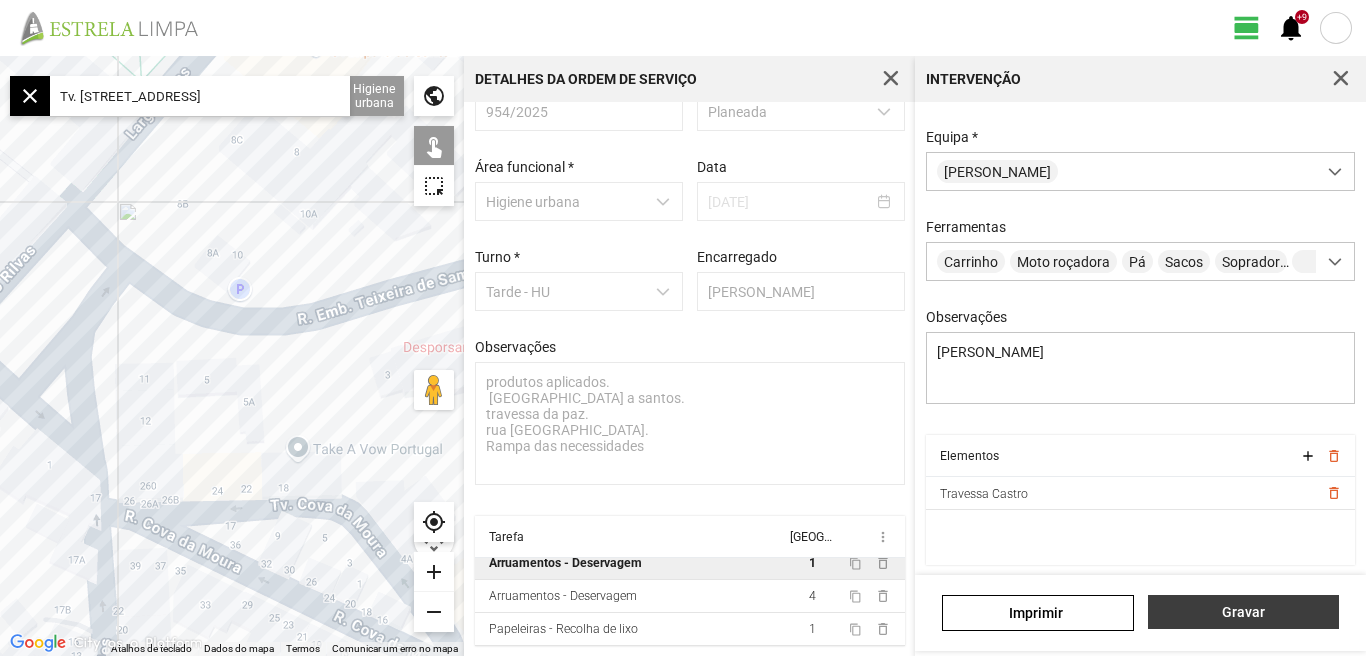 click on "Gravar" at bounding box center [1243, 612] 